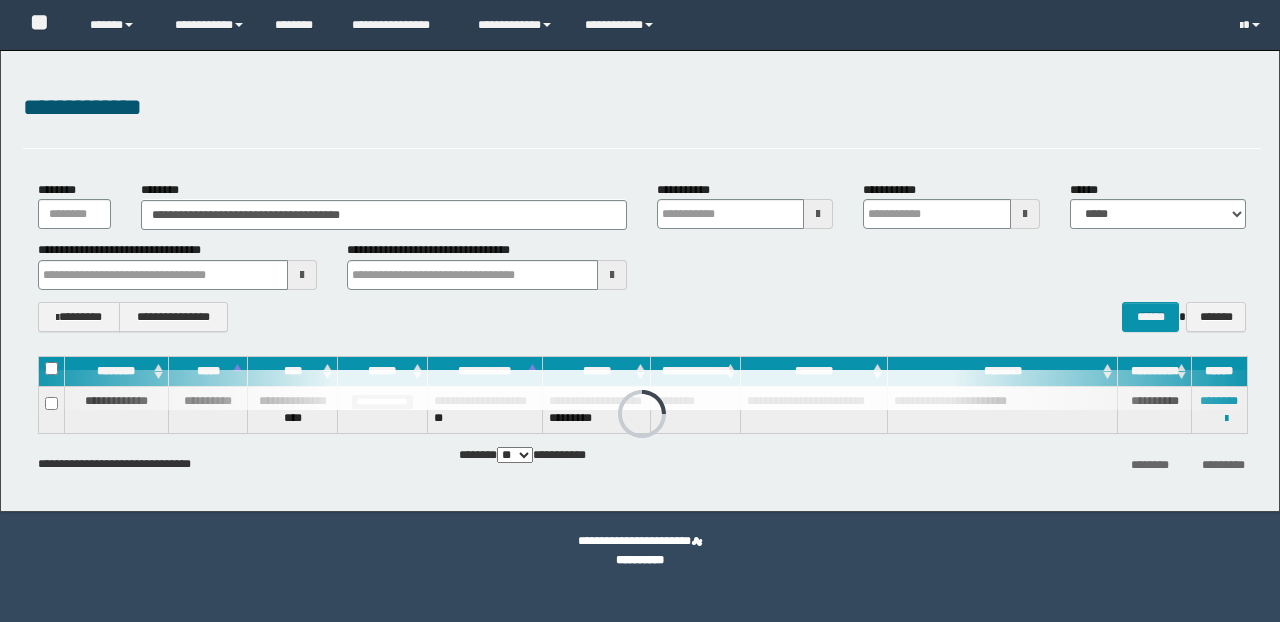 scroll, scrollTop: 0, scrollLeft: 0, axis: both 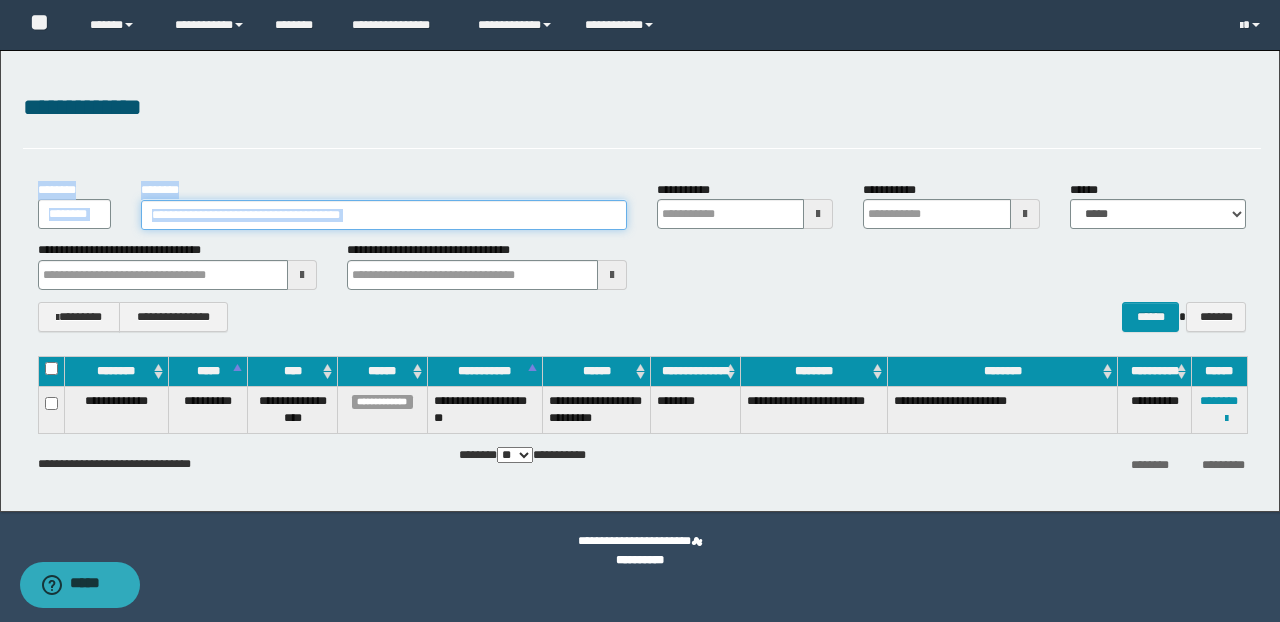click on "**********" at bounding box center (384, 215) 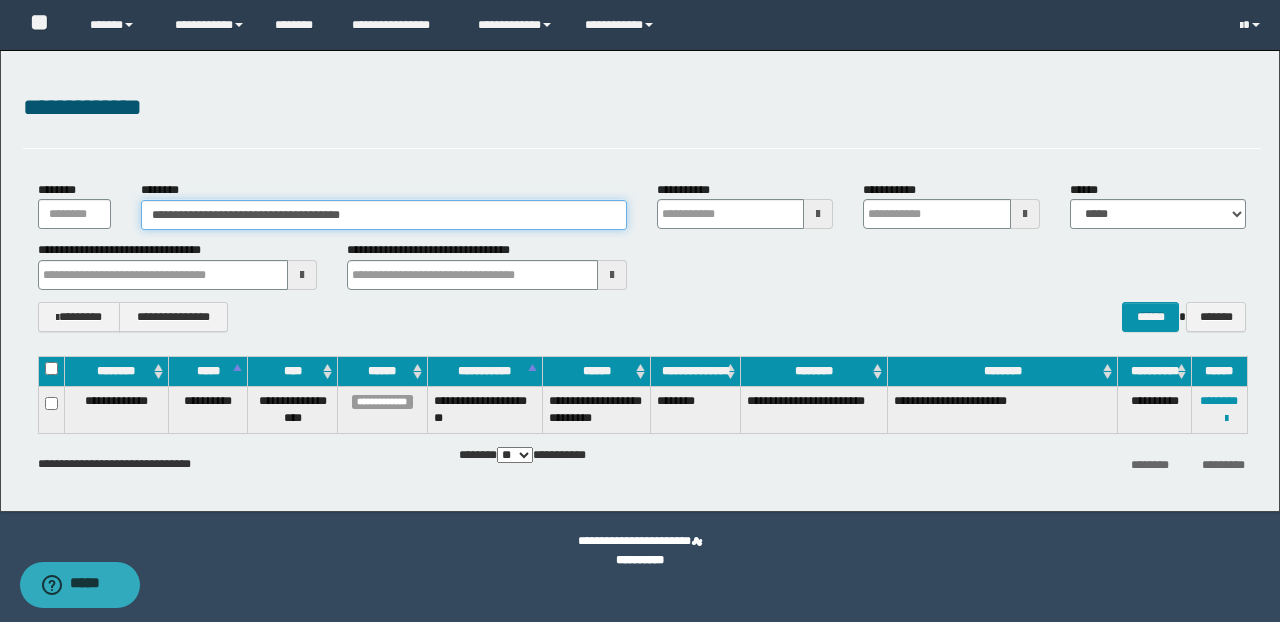 drag, startPoint x: 409, startPoint y: 218, endPoint x: 28, endPoint y: 237, distance: 381.47345 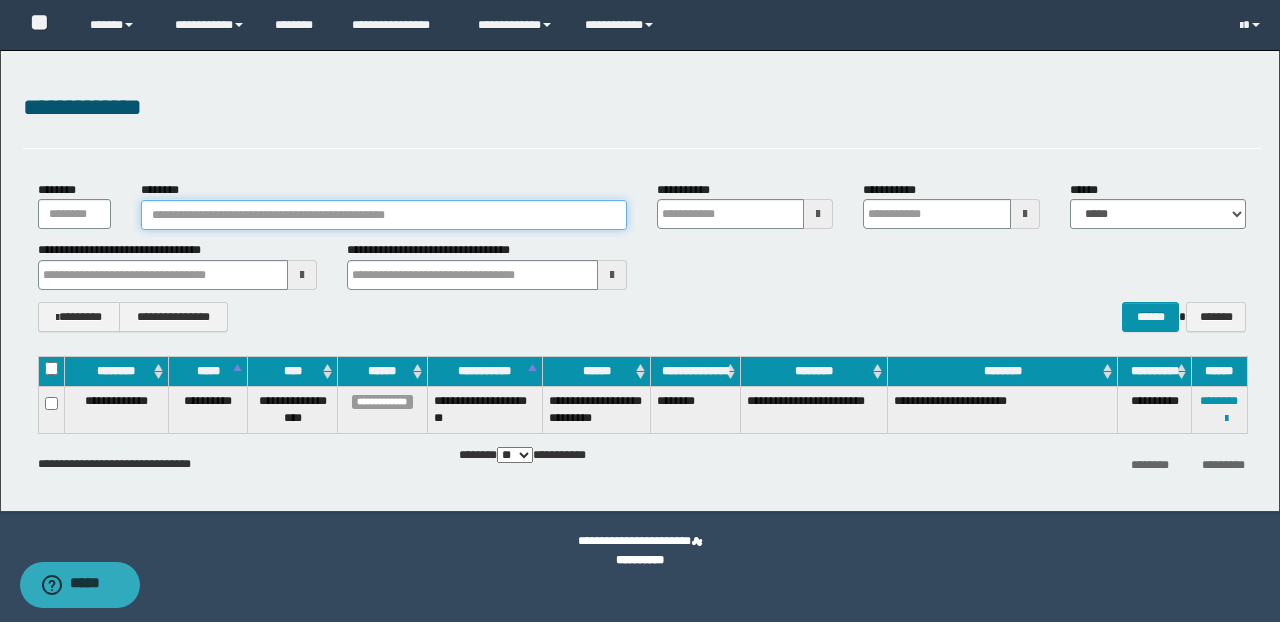 paste on "********" 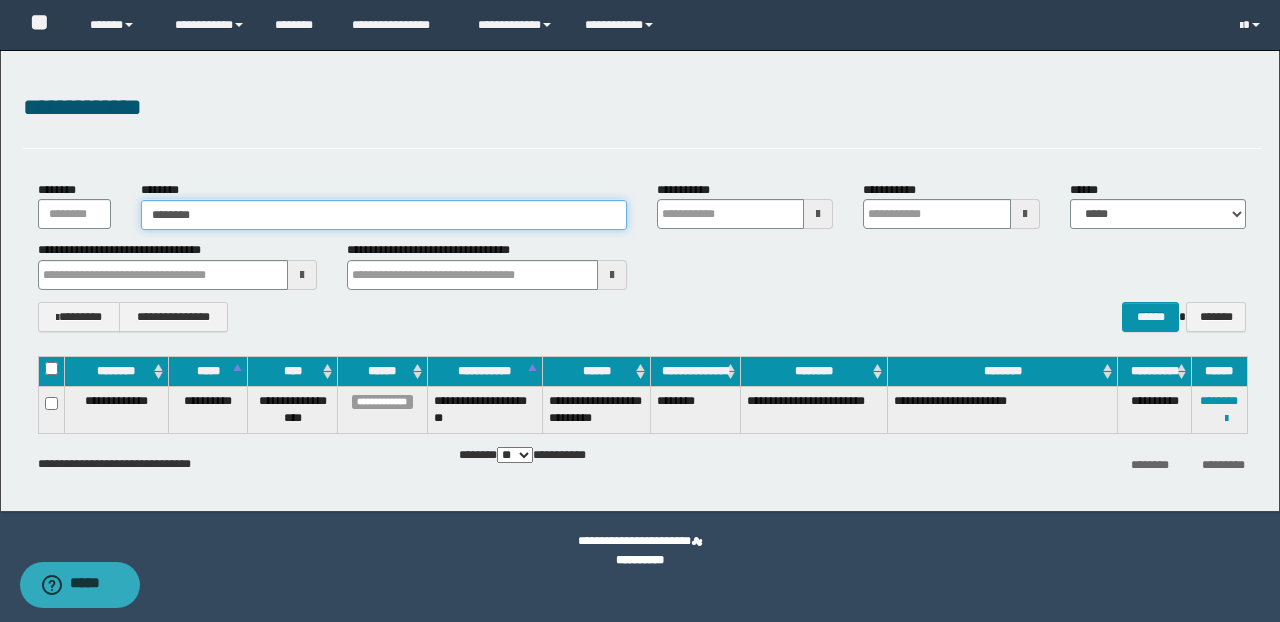 type on "********" 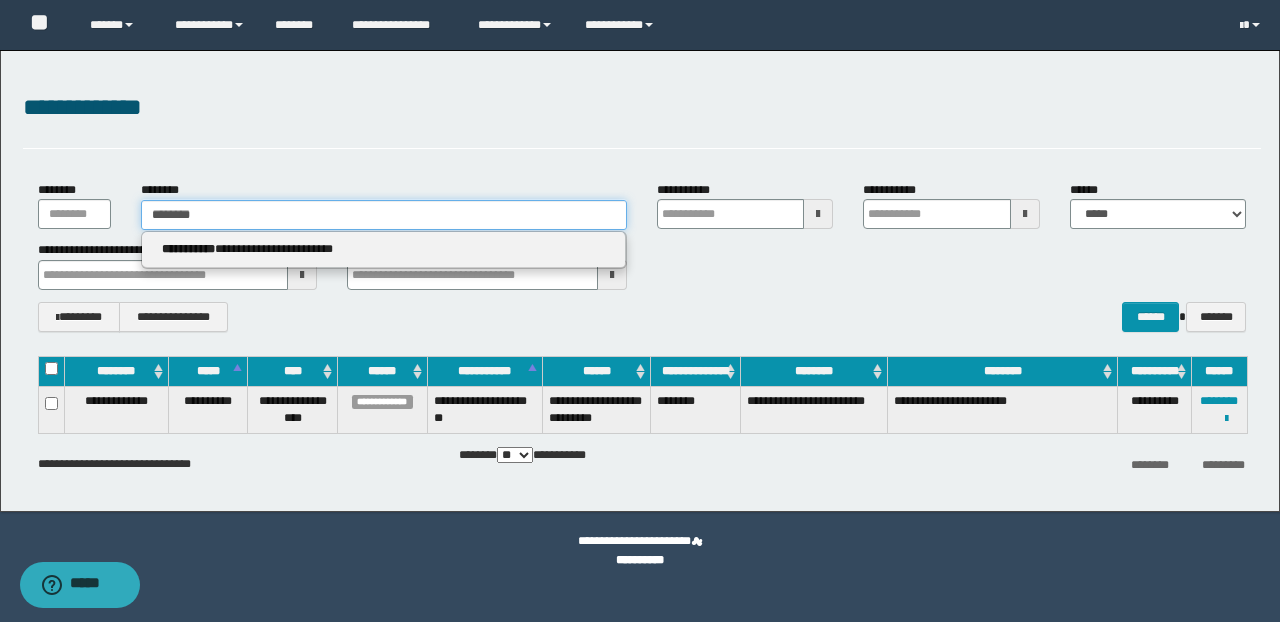 type on "********" 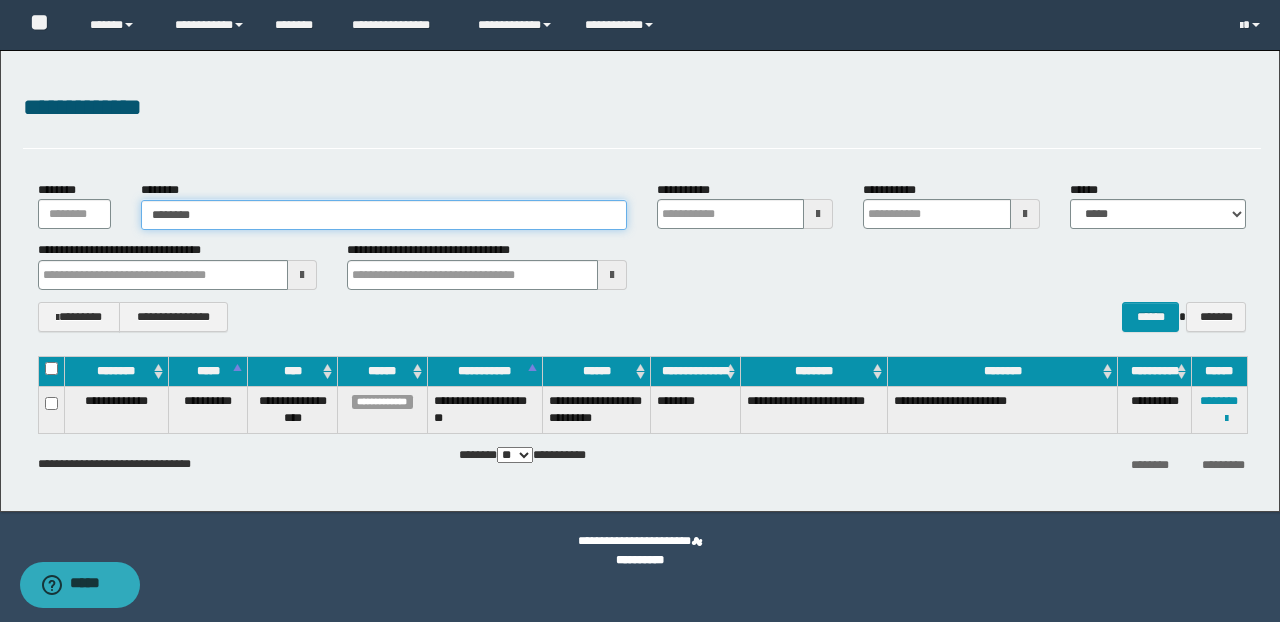 type on "********" 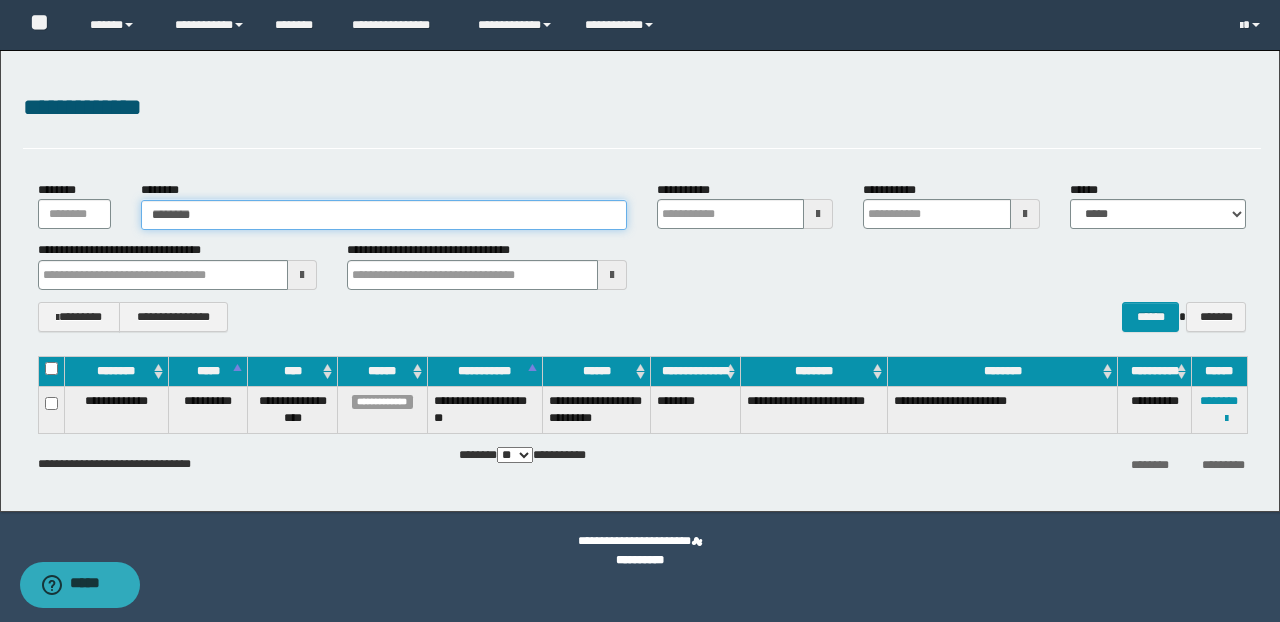 click on "********" at bounding box center (384, 215) 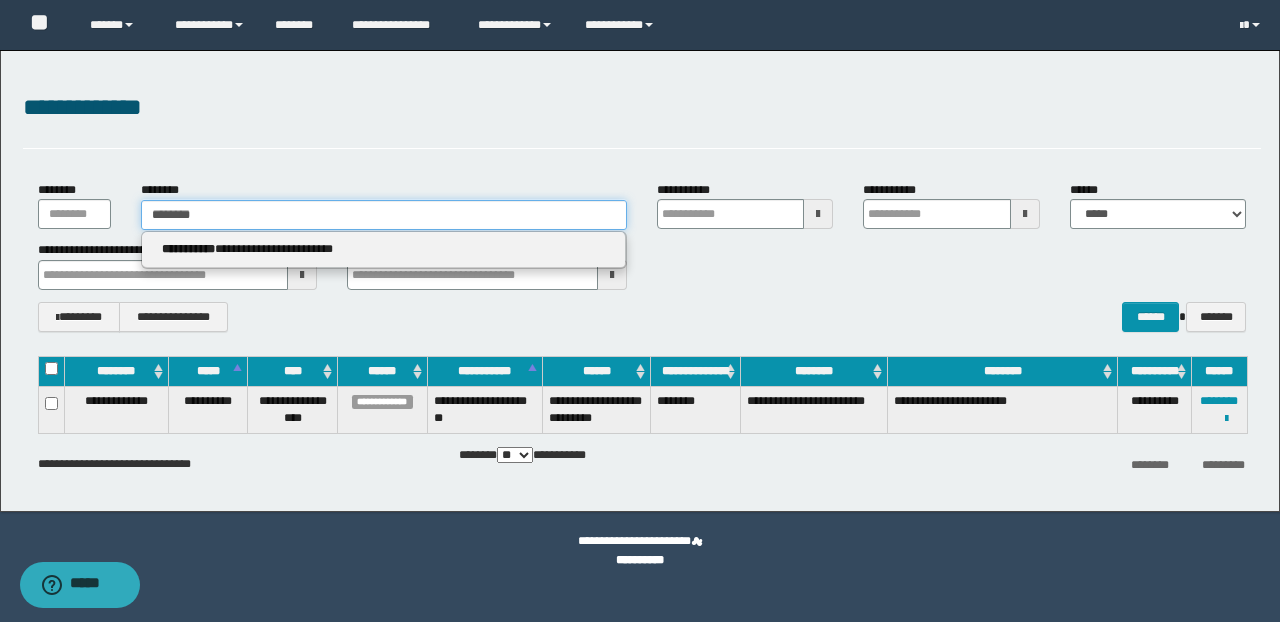 type 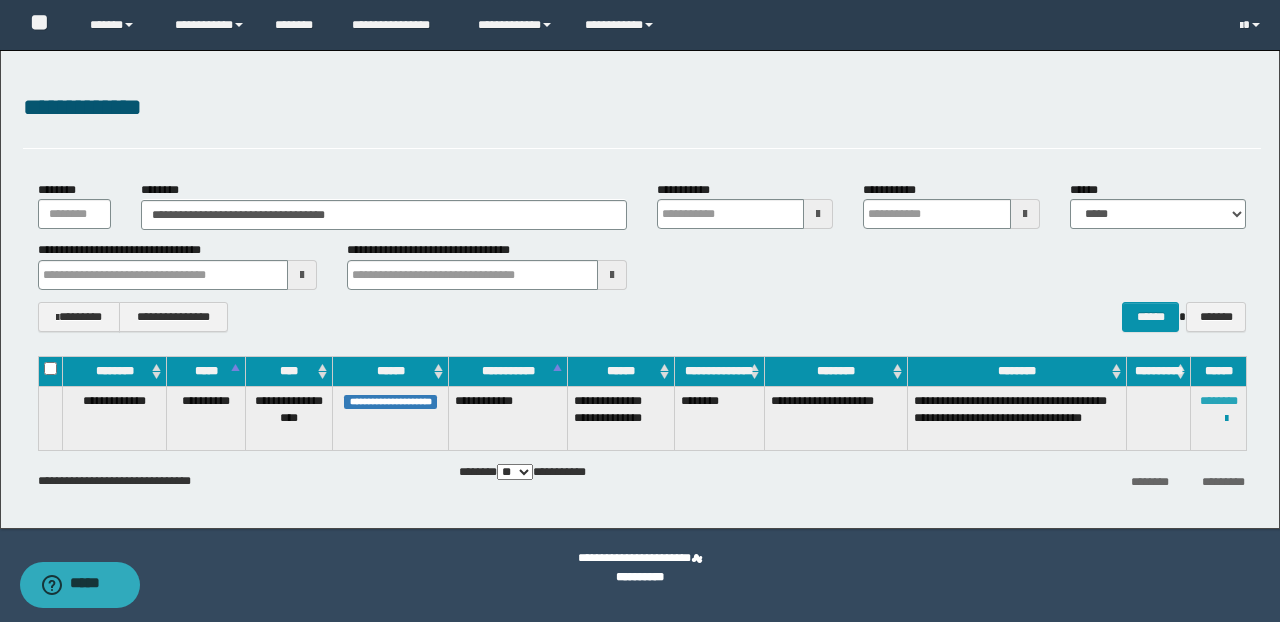 click on "********" at bounding box center (1219, 401) 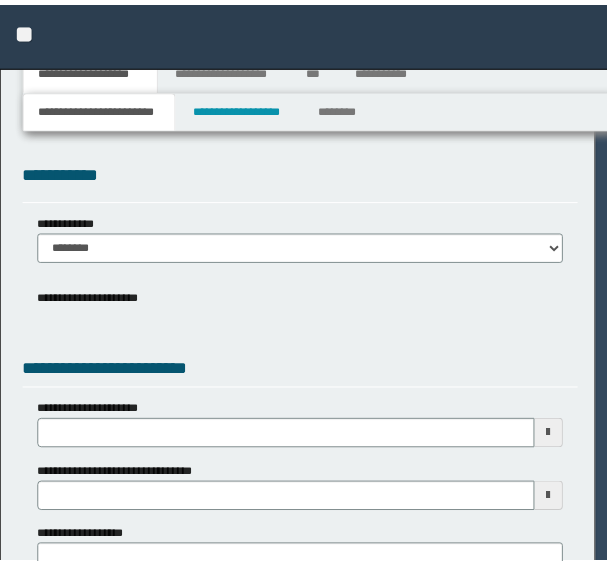 scroll, scrollTop: 0, scrollLeft: 0, axis: both 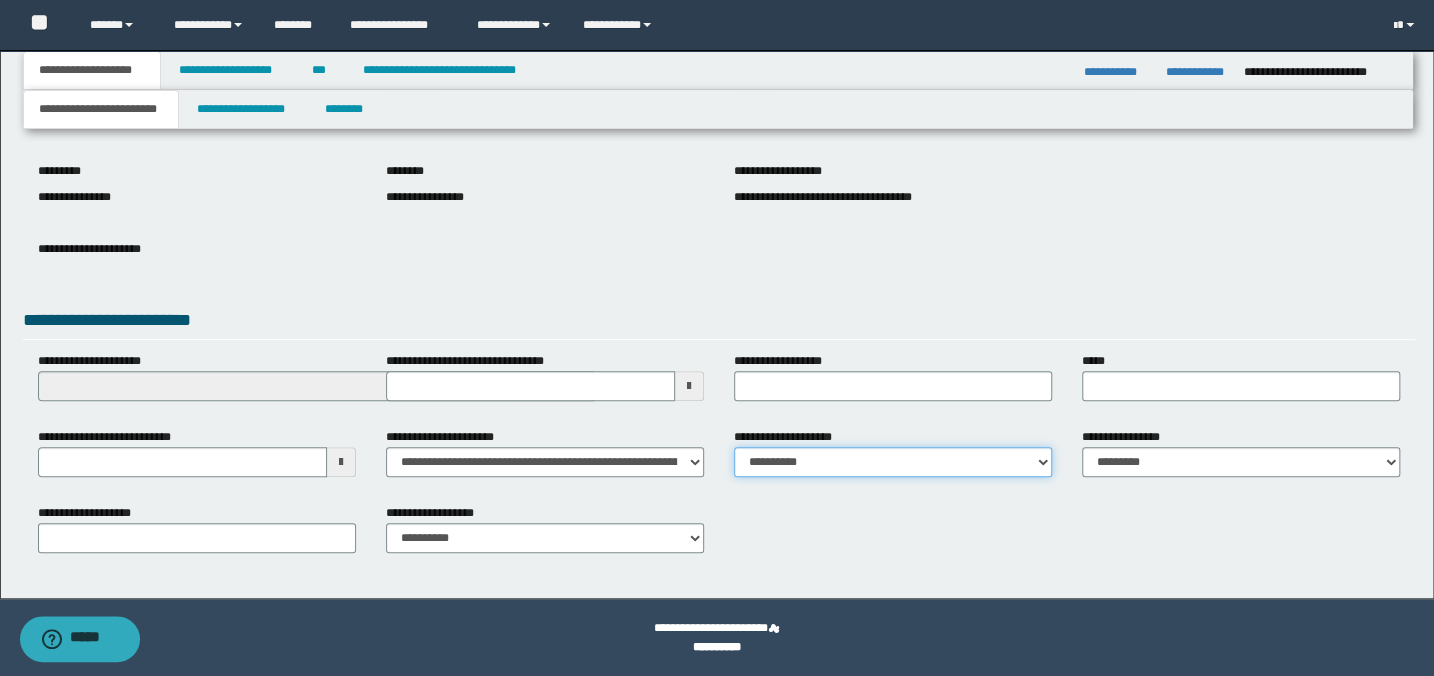 click on "**********" at bounding box center [893, 462] 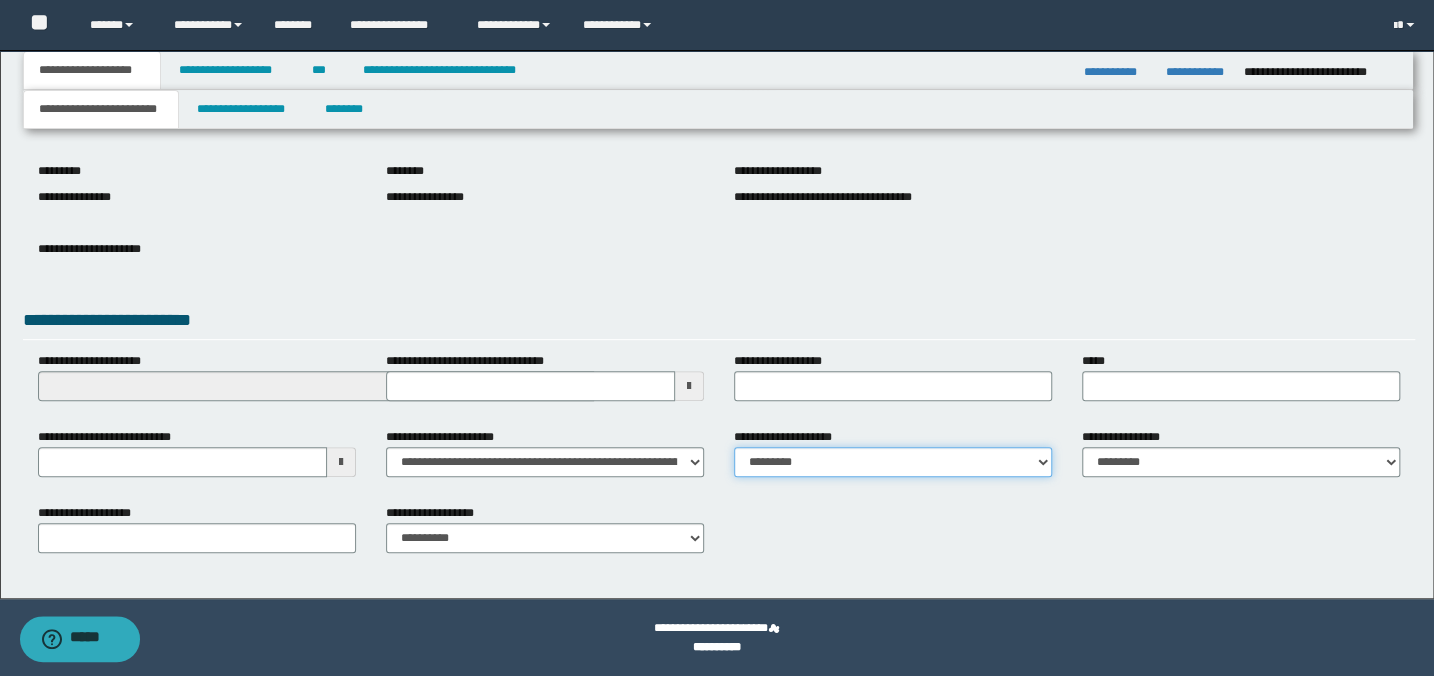 click on "**********" at bounding box center [893, 462] 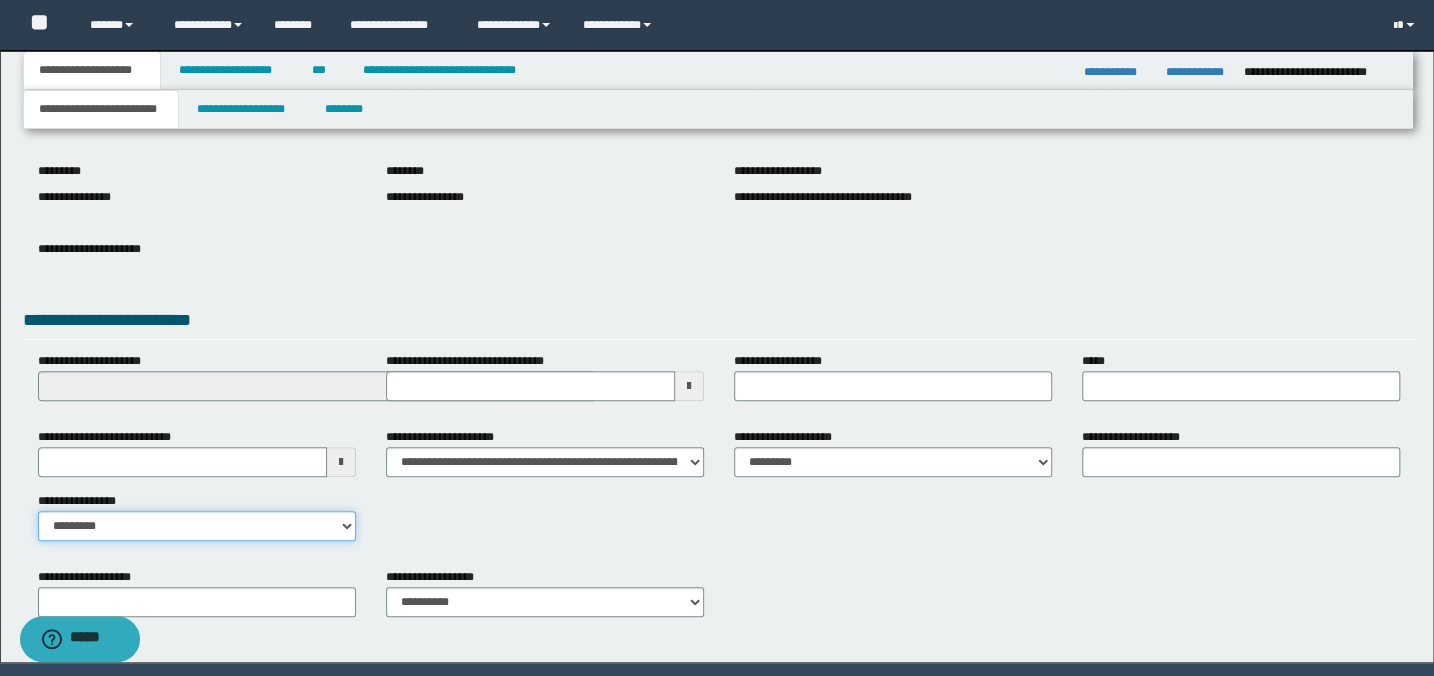 click on "**********" at bounding box center [197, 526] 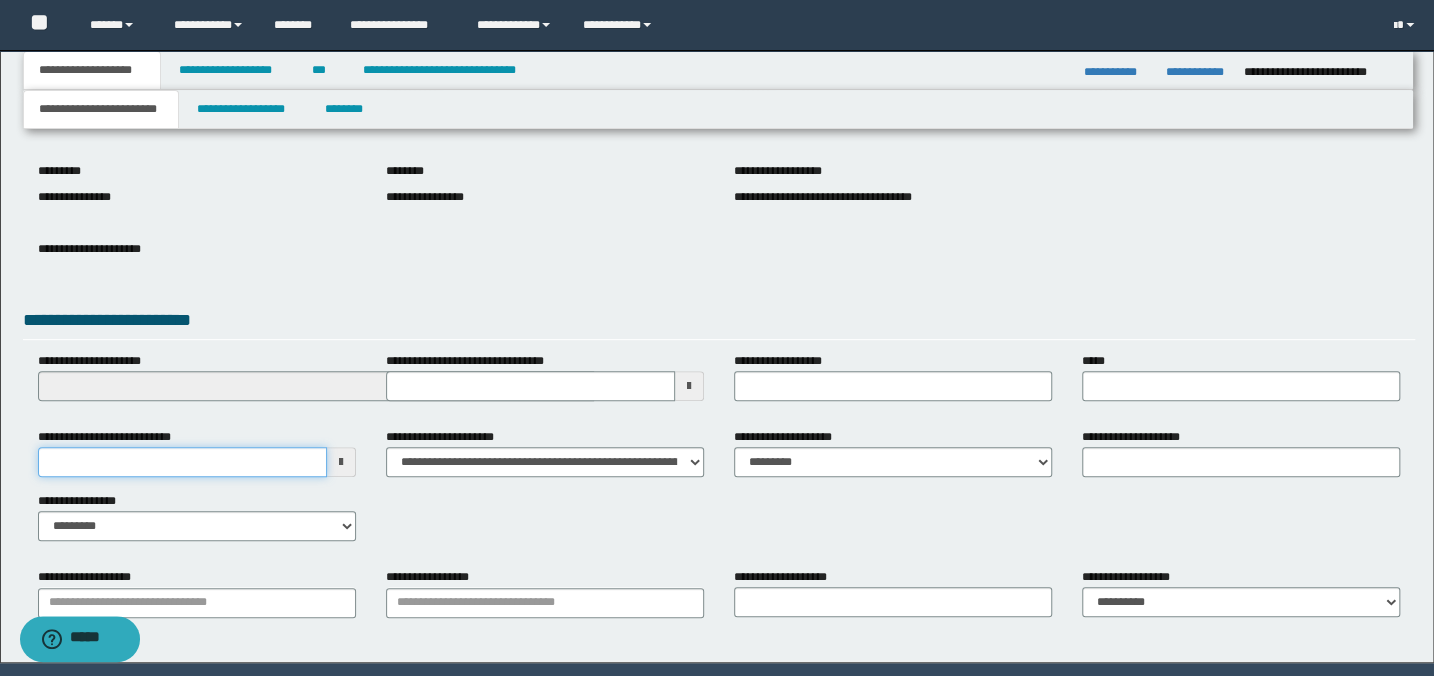 click on "**********" at bounding box center [182, 462] 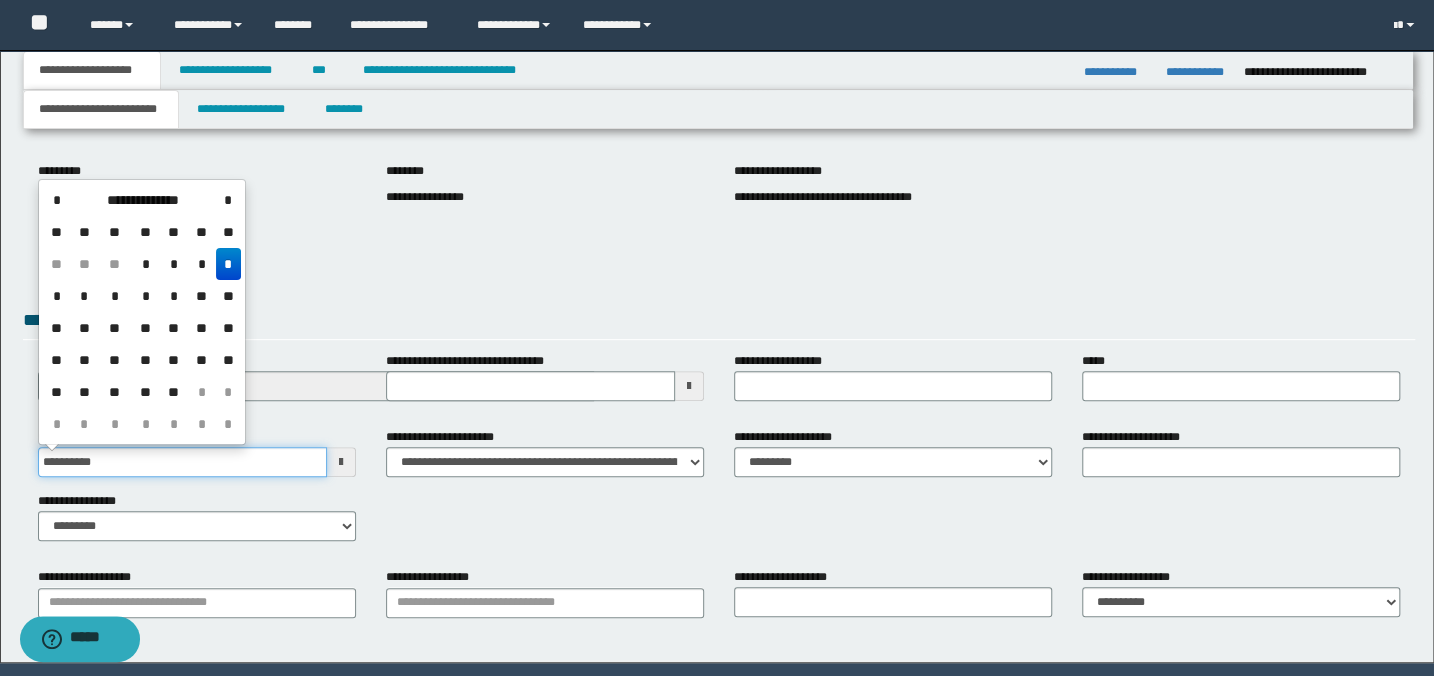 type on "**********" 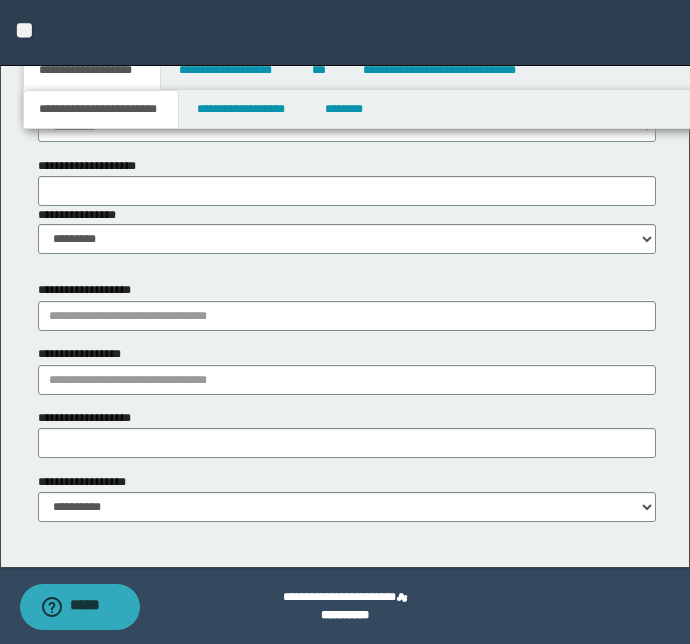 scroll, scrollTop: 1196, scrollLeft: 0, axis: vertical 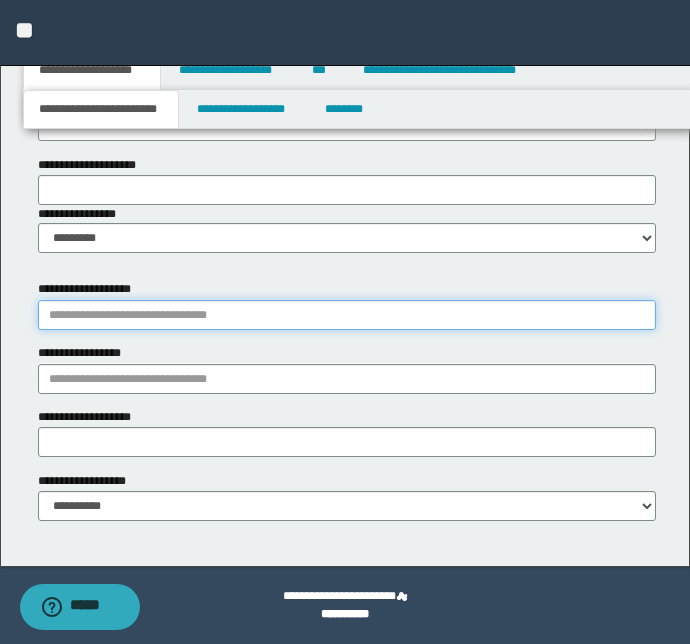 click on "**********" at bounding box center (347, 315) 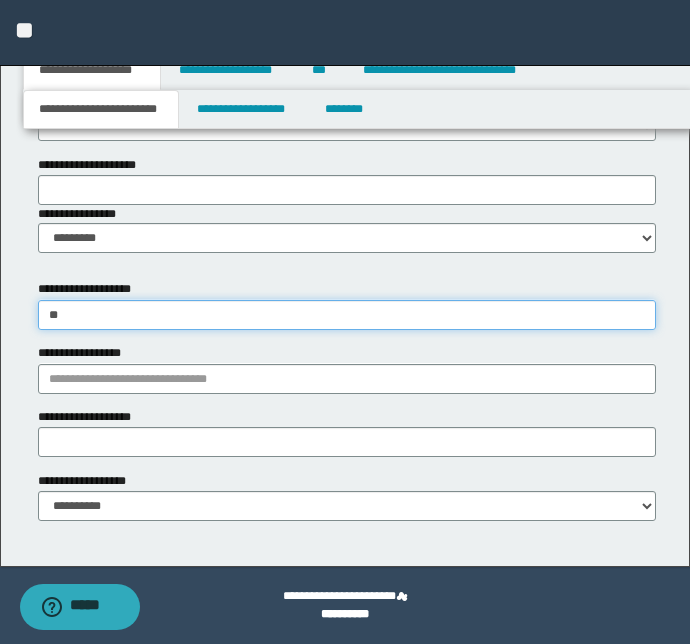 type on "*" 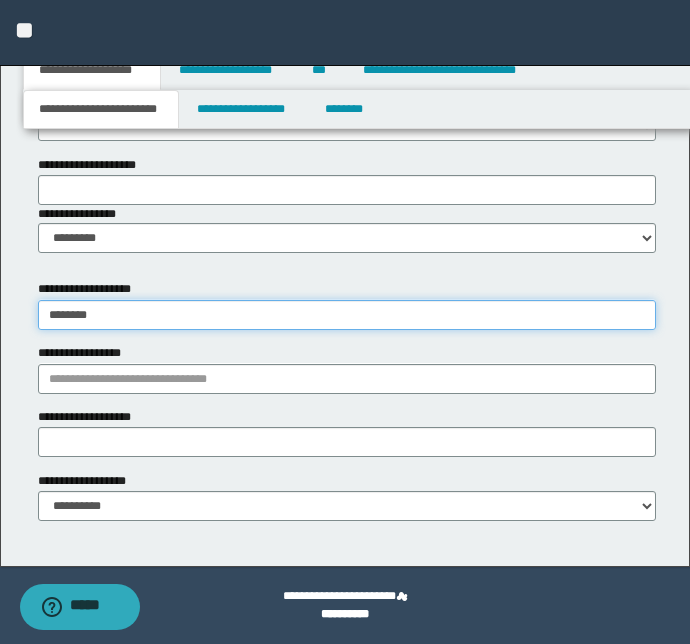 type on "*********" 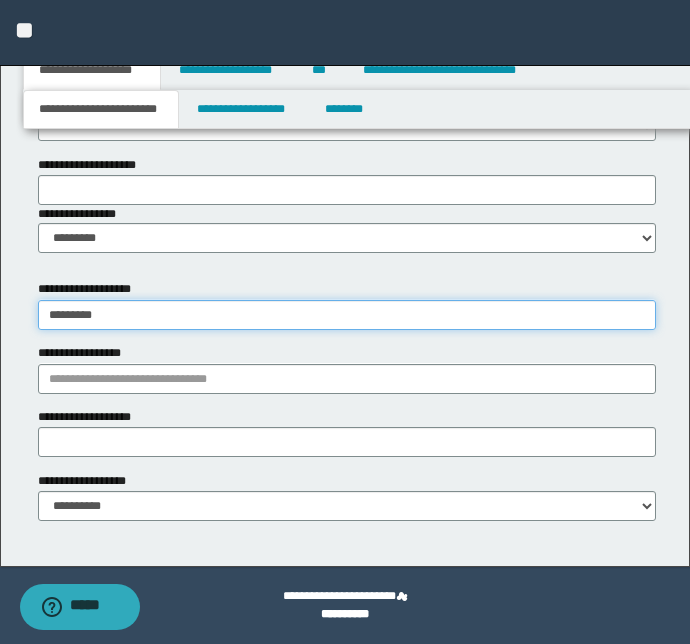 type on "*********" 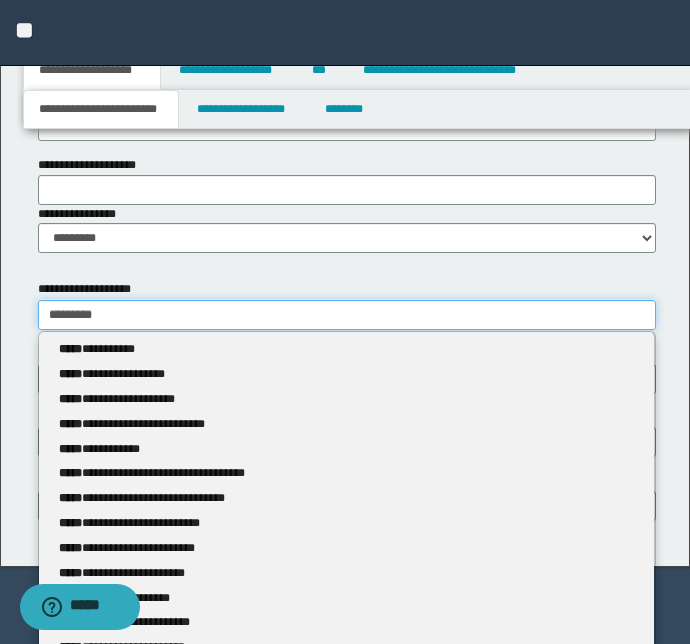 type 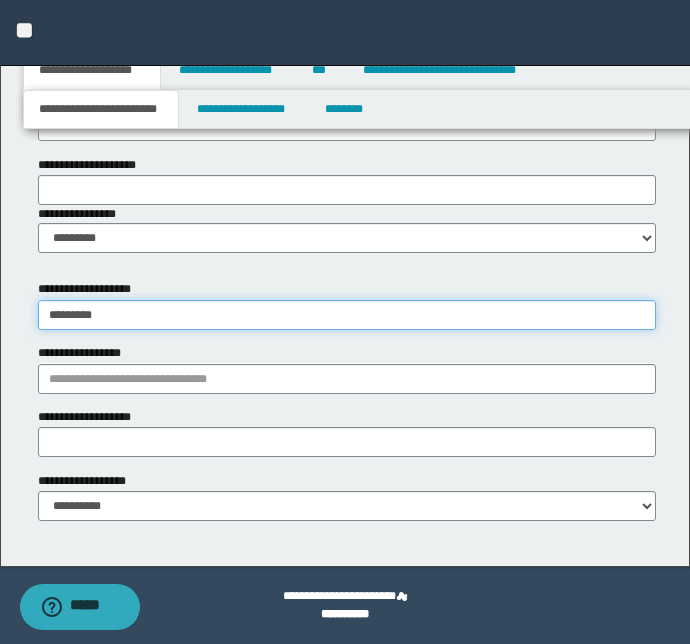 type on "*********" 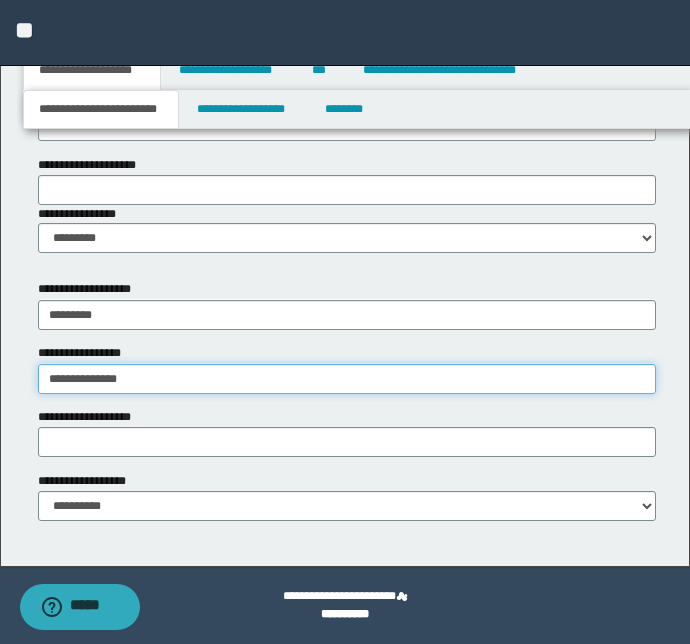 type on "**********" 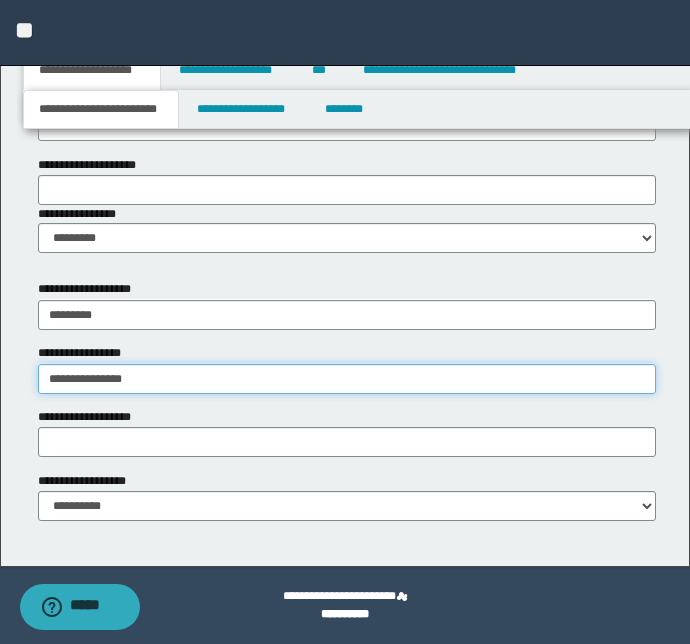 type on "**********" 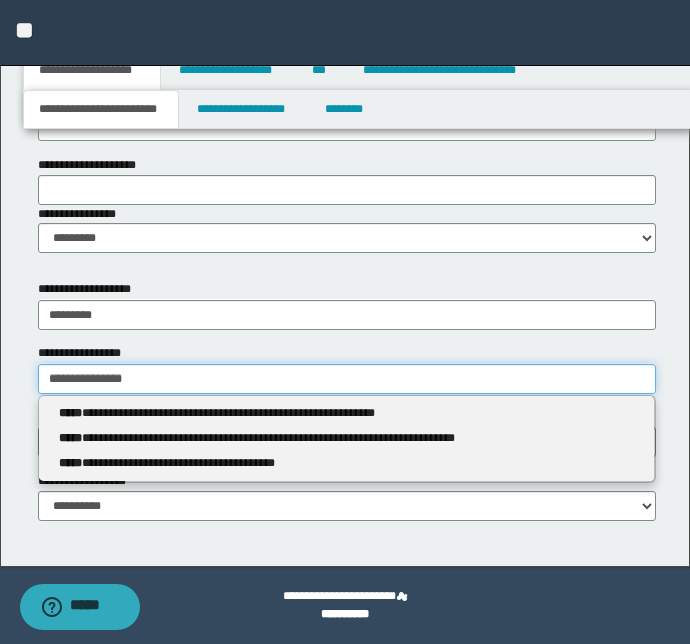 type 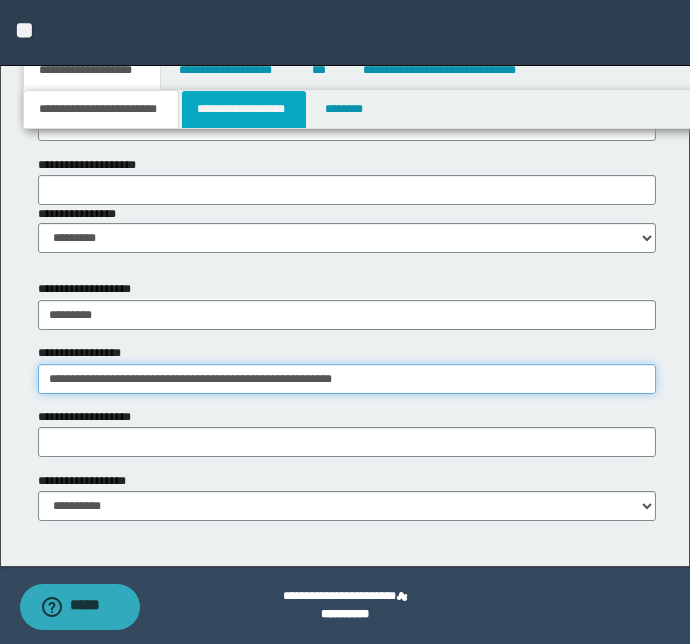 type on "**********" 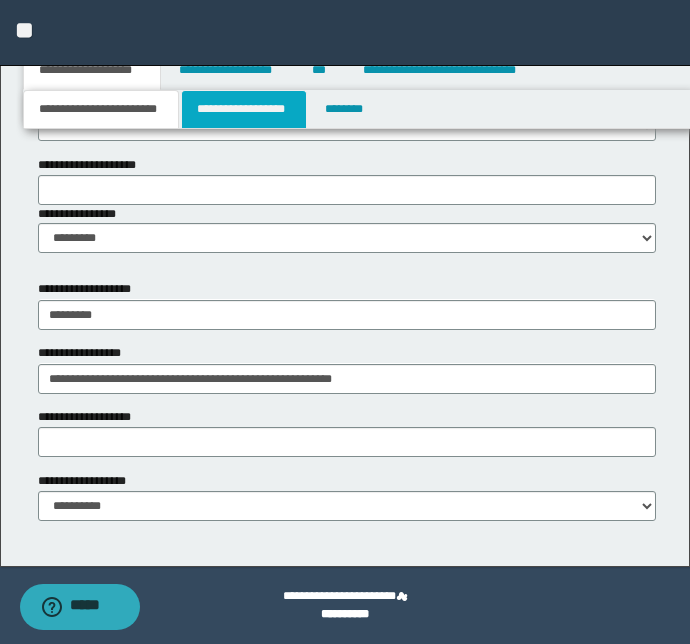 click on "**********" at bounding box center [244, 109] 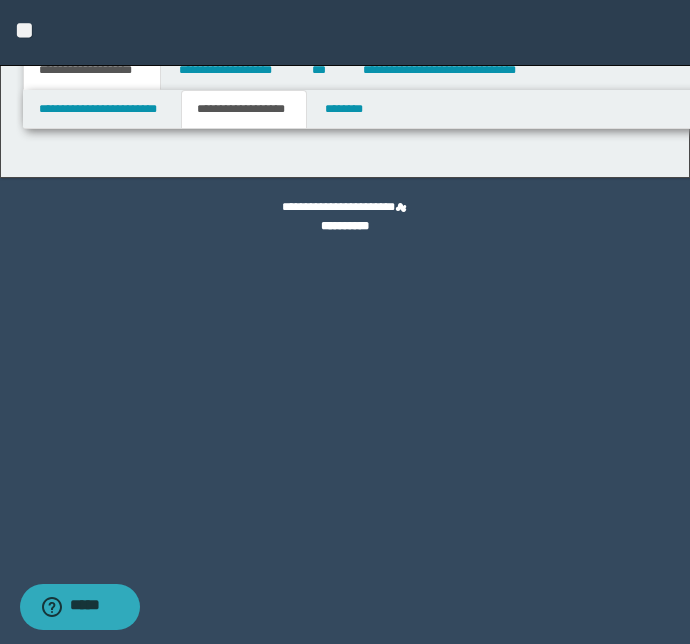 scroll, scrollTop: 0, scrollLeft: 0, axis: both 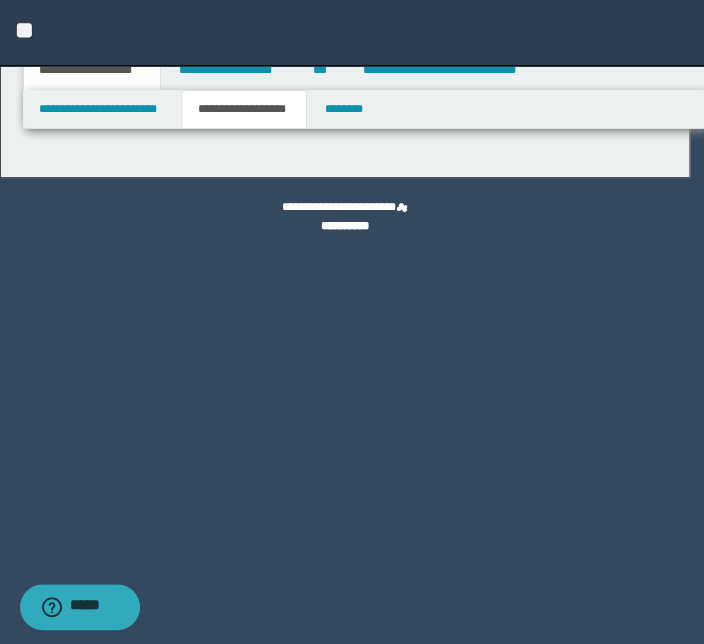type on "********" 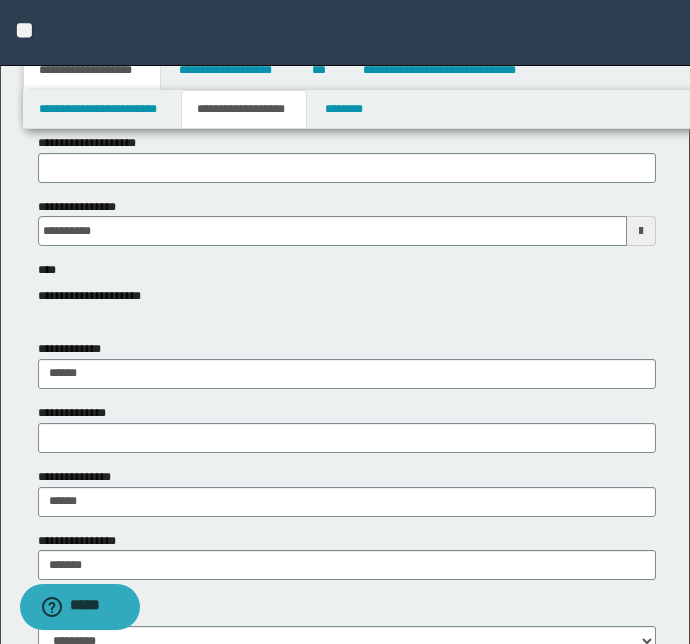 scroll, scrollTop: 90, scrollLeft: 0, axis: vertical 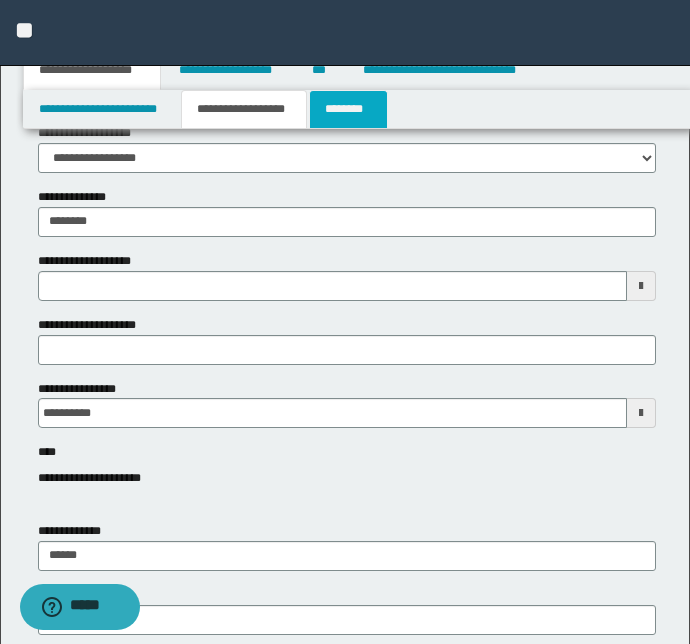 click on "********" at bounding box center [348, 109] 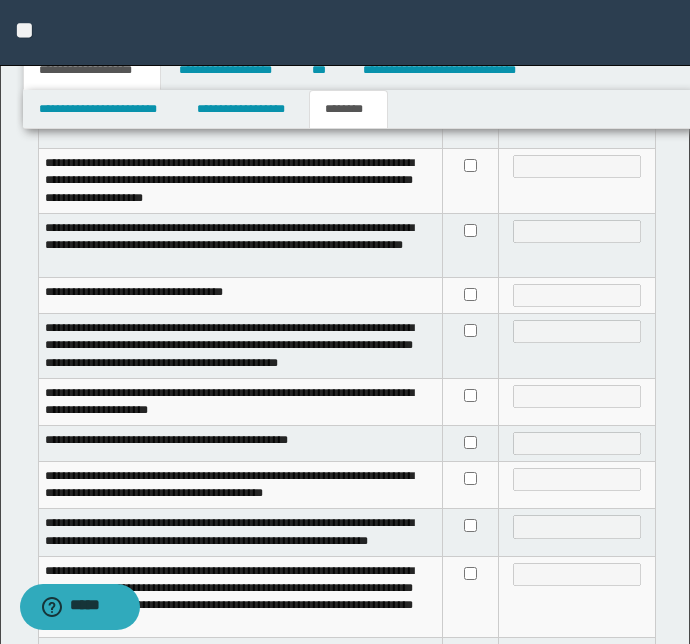 scroll, scrollTop: 447, scrollLeft: 0, axis: vertical 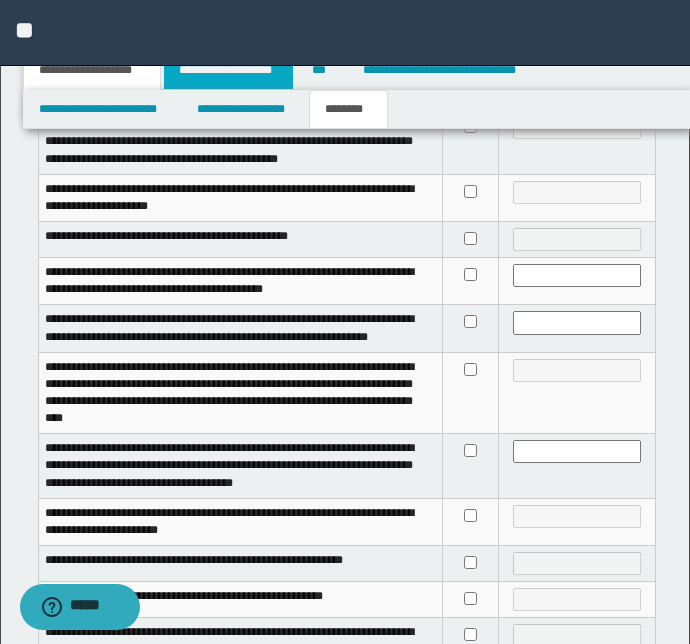 click on "**********" at bounding box center [228, 70] 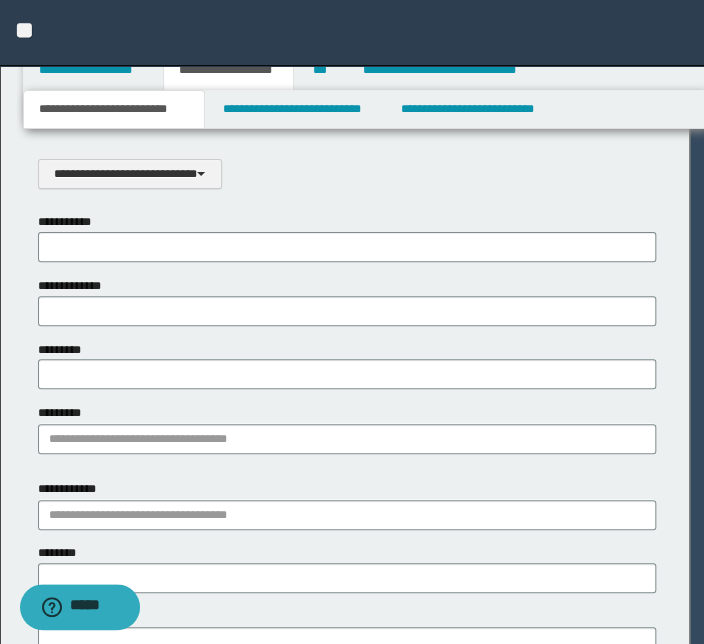scroll, scrollTop: 0, scrollLeft: 0, axis: both 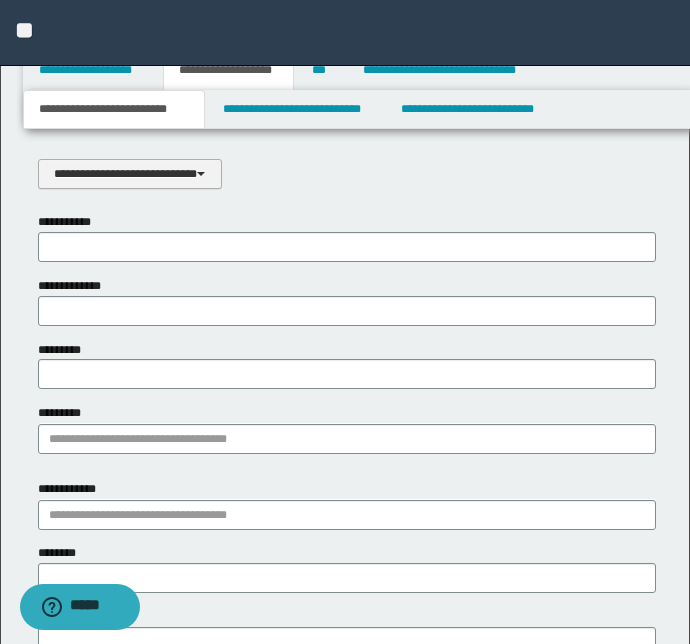 click on "**********" at bounding box center (130, 174) 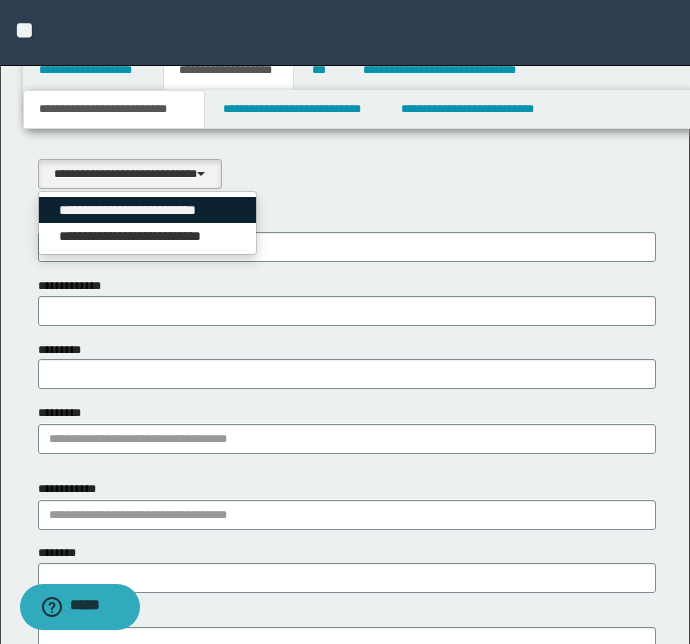 click on "**********" at bounding box center (148, 210) 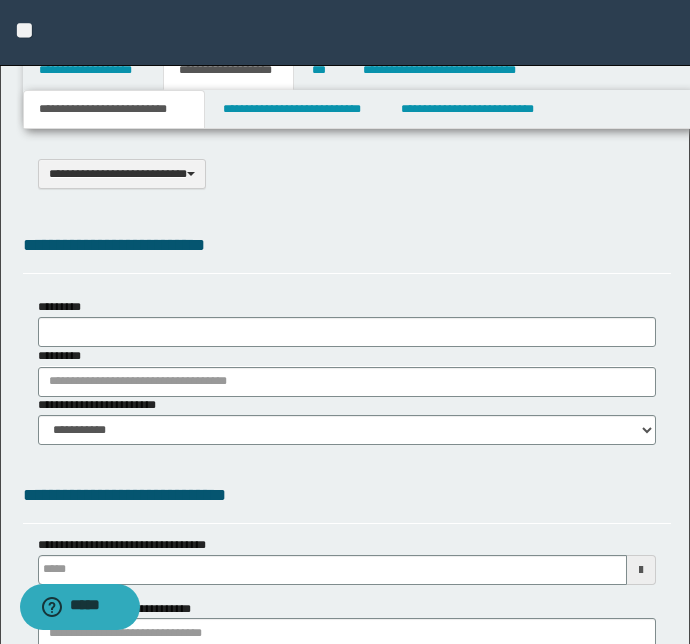 select on "*" 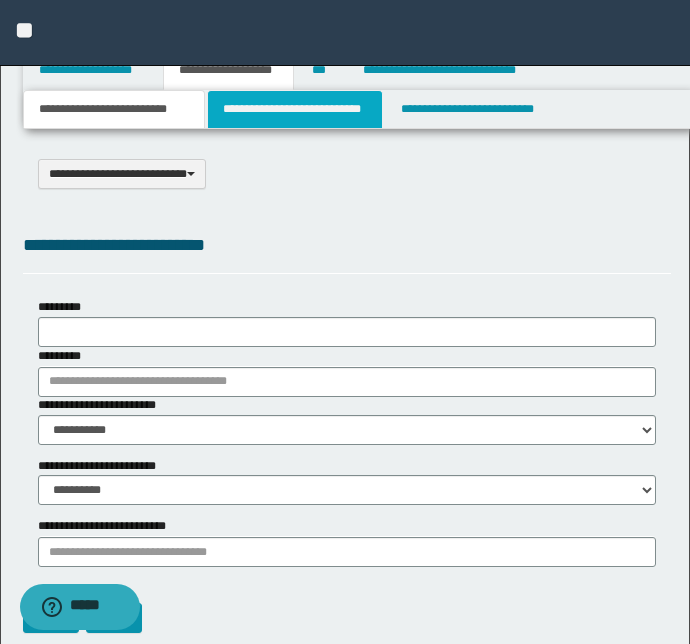 click on "**********" at bounding box center (294, 109) 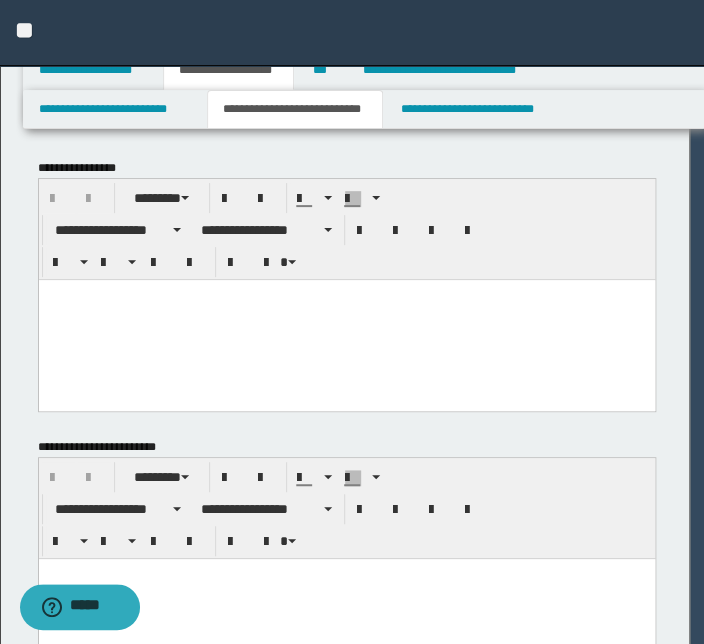 scroll, scrollTop: 0, scrollLeft: 0, axis: both 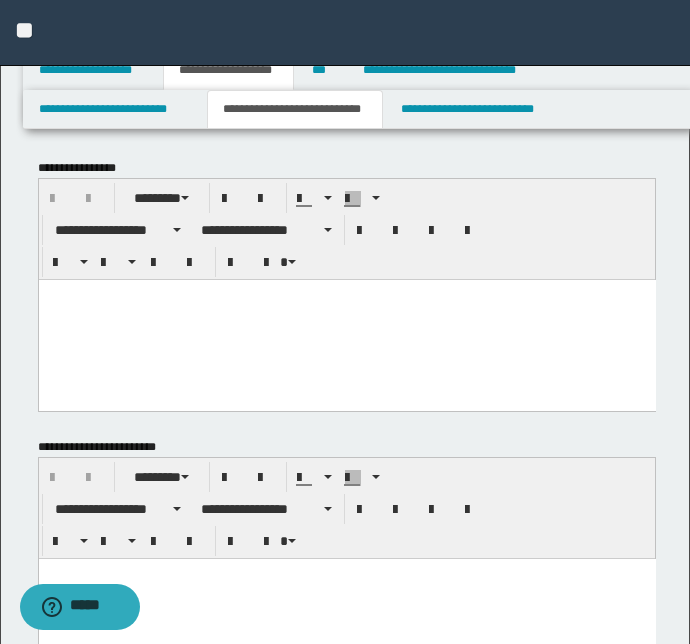 click at bounding box center [346, 319] 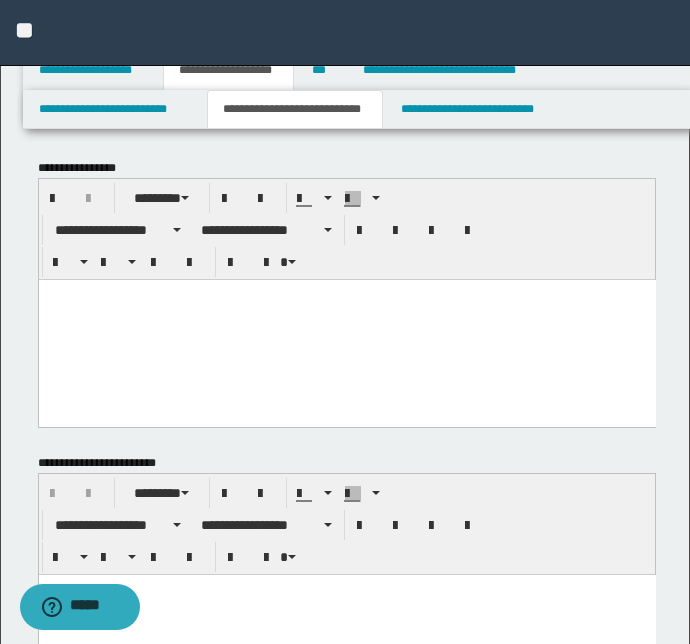 paste 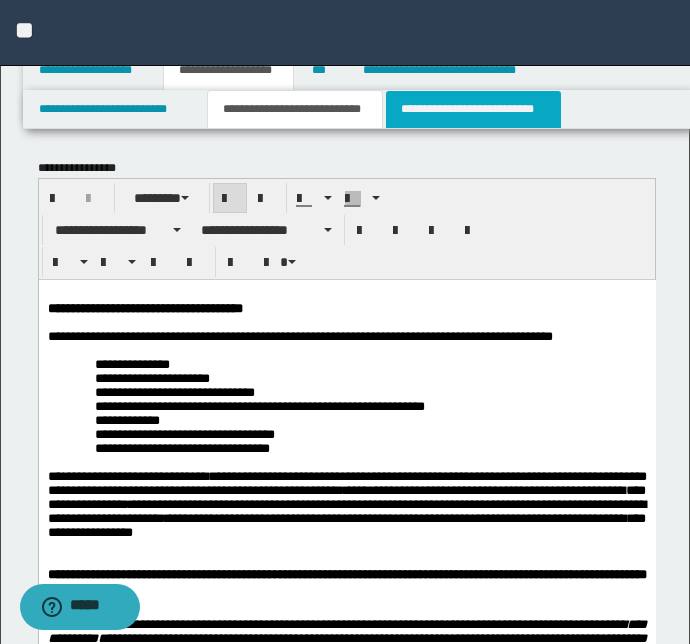 click on "**********" at bounding box center (473, 109) 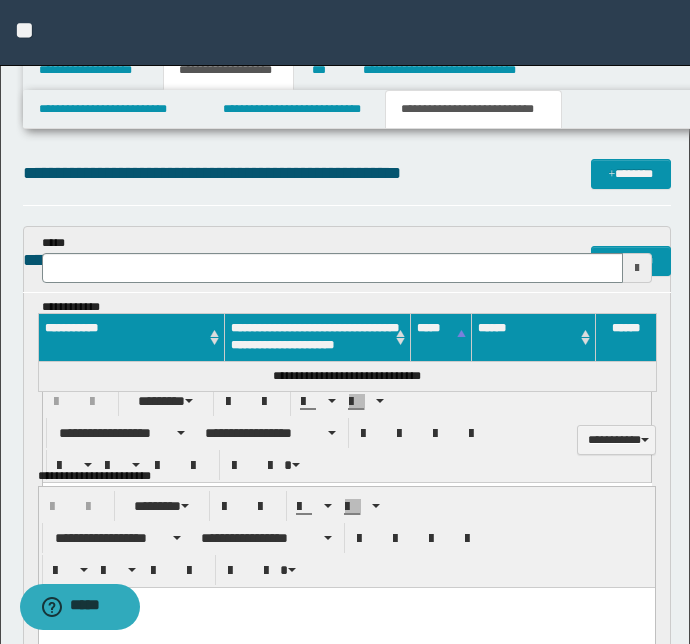 scroll, scrollTop: 0, scrollLeft: 0, axis: both 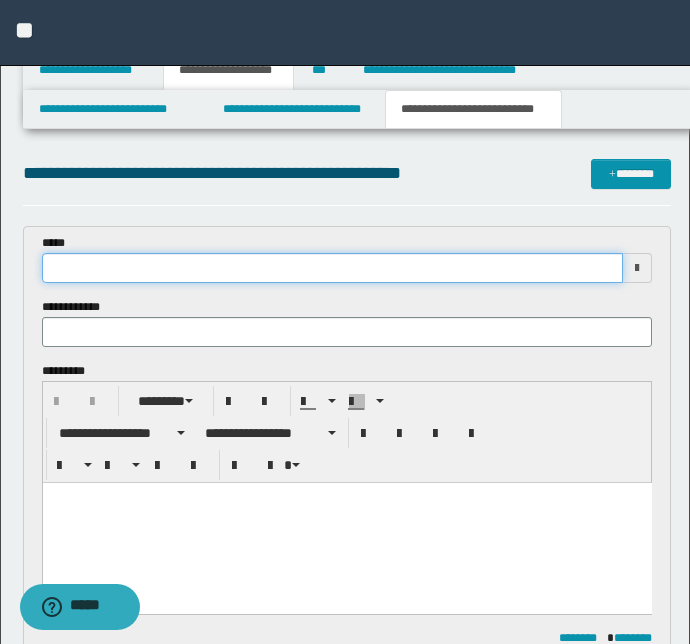 click at bounding box center (333, 268) 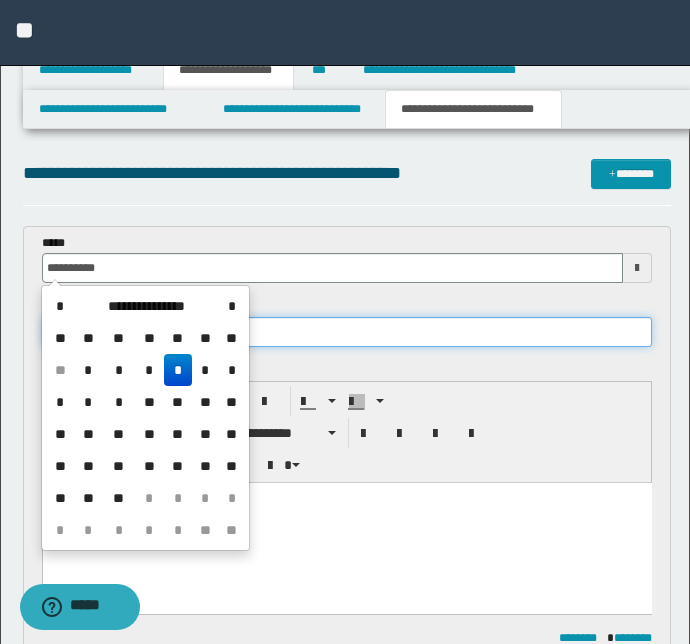 type on "**********" 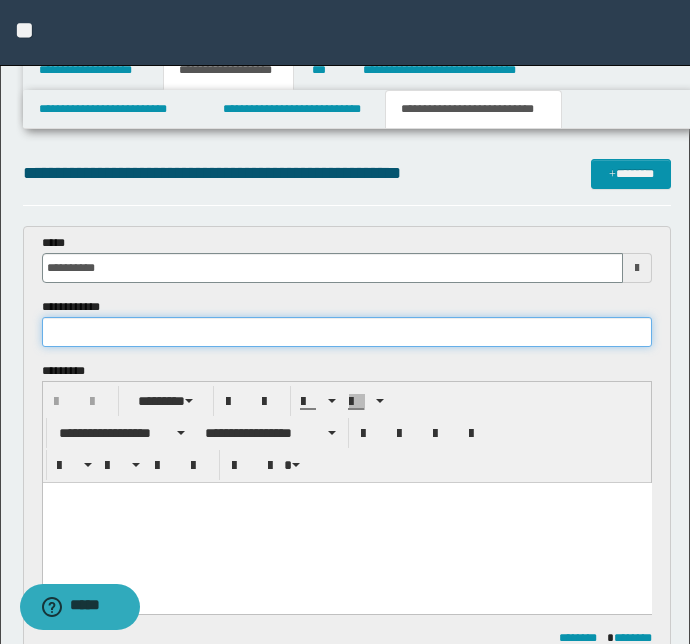 paste on "**********" 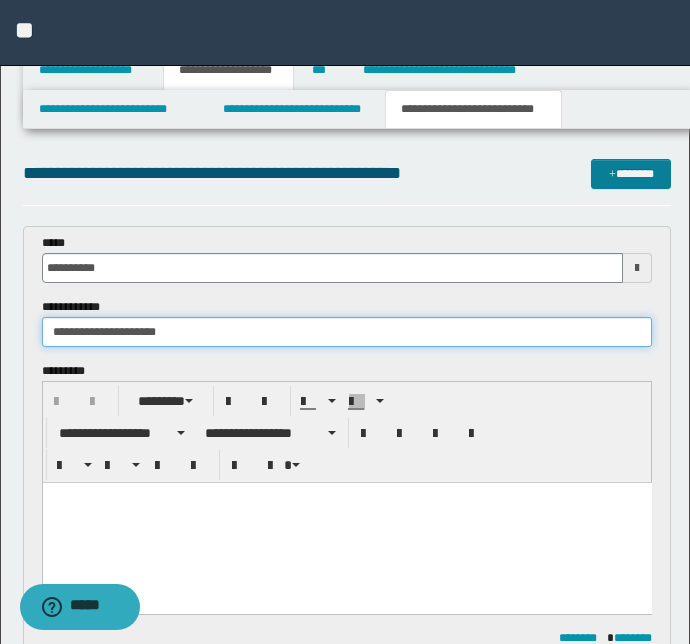 type on "**********" 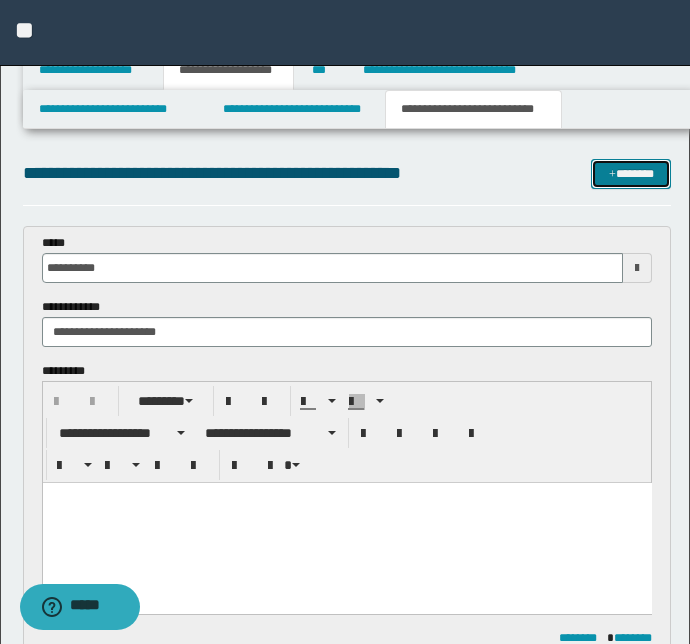 click at bounding box center (612, 175) 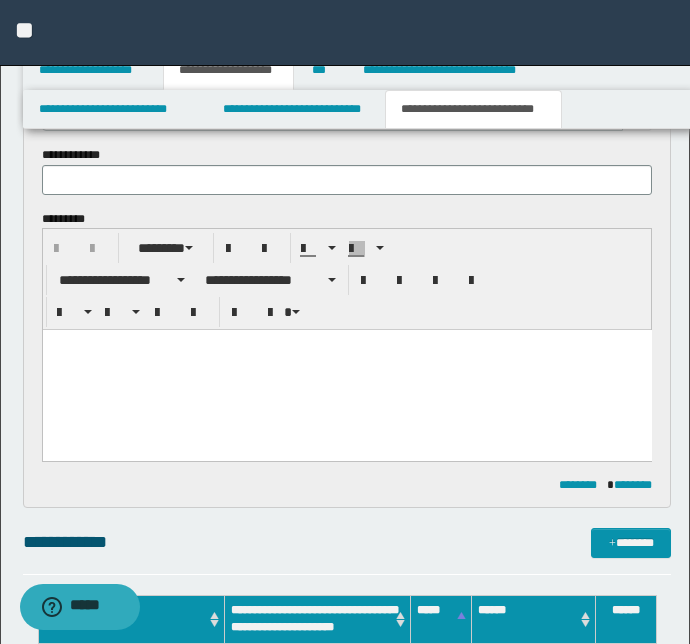 scroll, scrollTop: 425, scrollLeft: 0, axis: vertical 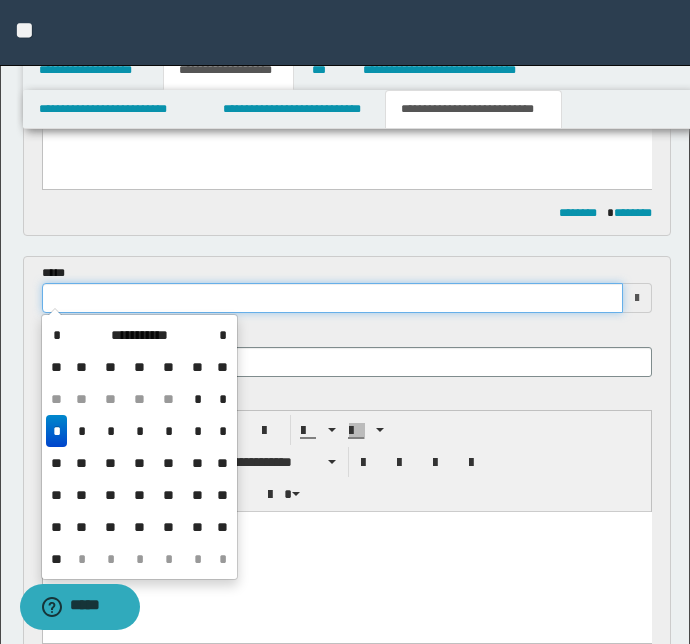 click at bounding box center (333, 298) 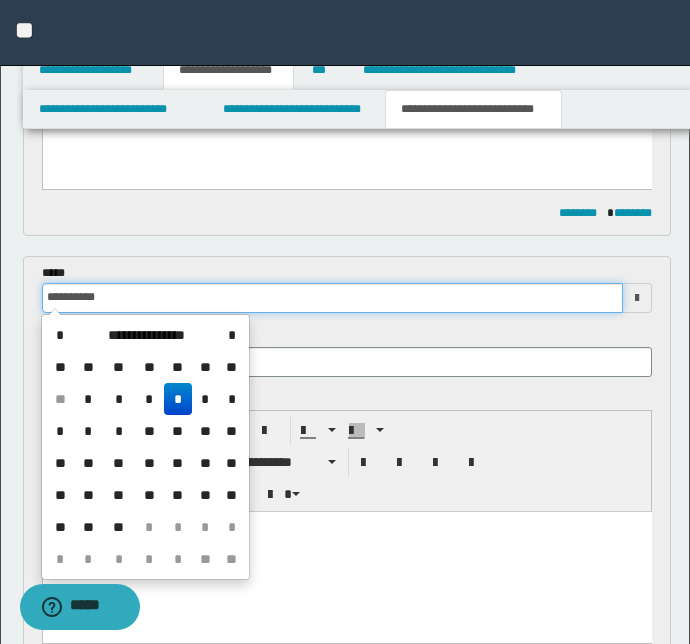 type on "**********" 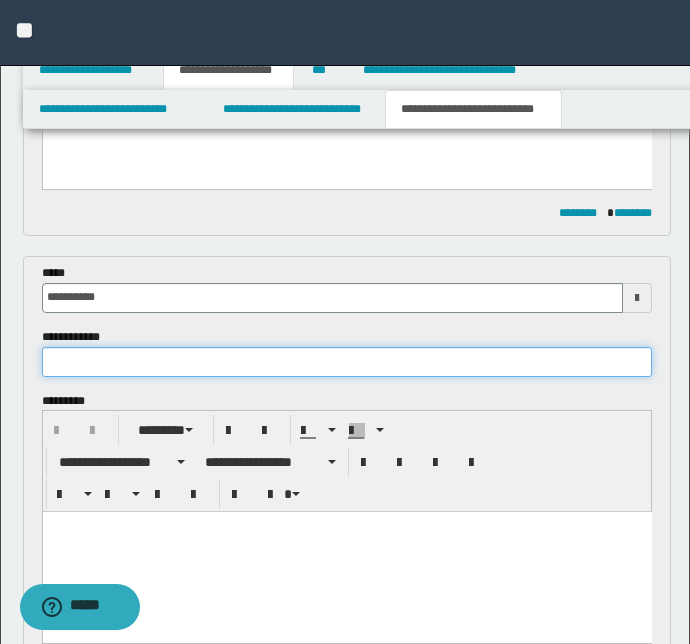 paste on "**********" 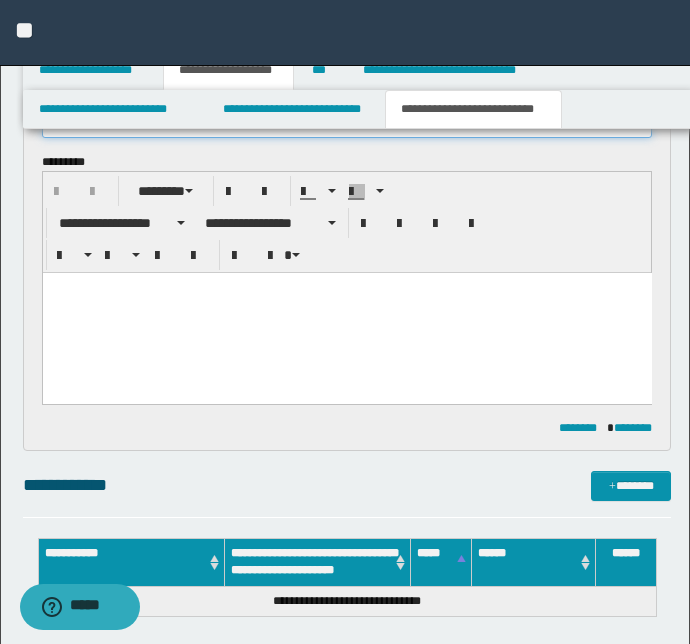 scroll, scrollTop: 789, scrollLeft: 0, axis: vertical 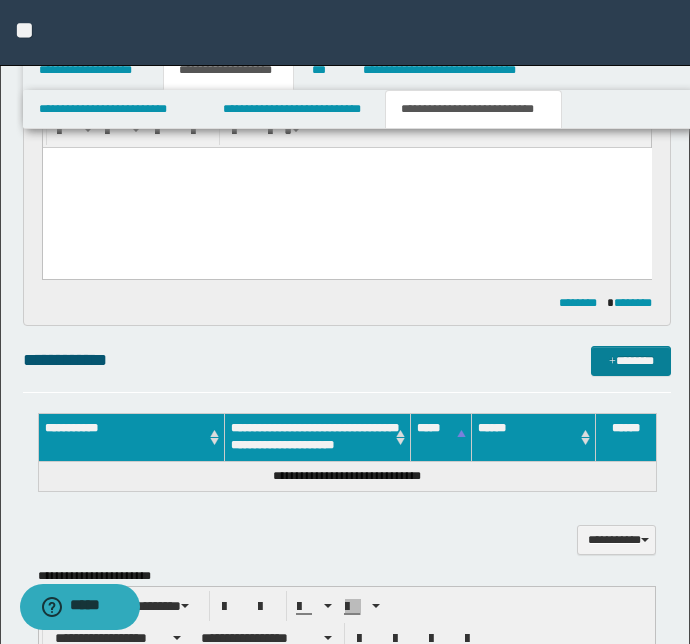 type on "**********" 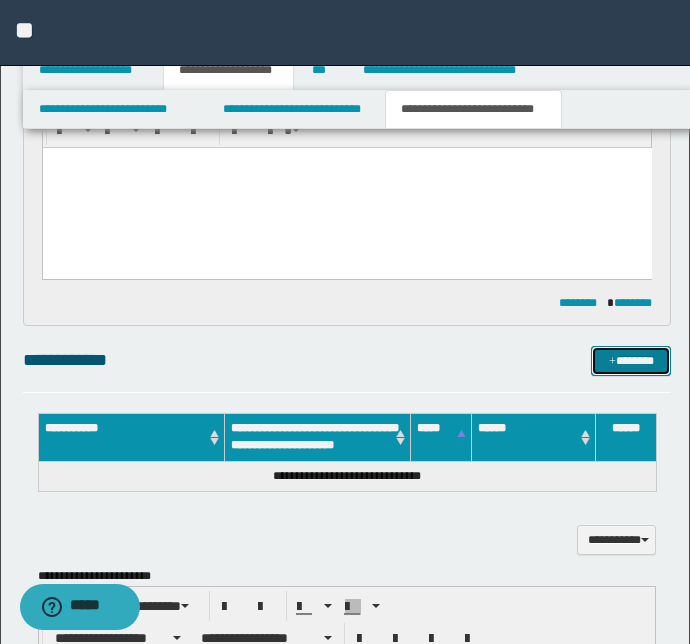click at bounding box center (612, 362) 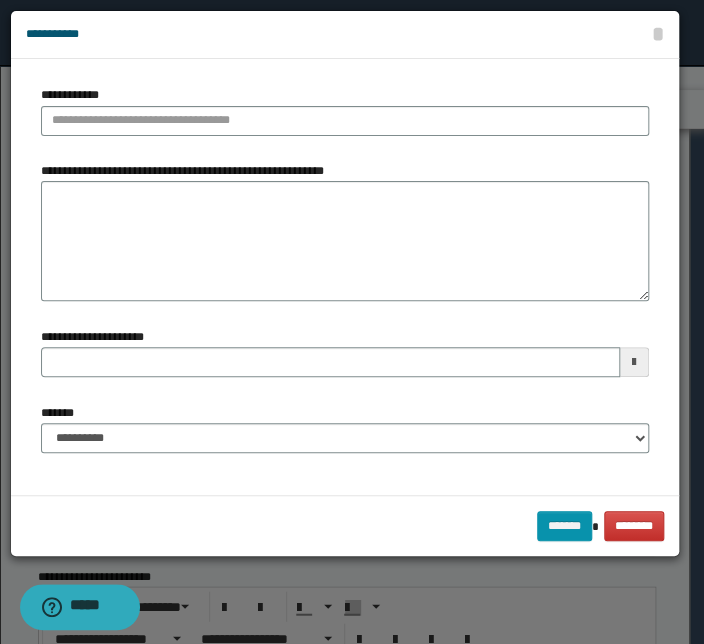 type 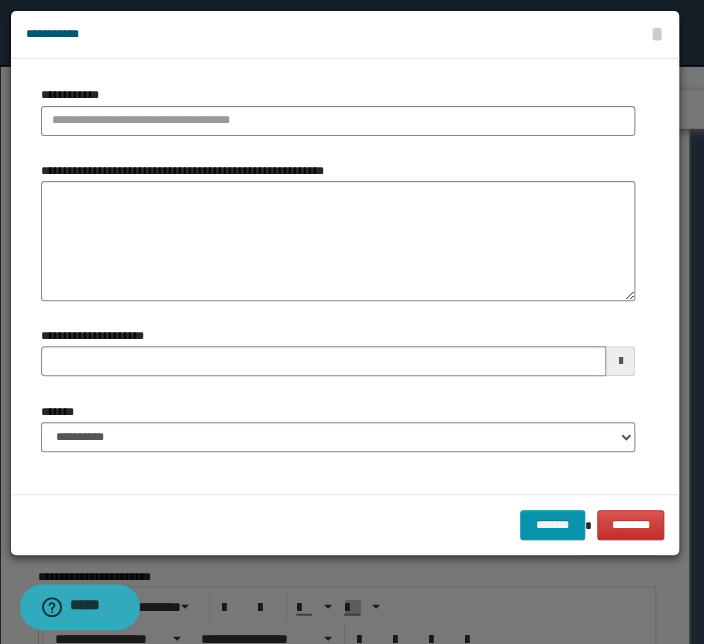type 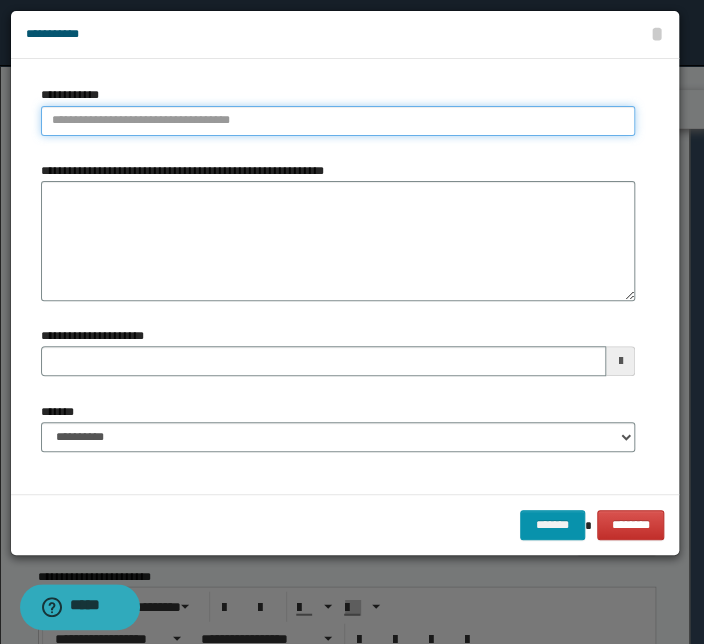 click on "**********" at bounding box center (338, 121) 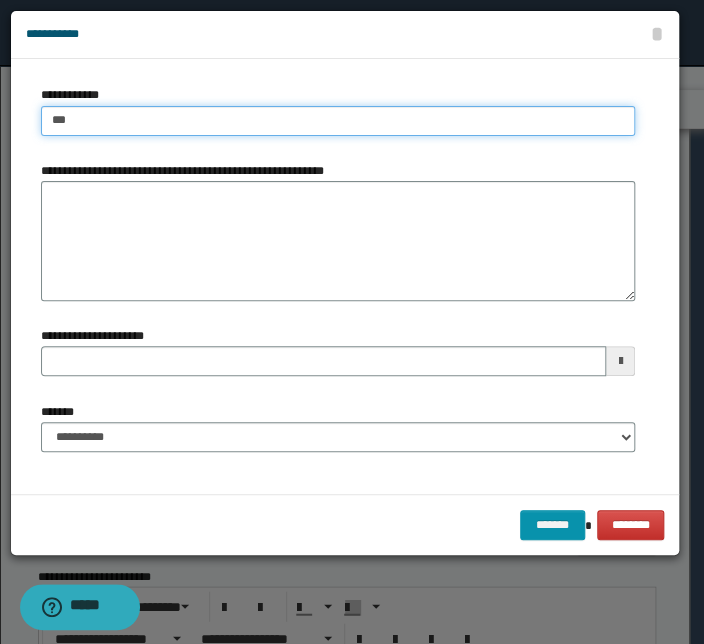 type on "****" 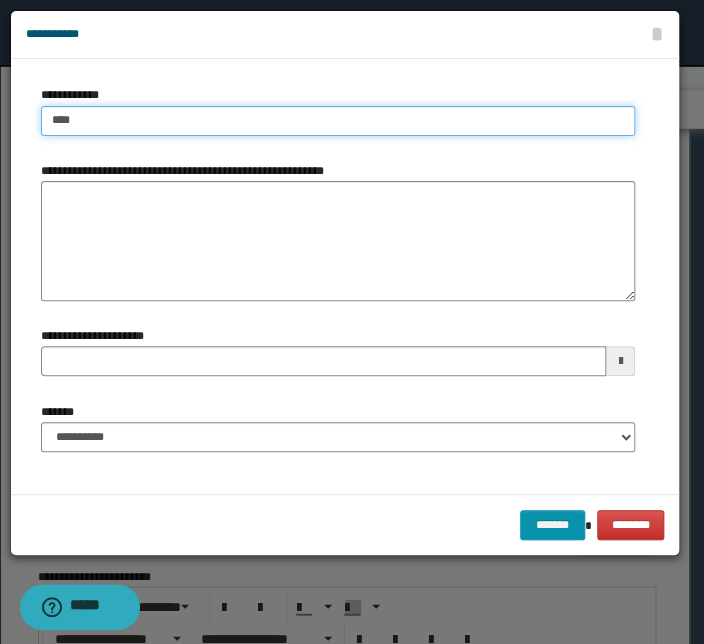 type on "****" 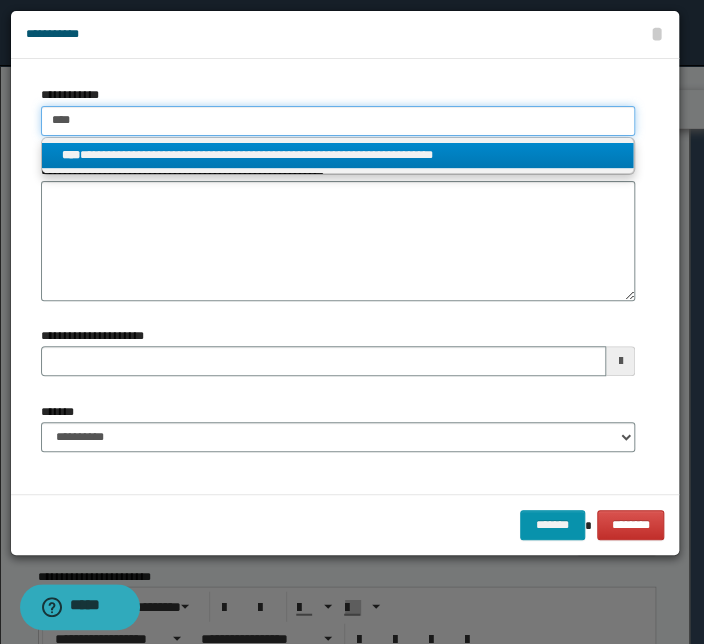 type on "****" 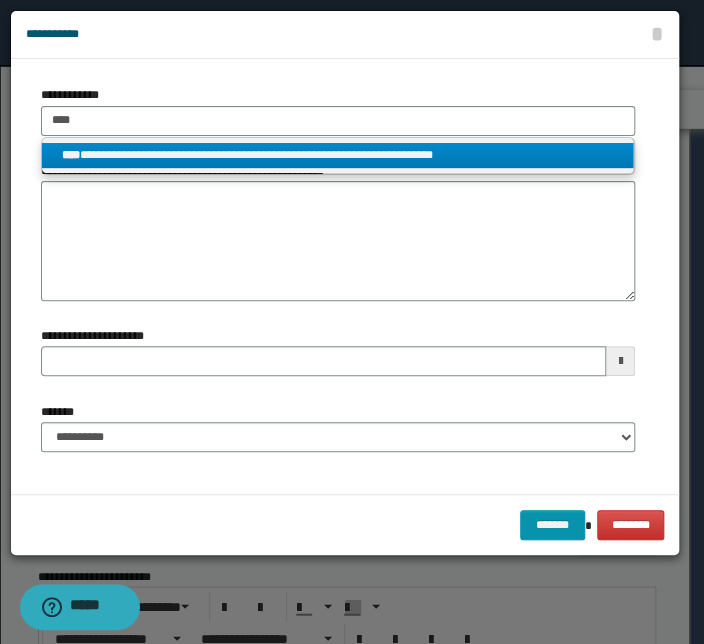 click on "**********" at bounding box center [337, 155] 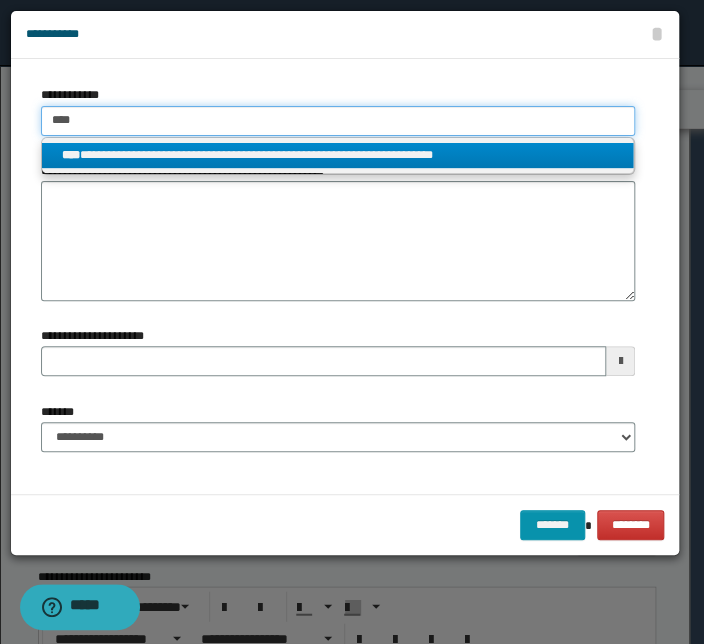 type 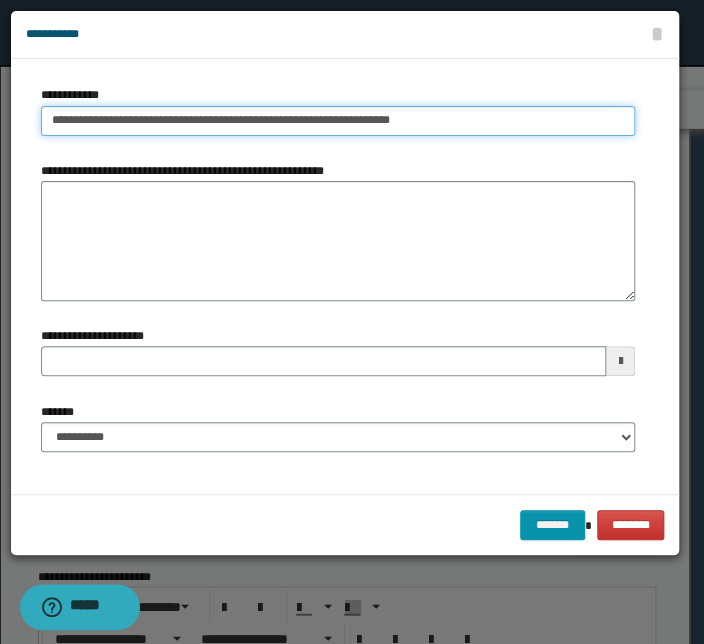 type 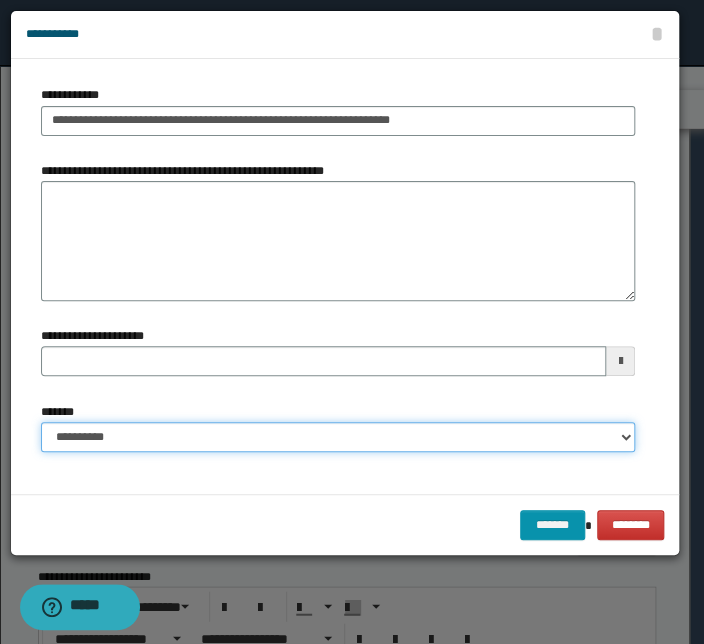 click on "**********" at bounding box center (338, 437) 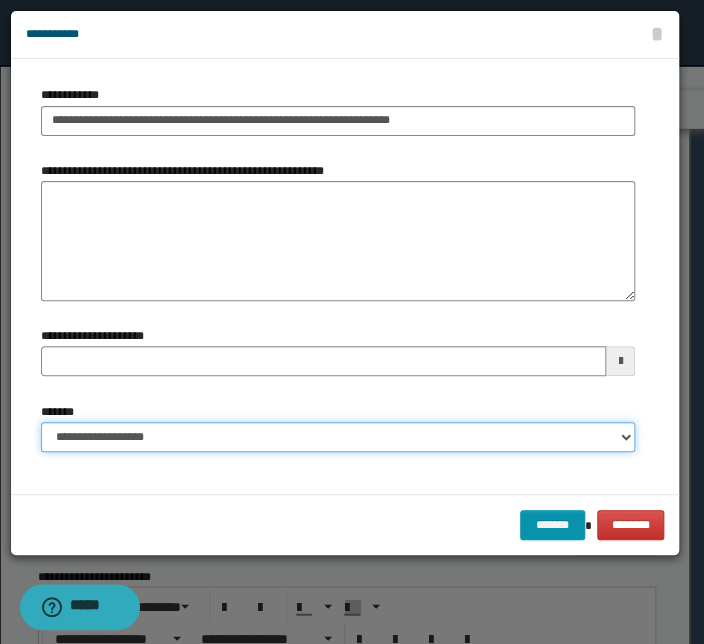 click on "**********" at bounding box center [338, 437] 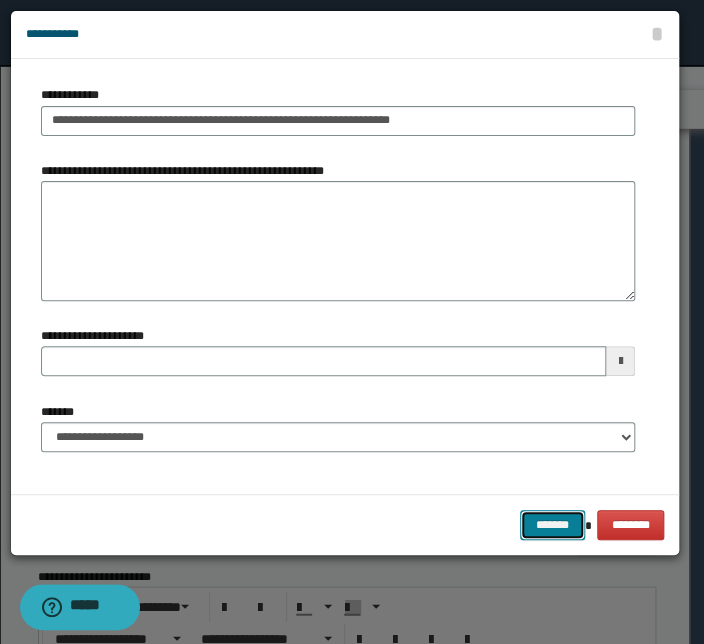 click on "*******" at bounding box center (552, 525) 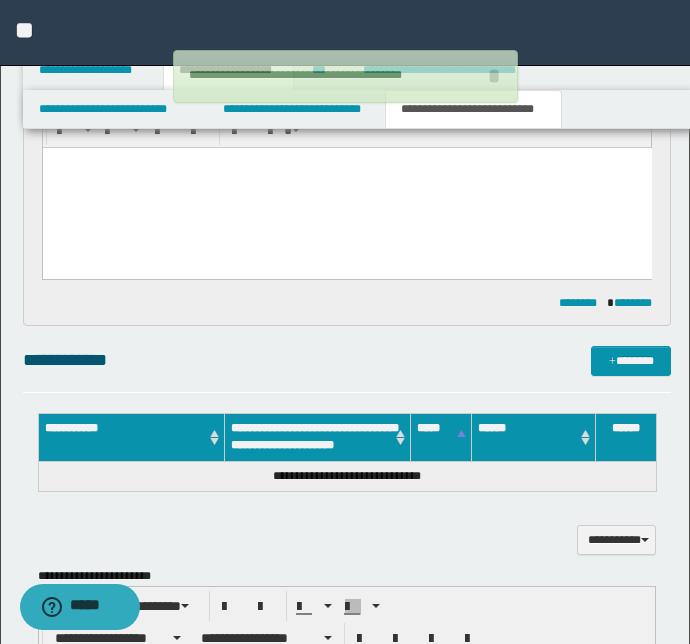 type 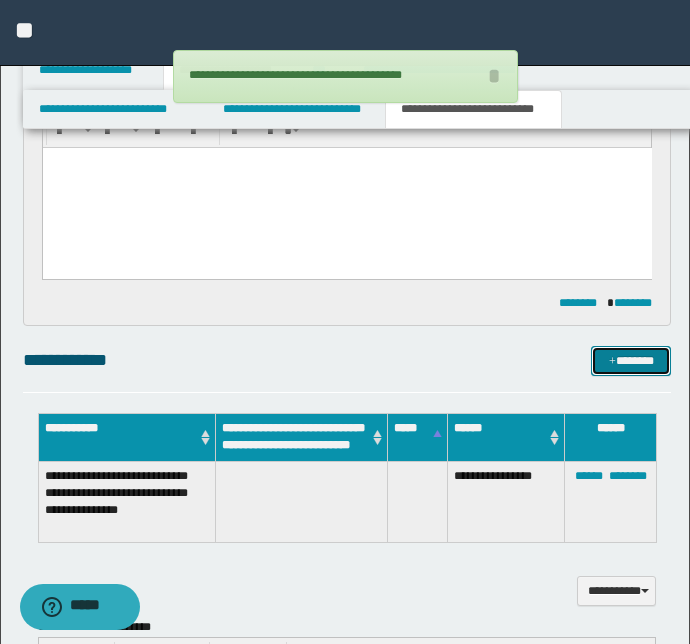click on "*******" at bounding box center [631, 361] 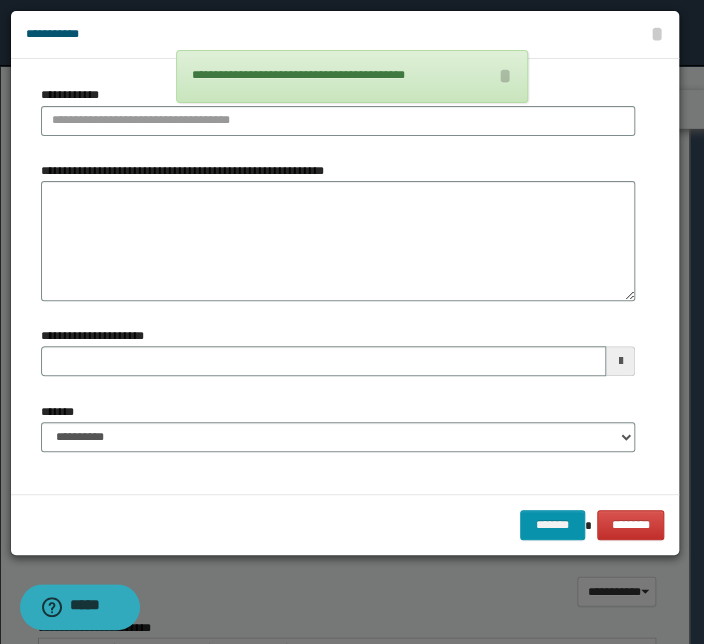 type 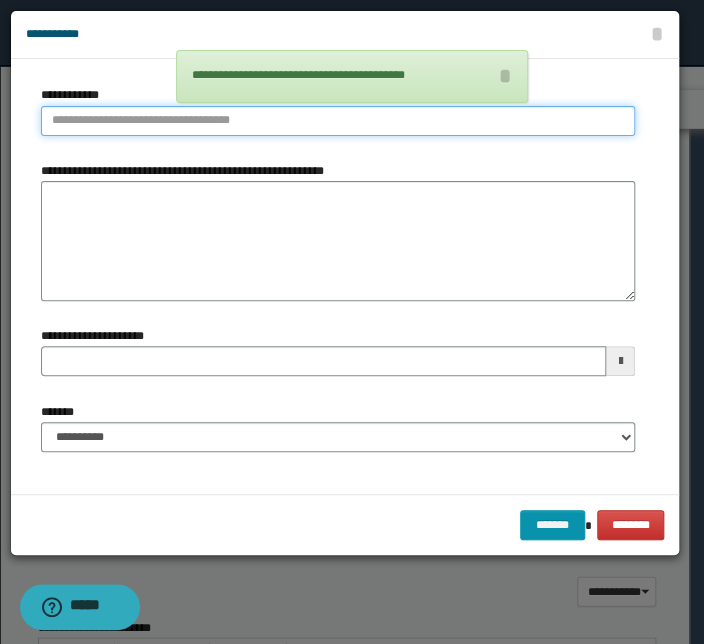 type on "**********" 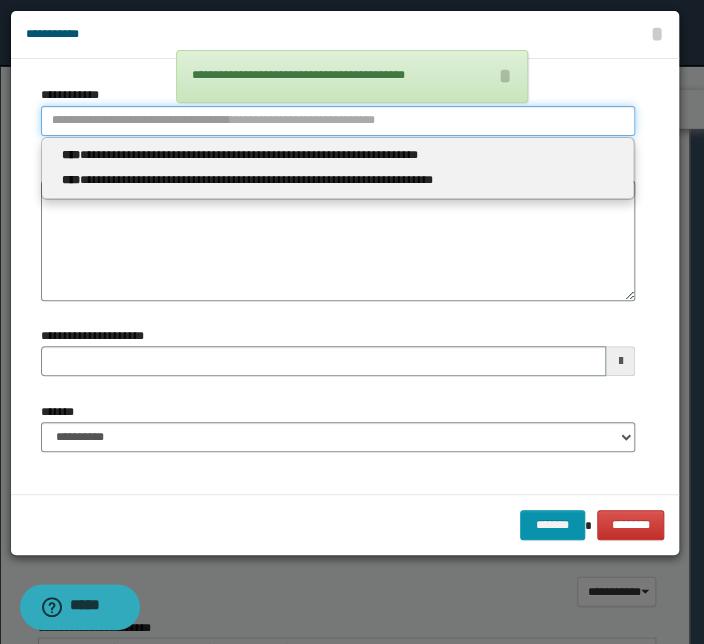 click on "**********" at bounding box center [338, 121] 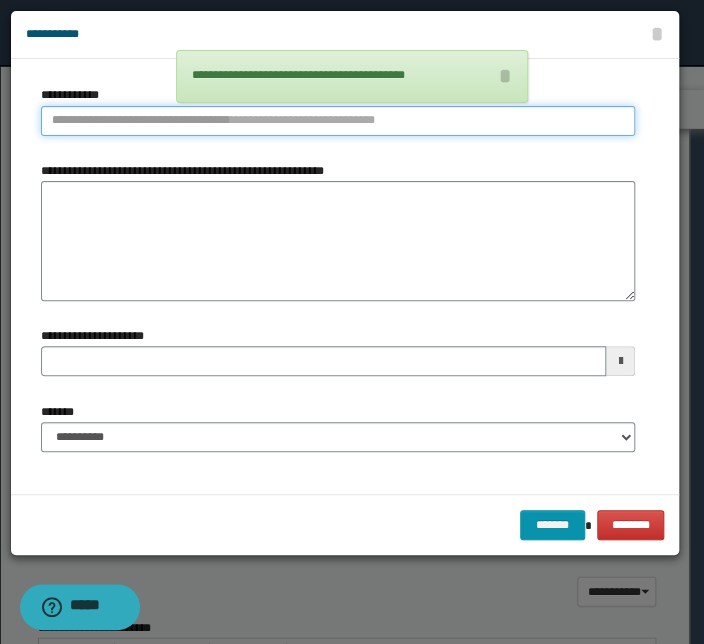 type 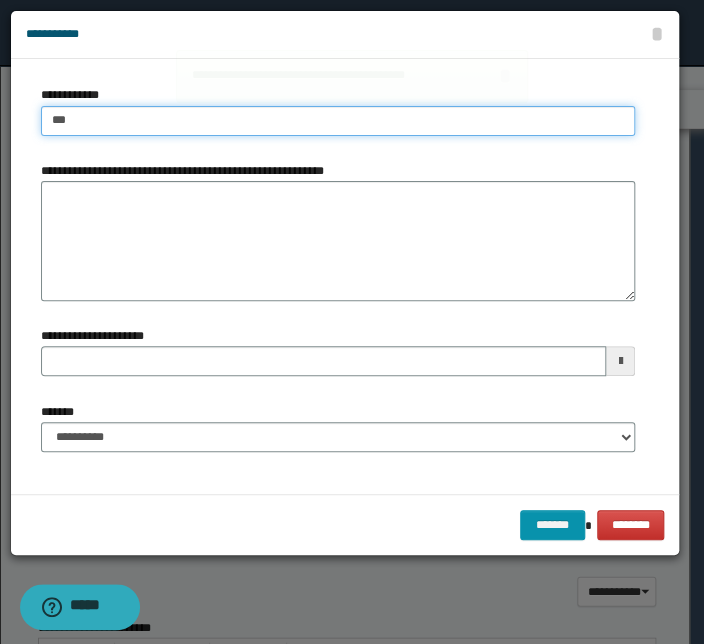 type on "****" 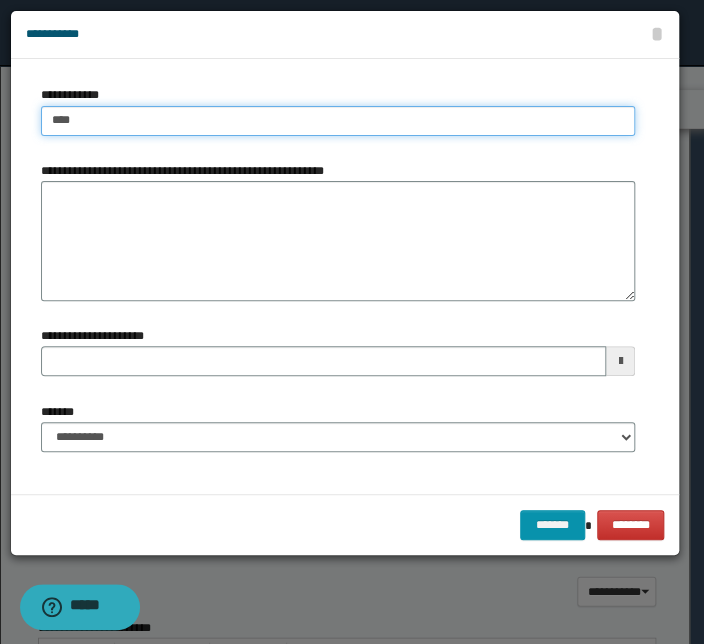 type on "****" 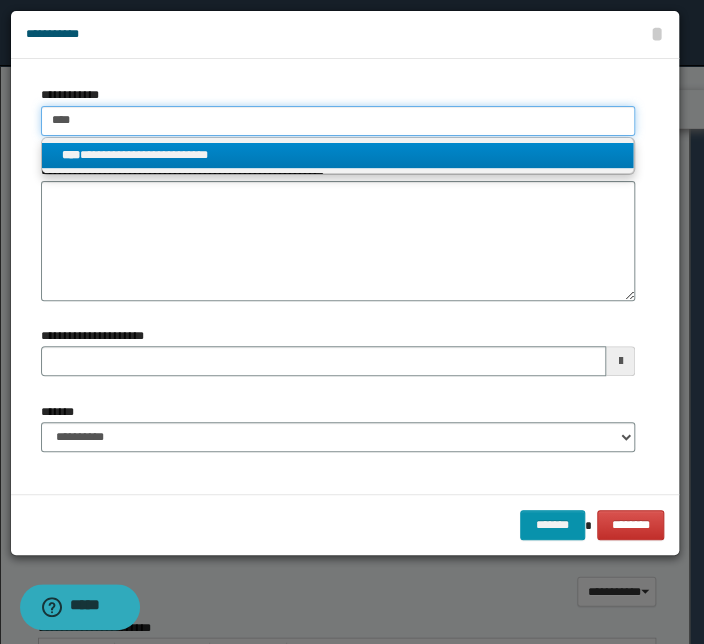 type on "****" 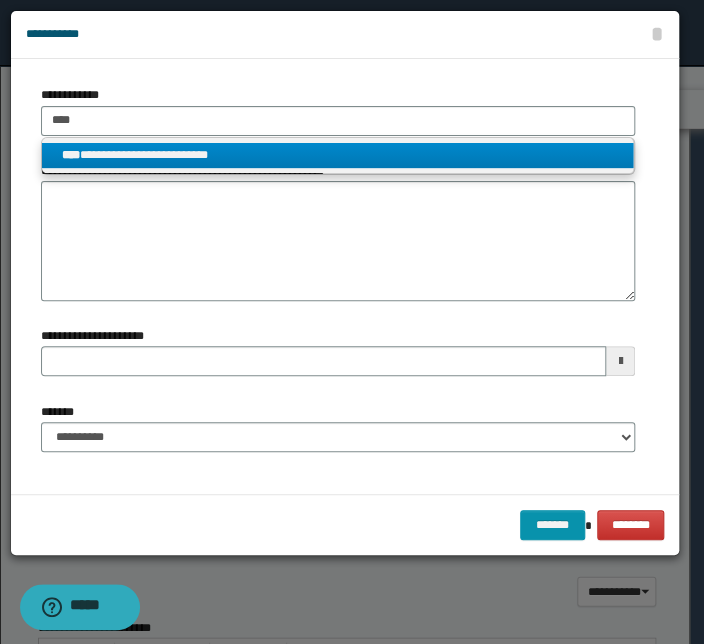 click on "**********" at bounding box center (337, 155) 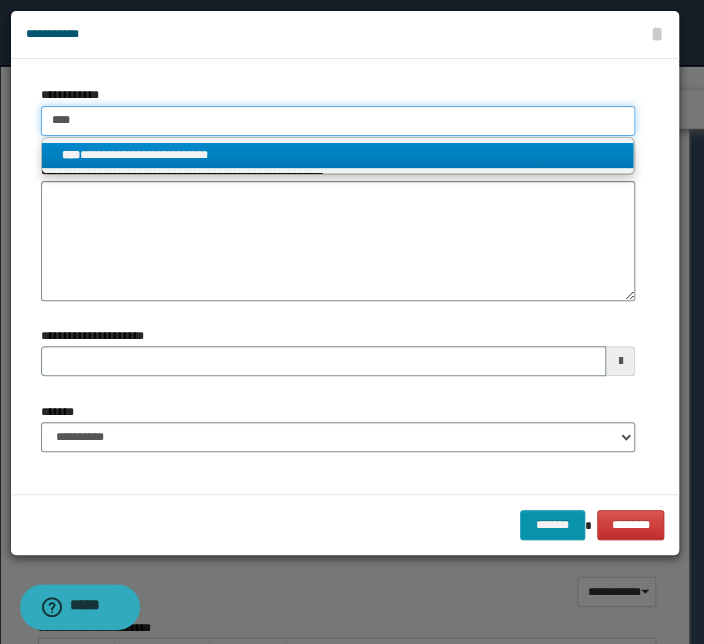 type 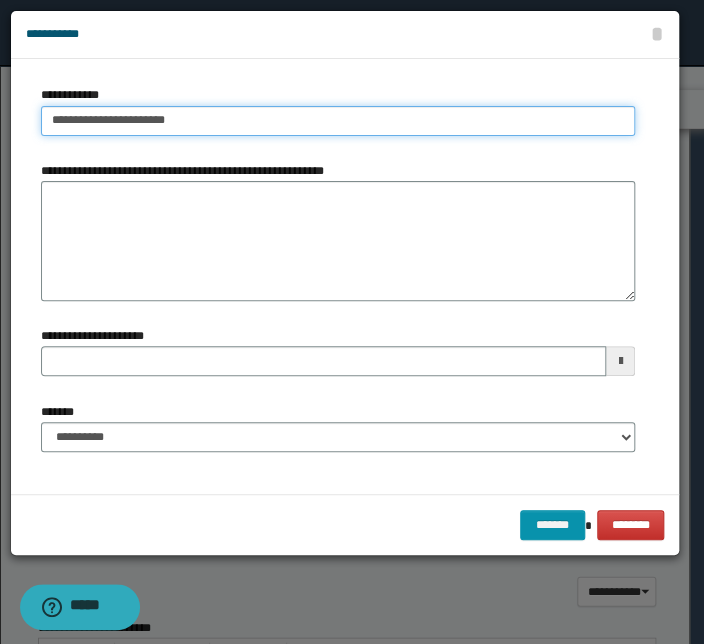 type 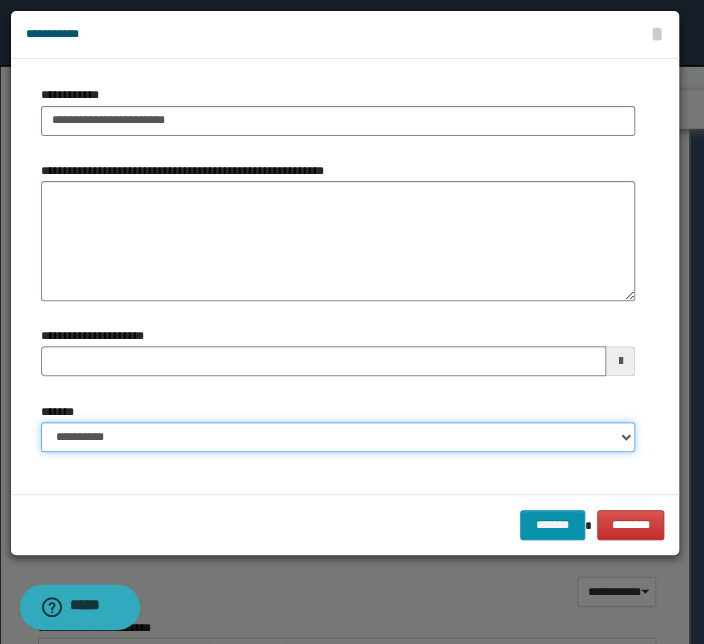 click on "**********" at bounding box center [338, 437] 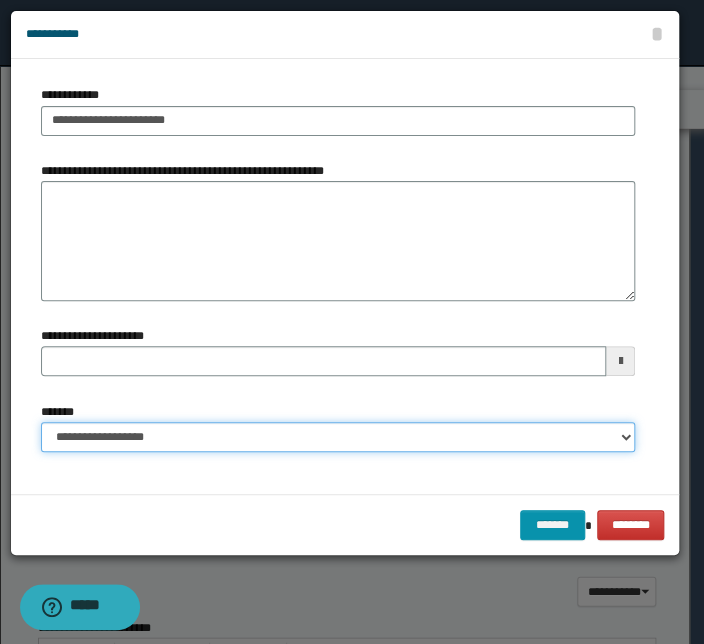 click on "**********" at bounding box center [338, 437] 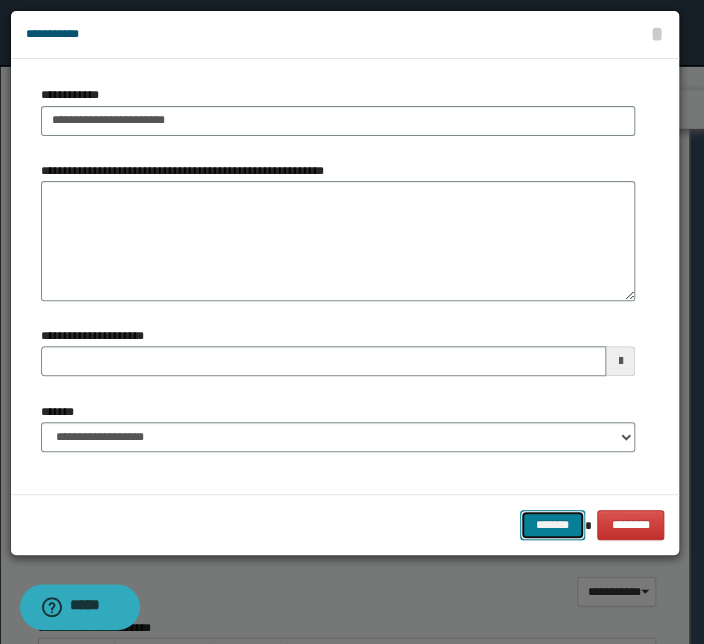 click on "*******" at bounding box center (552, 525) 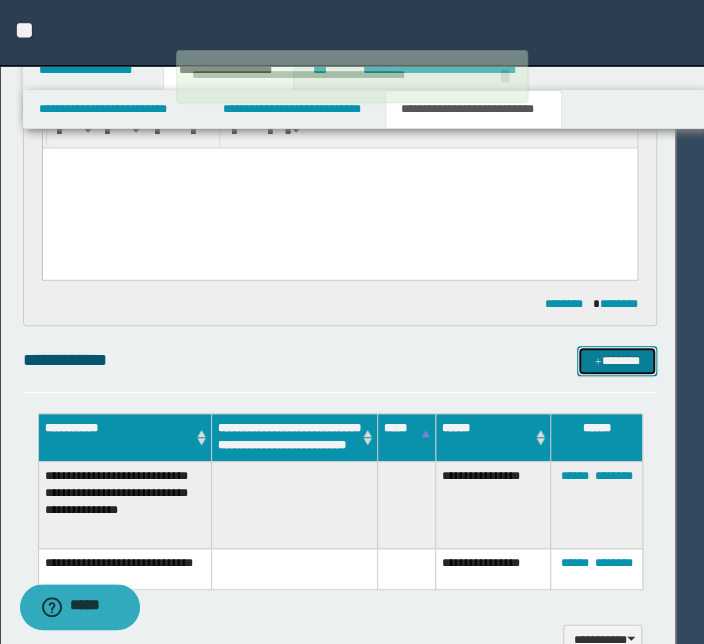 type 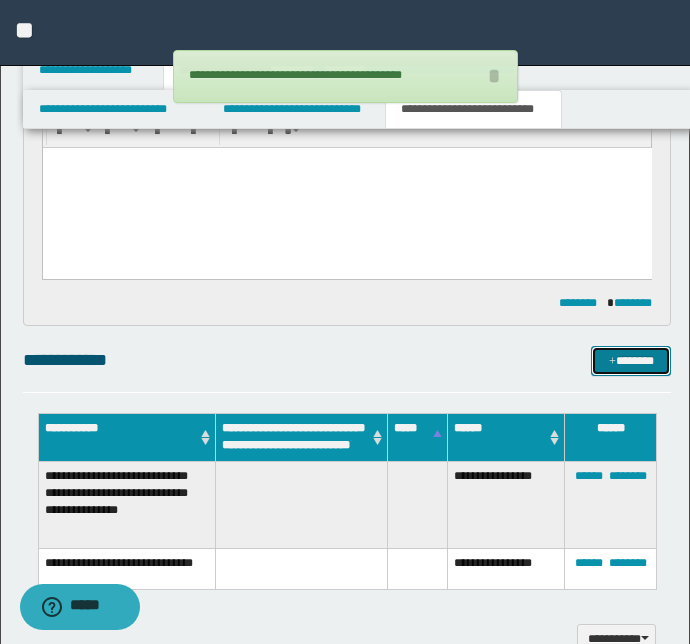 click on "*******" at bounding box center (631, 361) 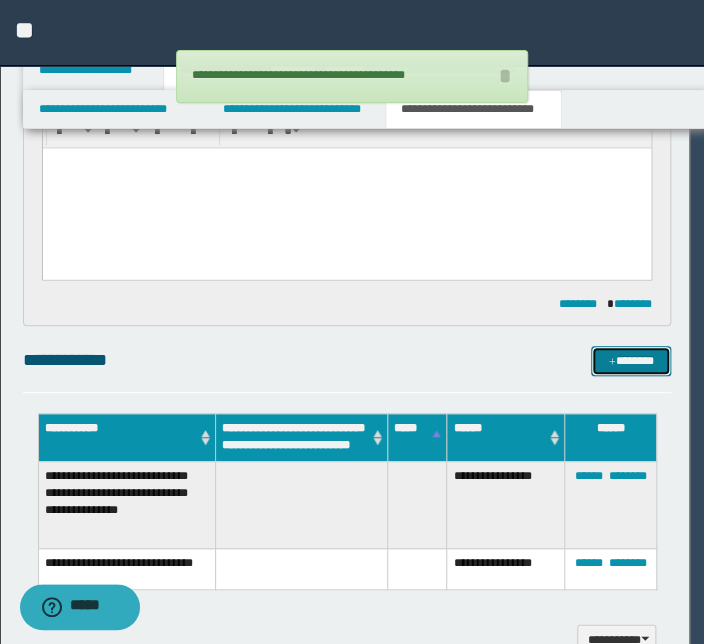 type 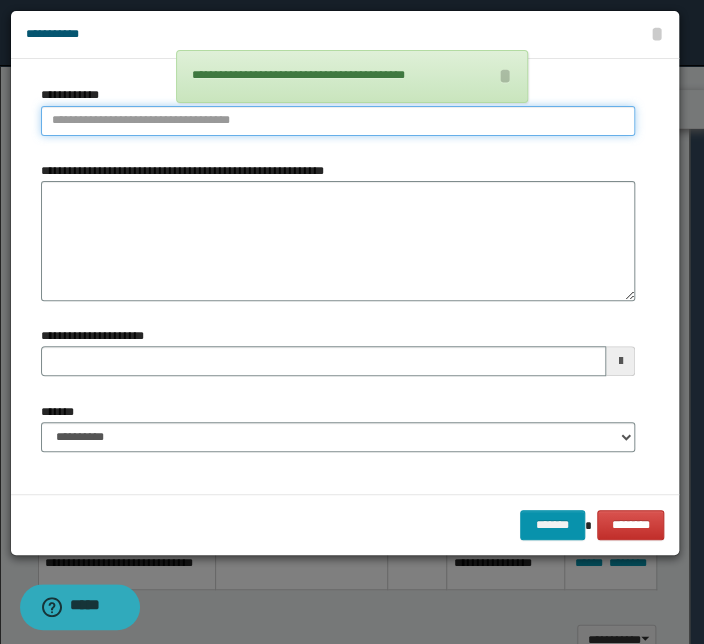 type on "**********" 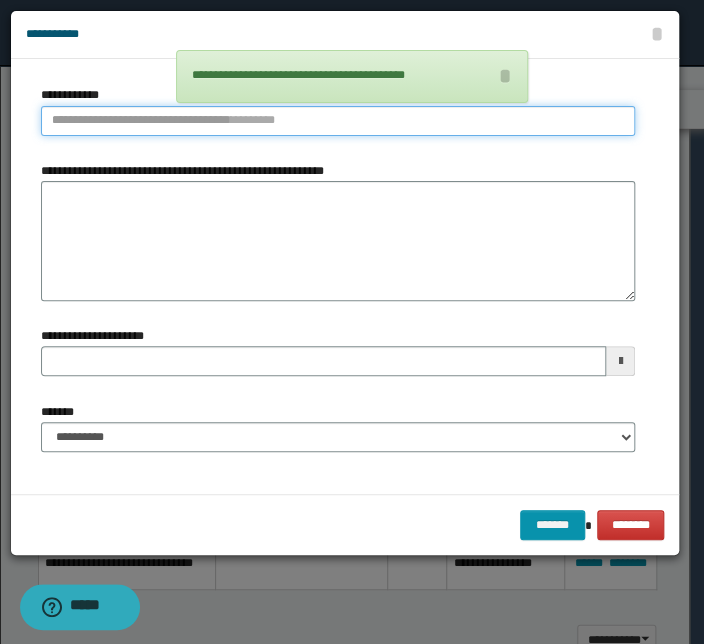 click on "**********" at bounding box center [338, 121] 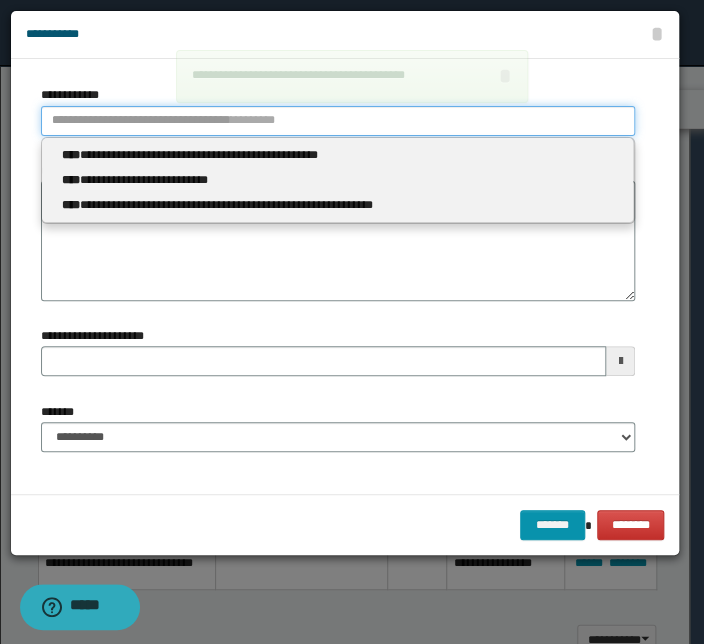 type 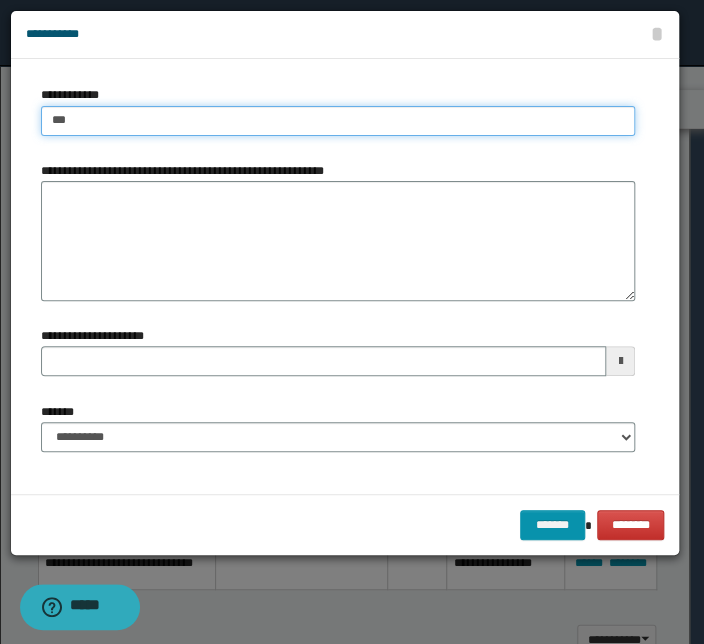type on "****" 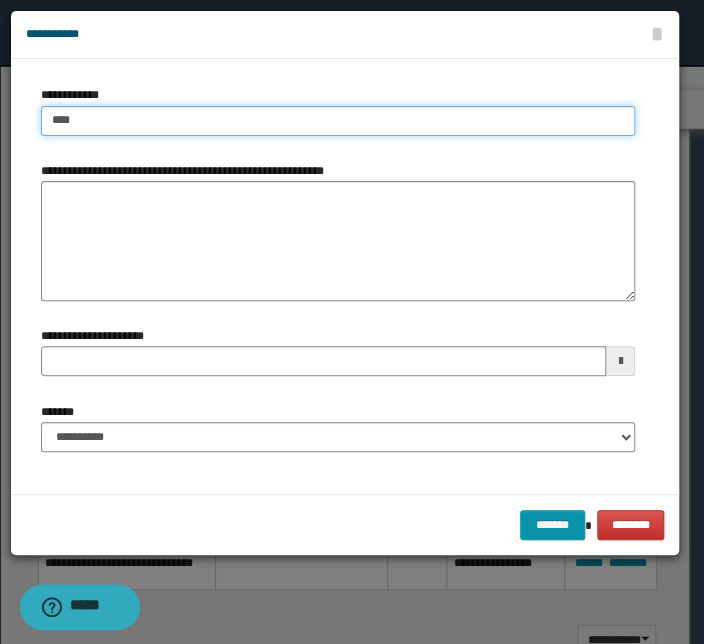 type on "****" 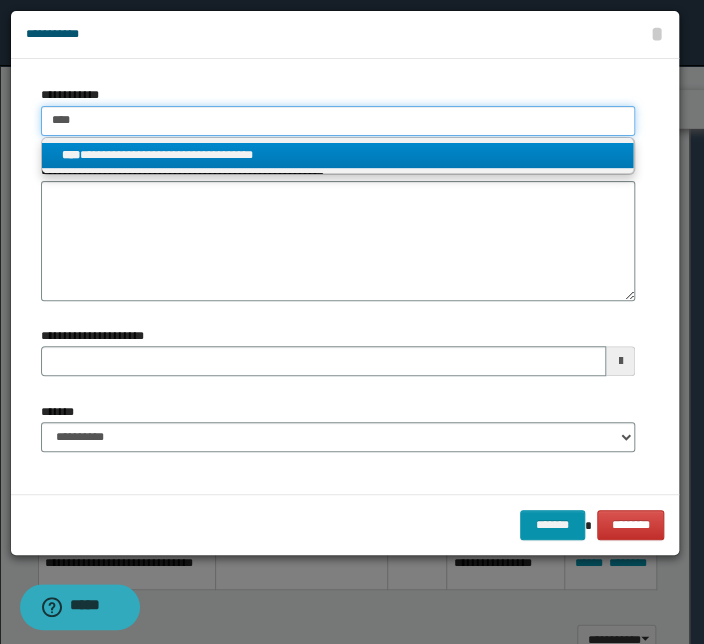 type on "****" 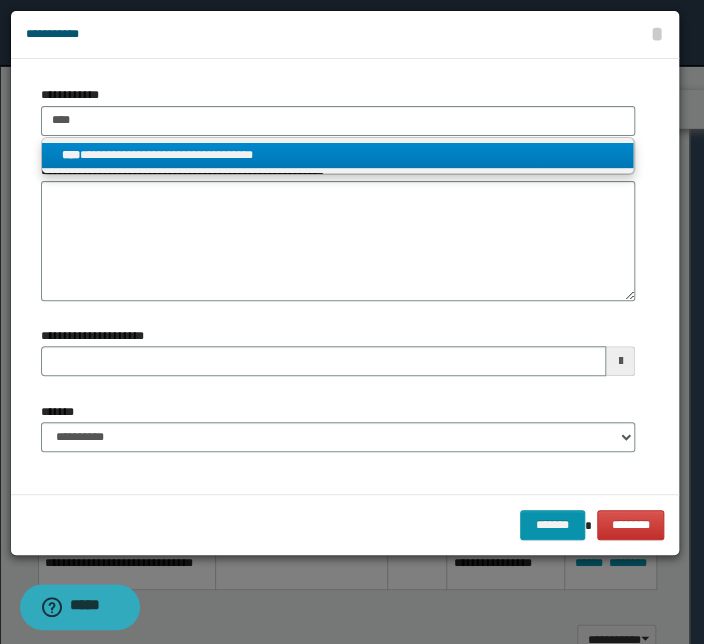 click on "**********" at bounding box center (337, 155) 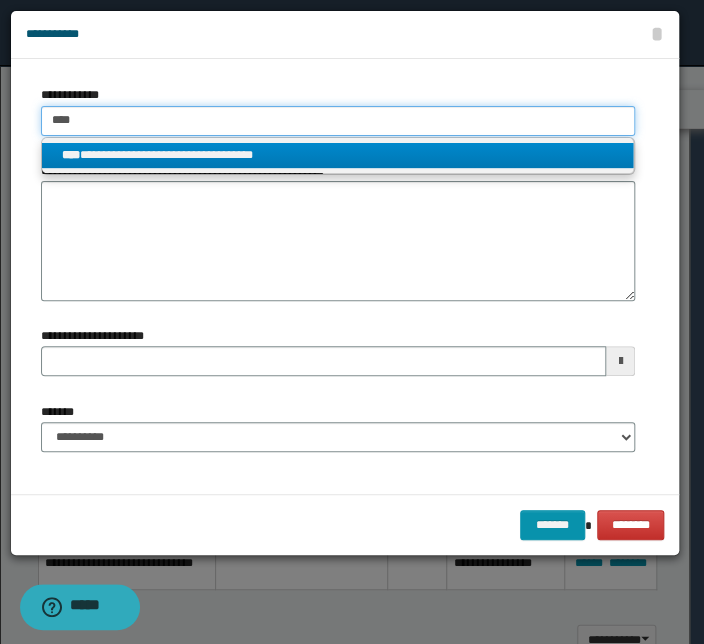 type 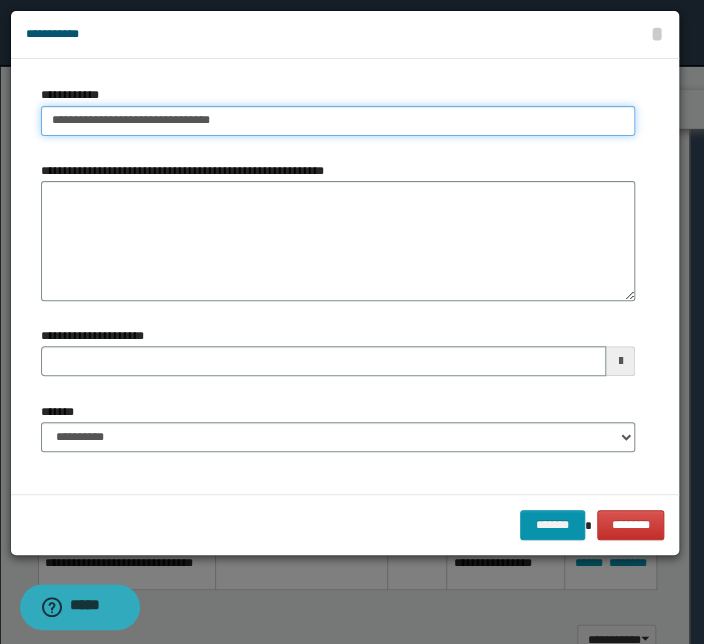 type 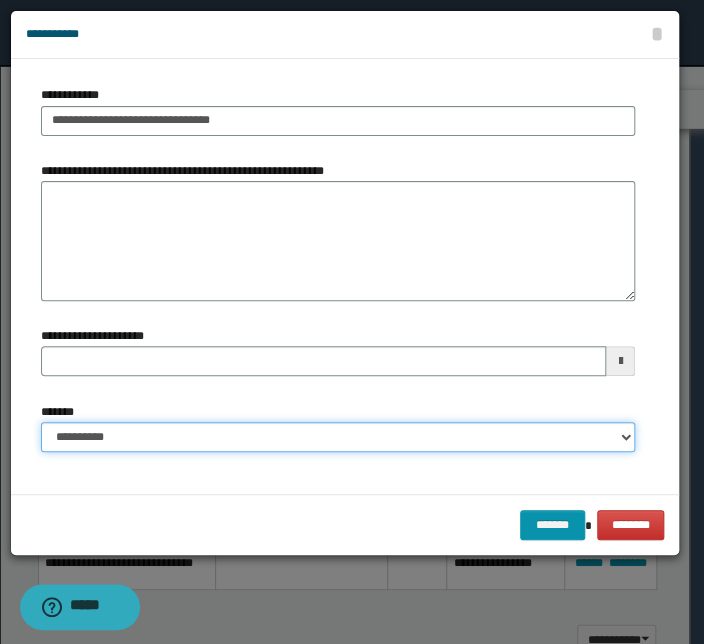 click on "**********" at bounding box center [338, 437] 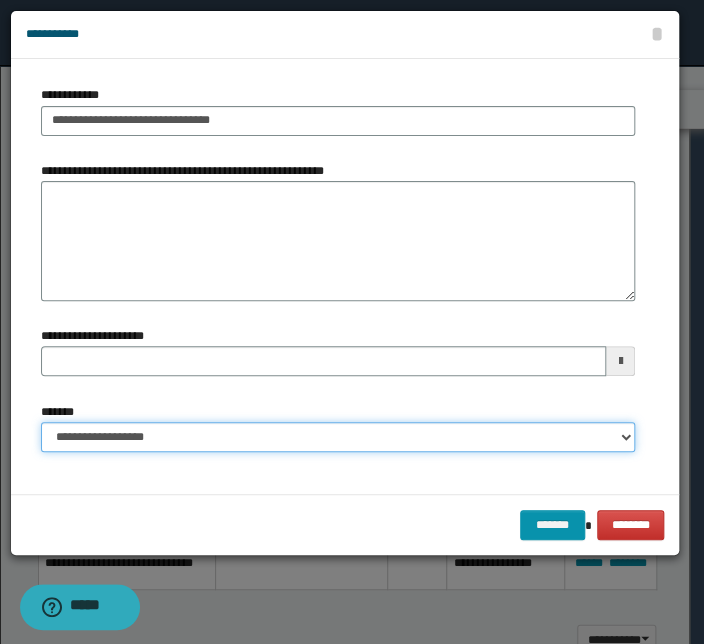 click on "**********" at bounding box center [338, 437] 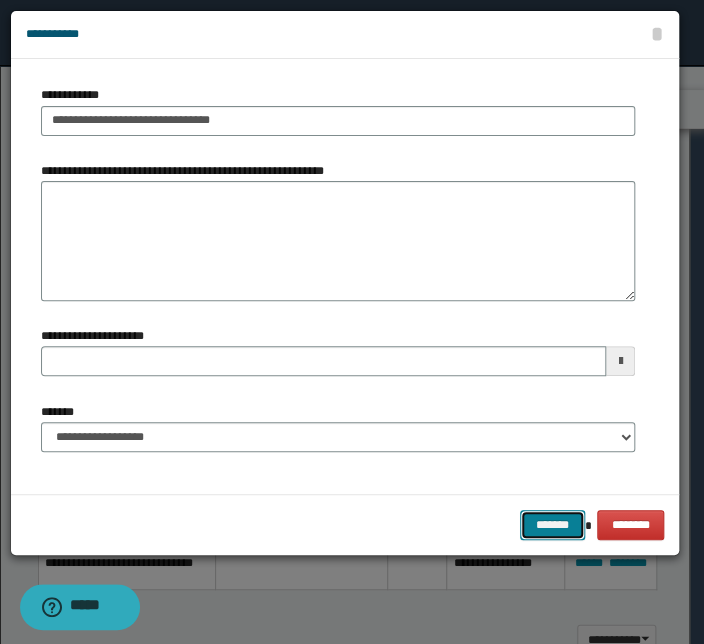 click on "*******" at bounding box center (552, 525) 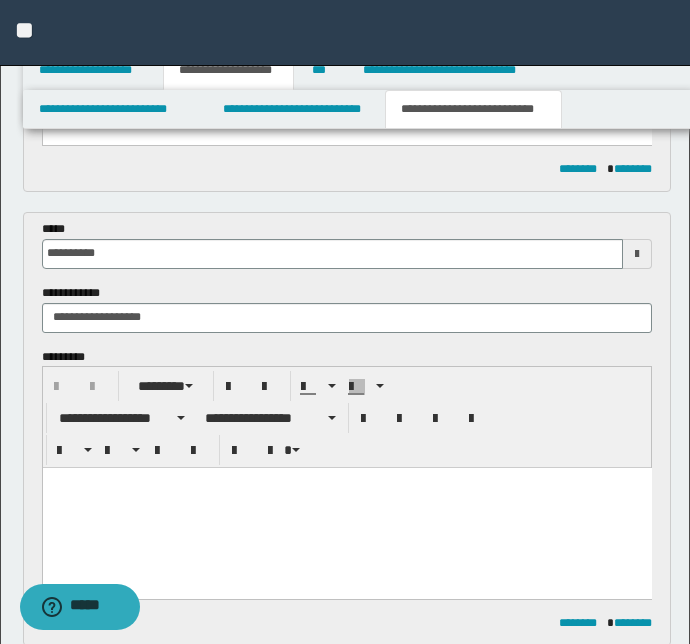 scroll, scrollTop: 334, scrollLeft: 0, axis: vertical 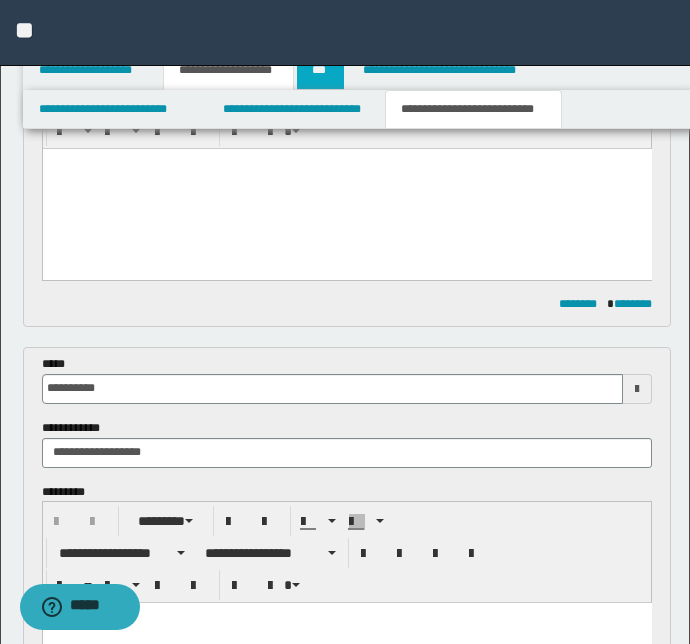 click on "***" at bounding box center (320, 70) 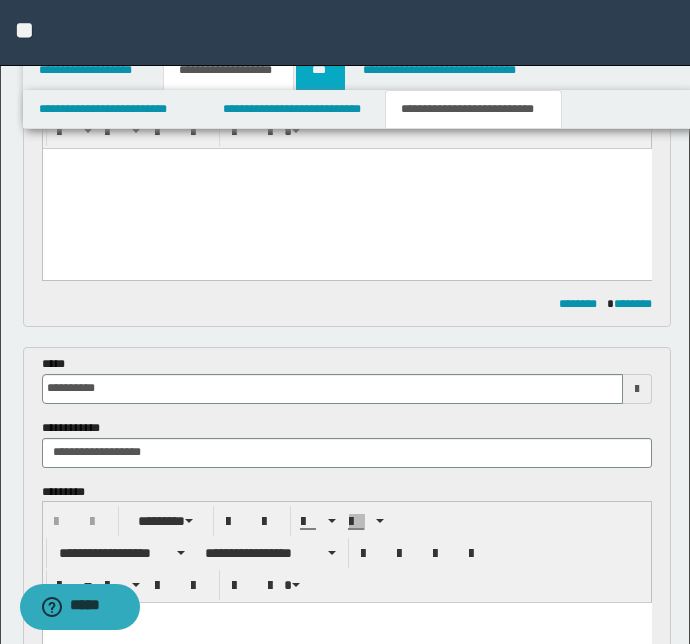 scroll, scrollTop: 0, scrollLeft: 0, axis: both 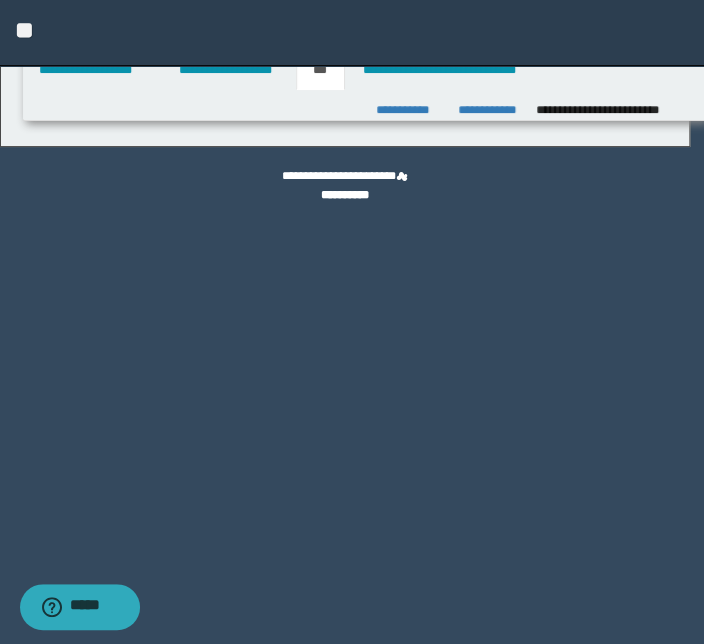 select on "***" 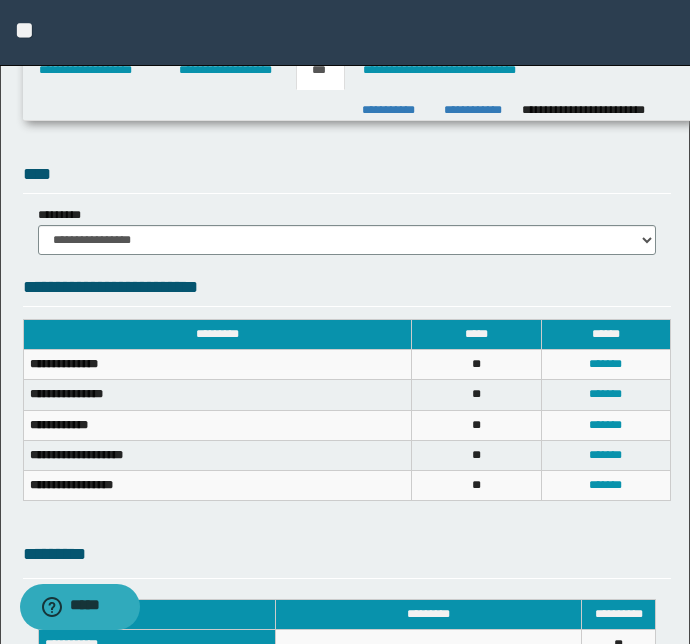 scroll, scrollTop: 0, scrollLeft: 0, axis: both 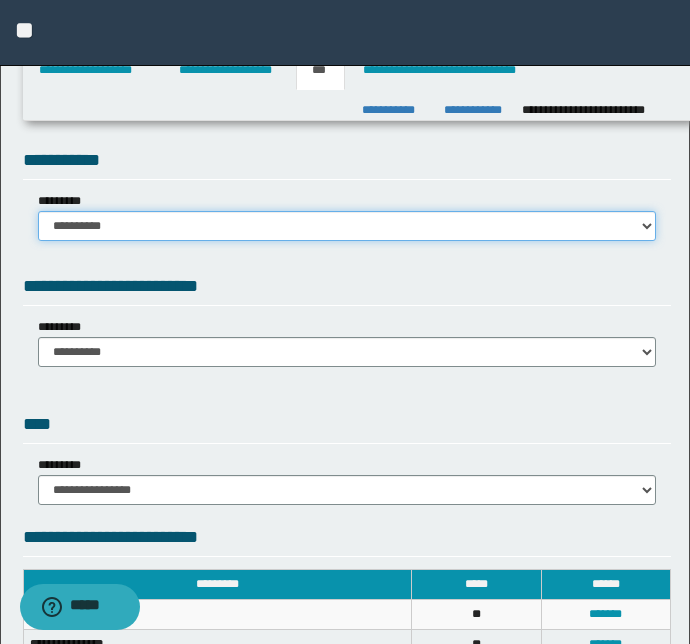 drag, startPoint x: 632, startPoint y: 230, endPoint x: 626, endPoint y: 241, distance: 12.529964 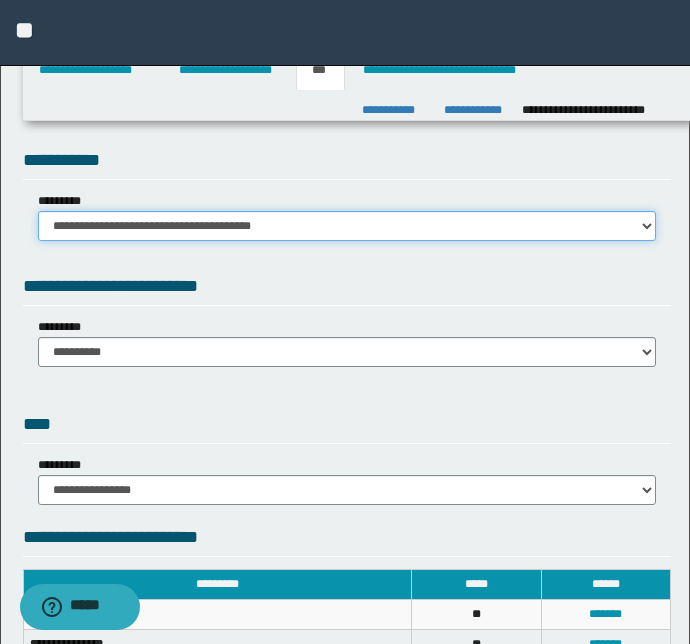 click on "**********" at bounding box center [347, 226] 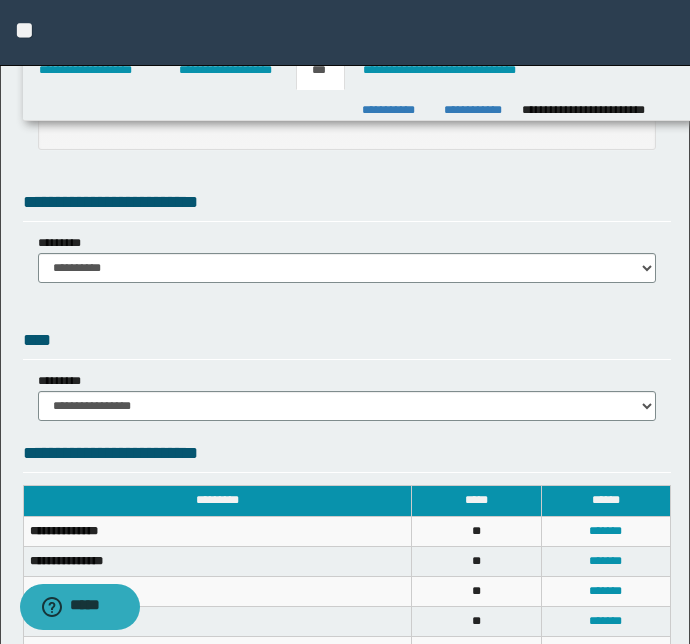 scroll, scrollTop: 244, scrollLeft: 0, axis: vertical 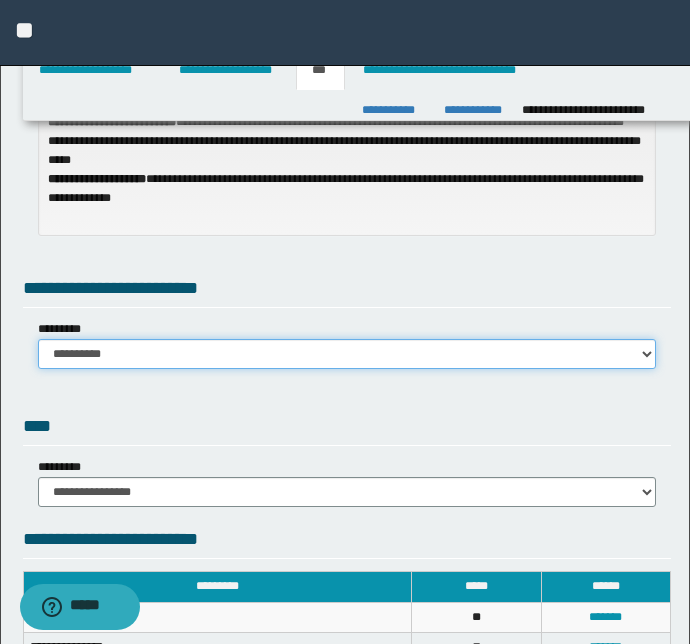 click on "**********" at bounding box center (347, 354) 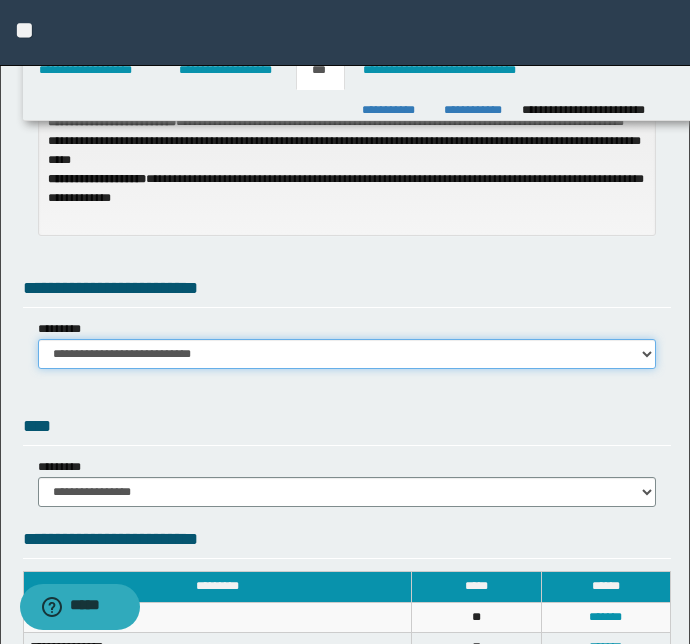 click on "**********" at bounding box center [347, 354] 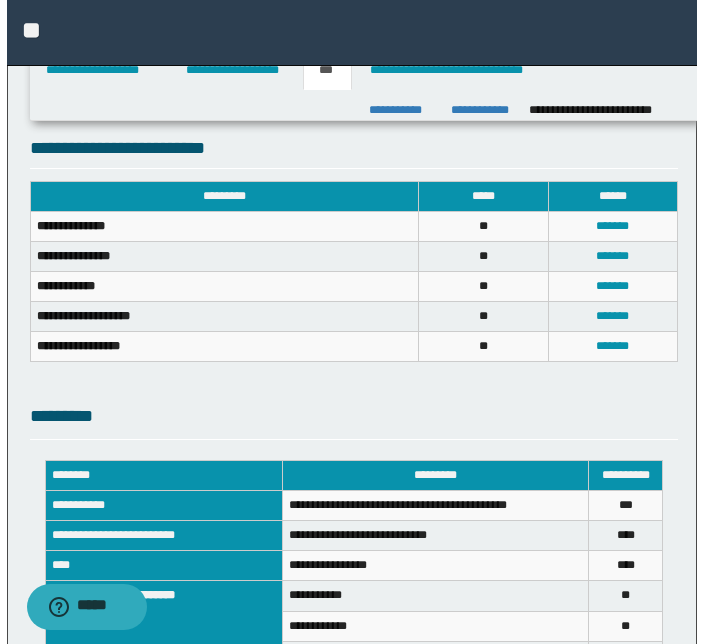 scroll, scrollTop: 790, scrollLeft: 0, axis: vertical 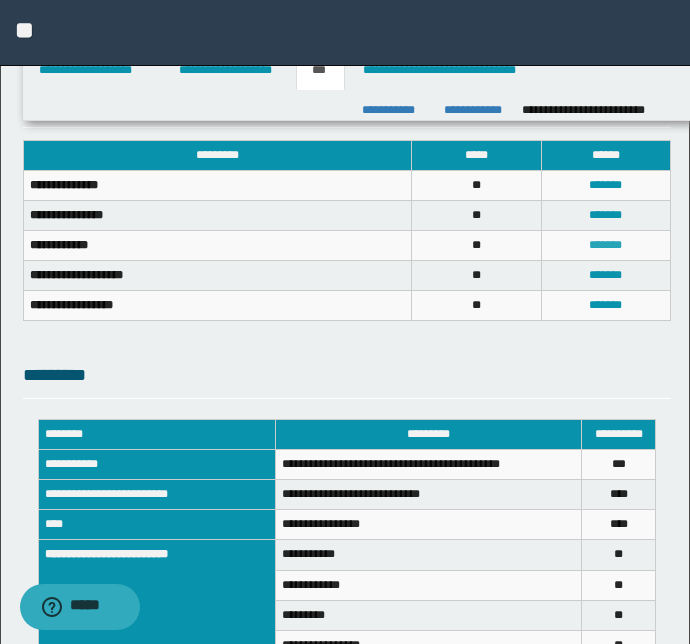 click on "*******" at bounding box center (605, 245) 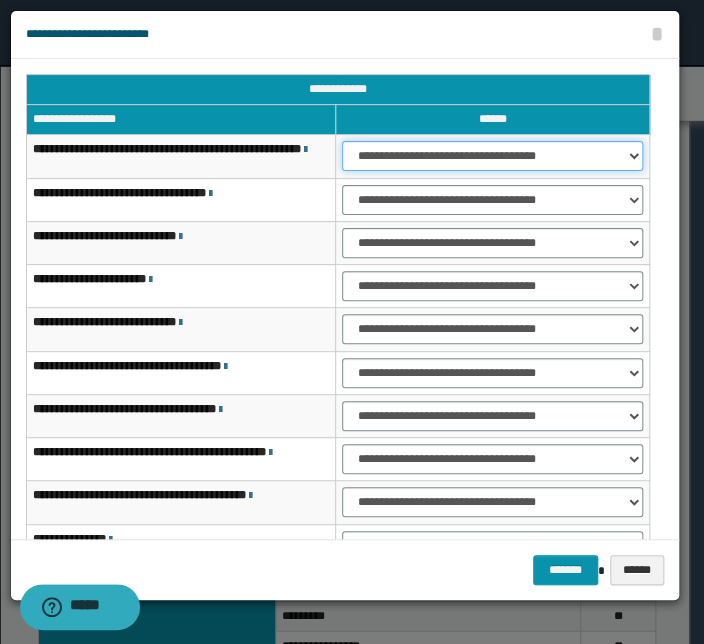 click on "**********" at bounding box center [492, 156] 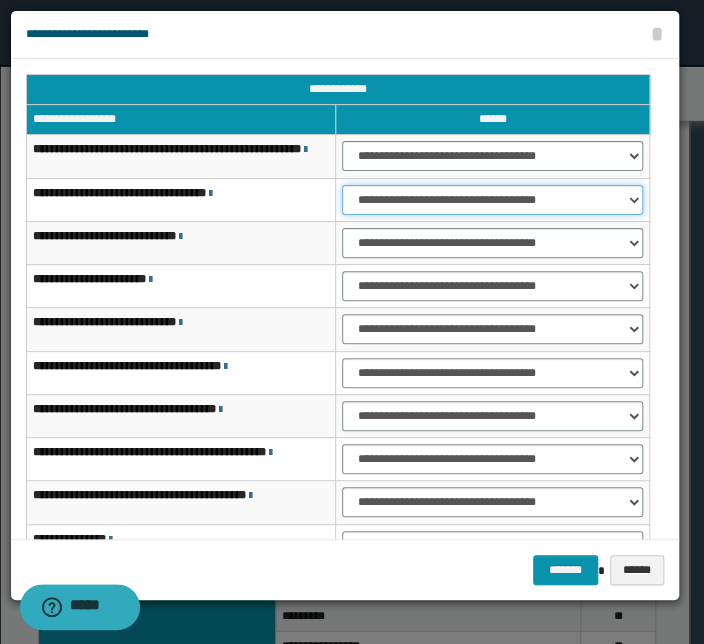click on "**********" at bounding box center [492, 200] 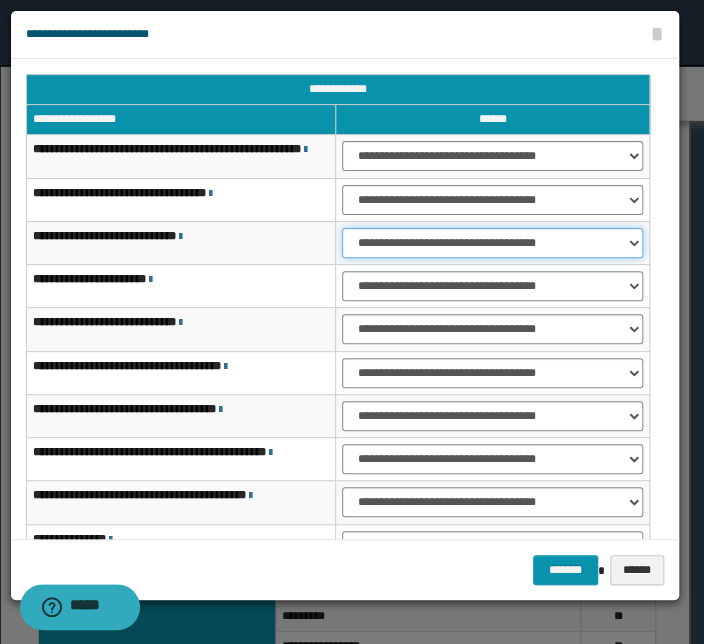 click on "**********" at bounding box center [492, 243] 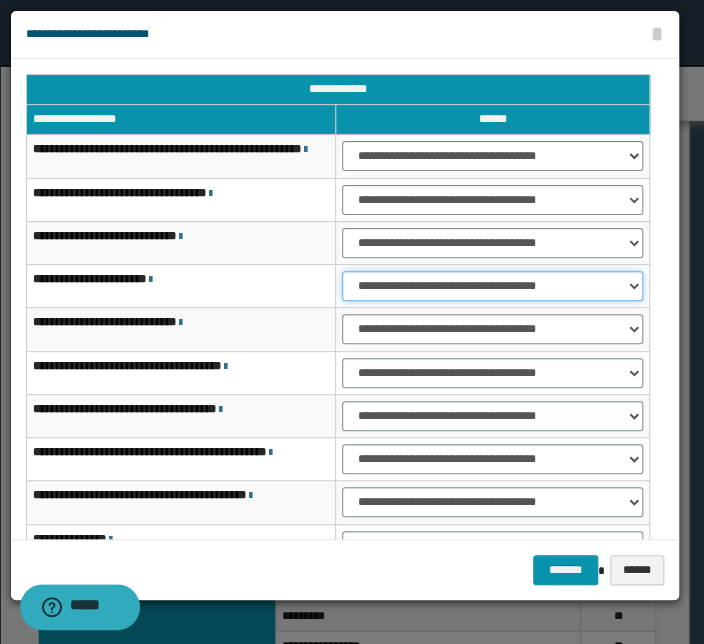 click on "**********" at bounding box center (492, 286) 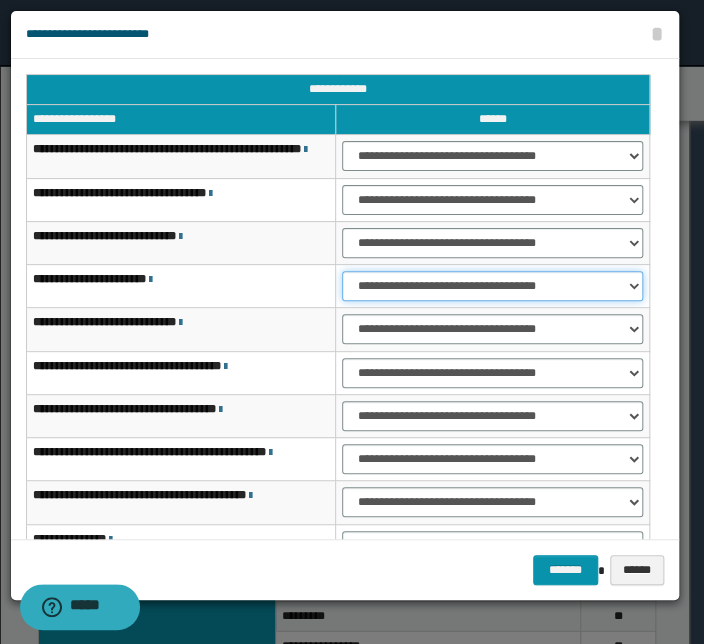 select on "***" 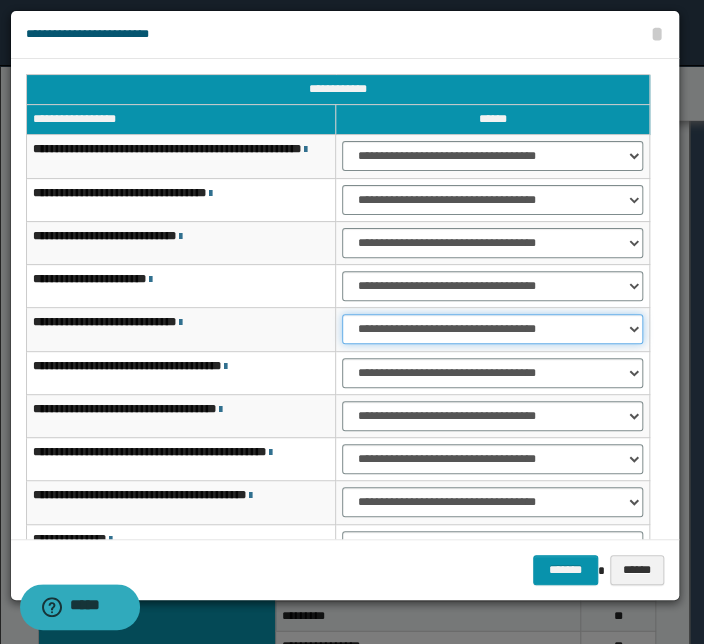 click on "**********" at bounding box center (492, 329) 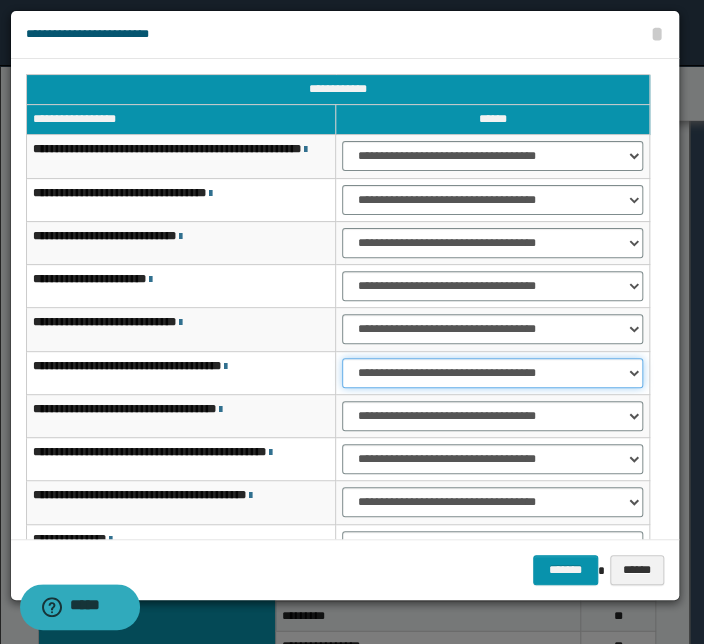click on "**********" at bounding box center (492, 373) 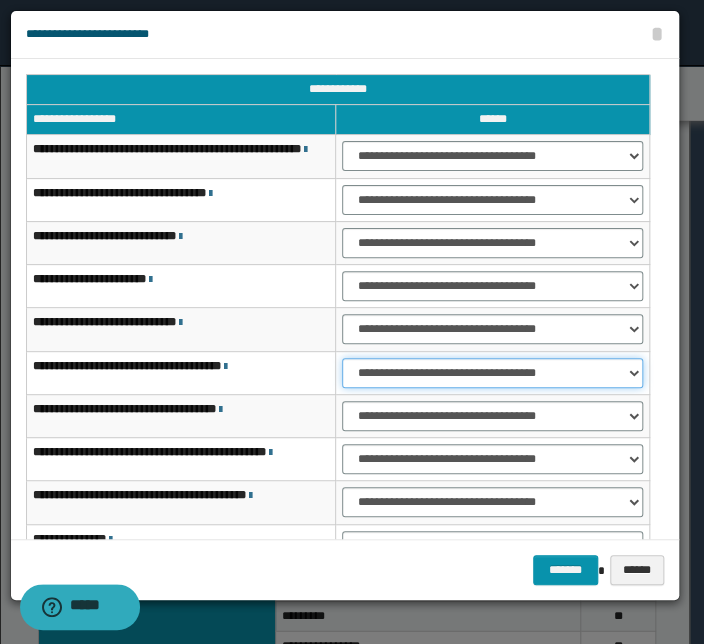 select on "***" 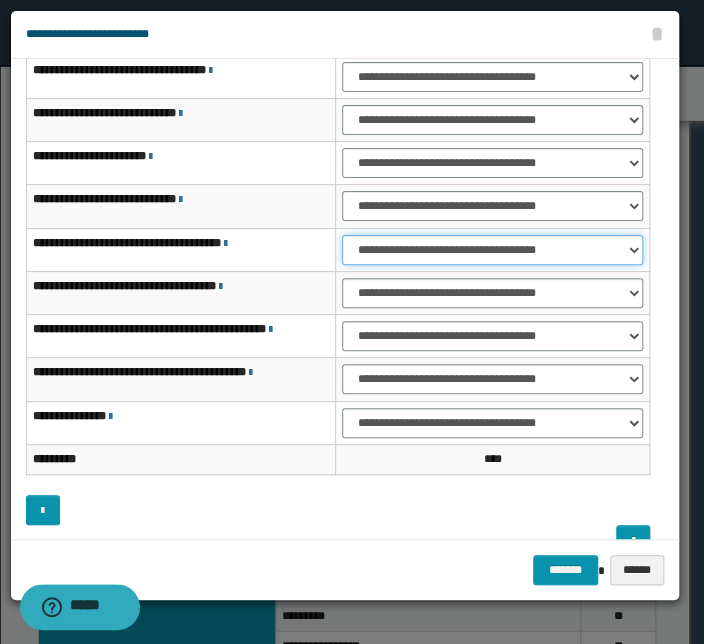 scroll, scrollTop: 153, scrollLeft: 0, axis: vertical 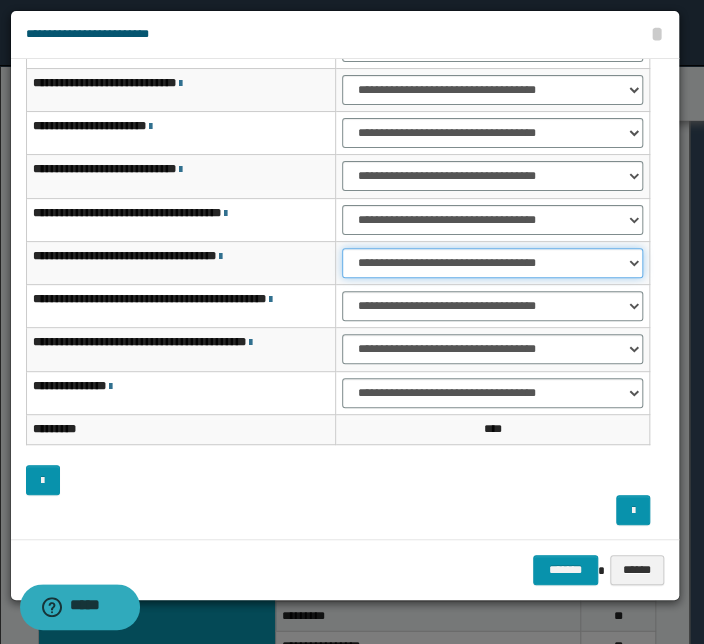 click on "**********" at bounding box center (492, 263) 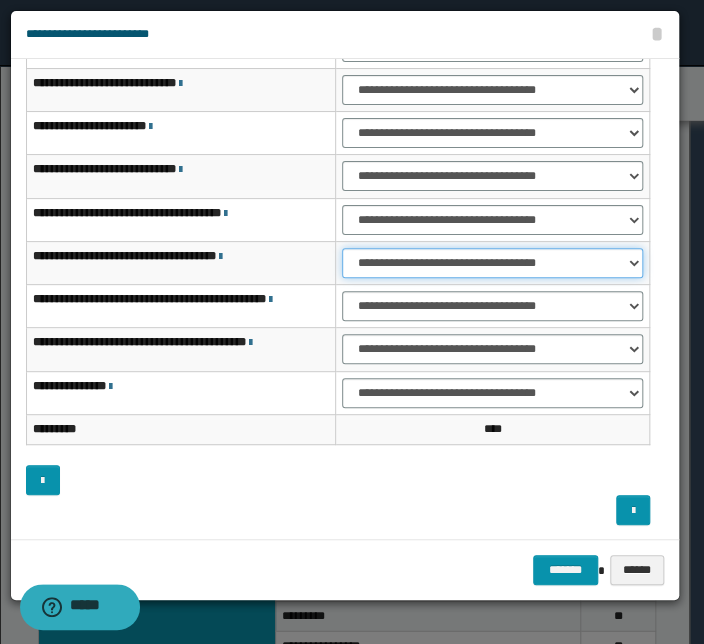 select on "***" 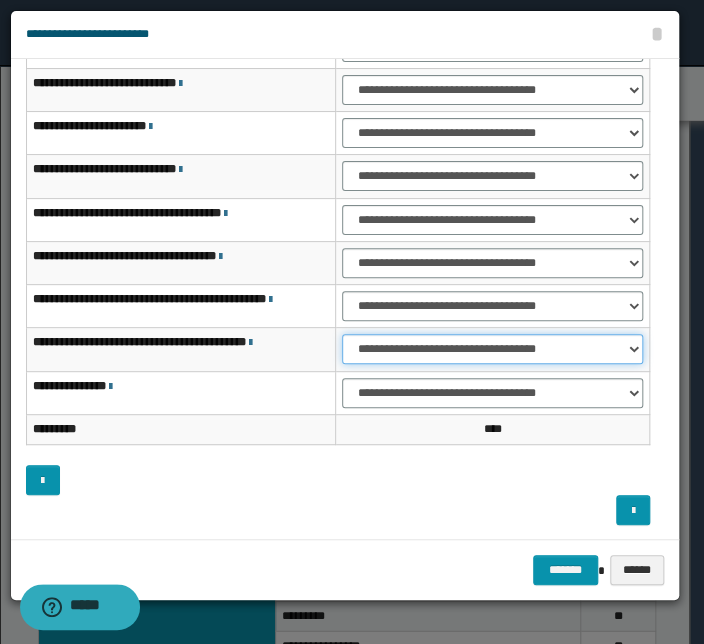 click on "**********" at bounding box center [492, 349] 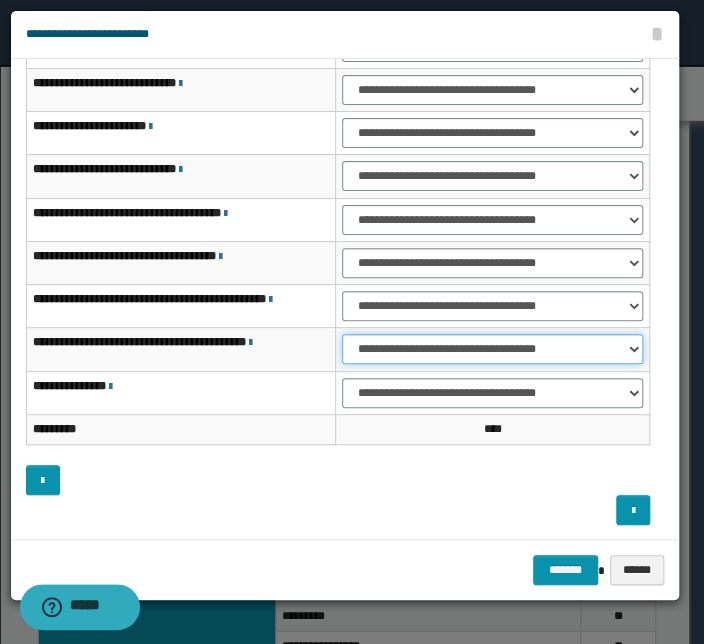 select on "***" 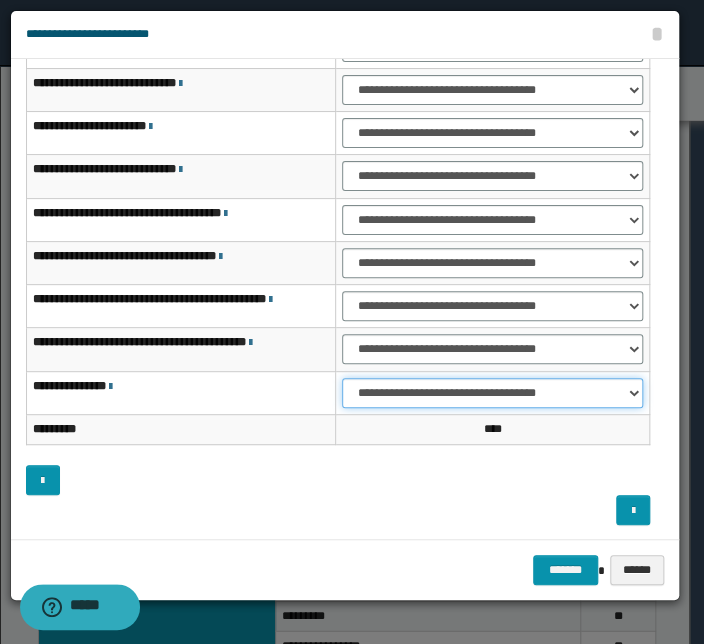 click on "**********" at bounding box center (492, 393) 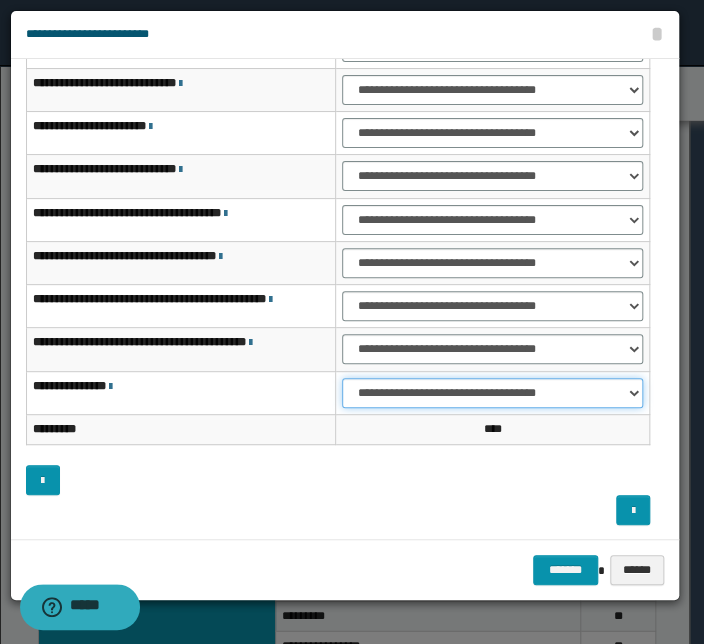 select on "***" 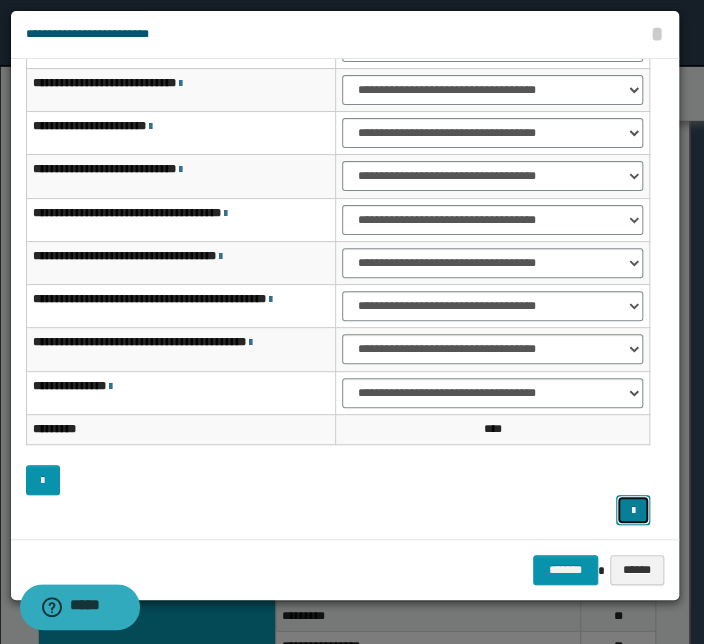 click at bounding box center [633, 511] 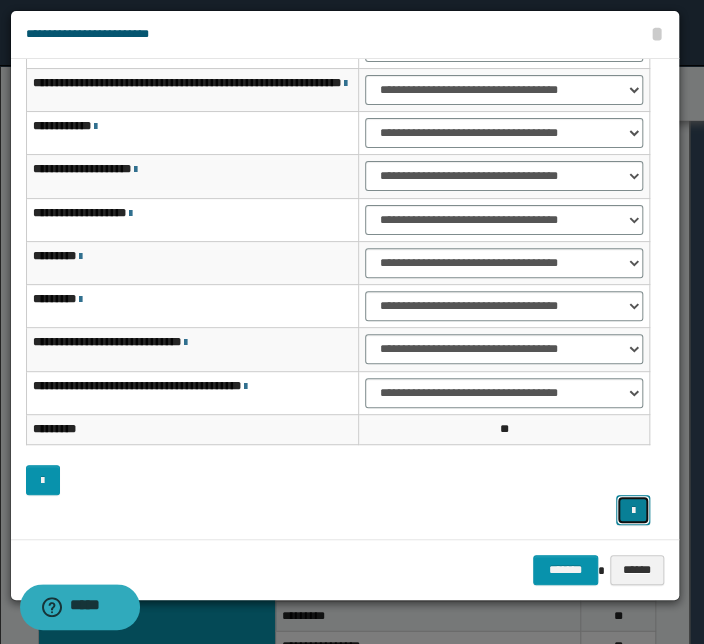 scroll, scrollTop: 0, scrollLeft: 0, axis: both 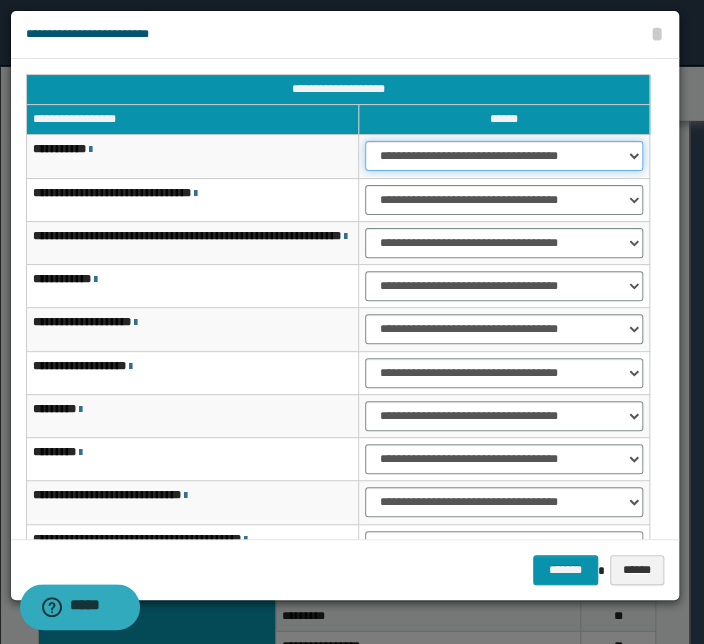 click on "**********" at bounding box center [504, 156] 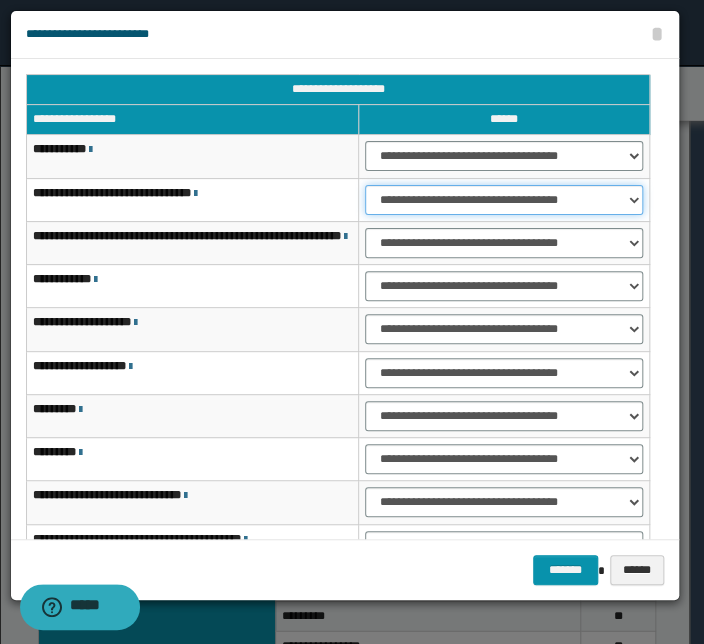 click on "**********" at bounding box center [504, 200] 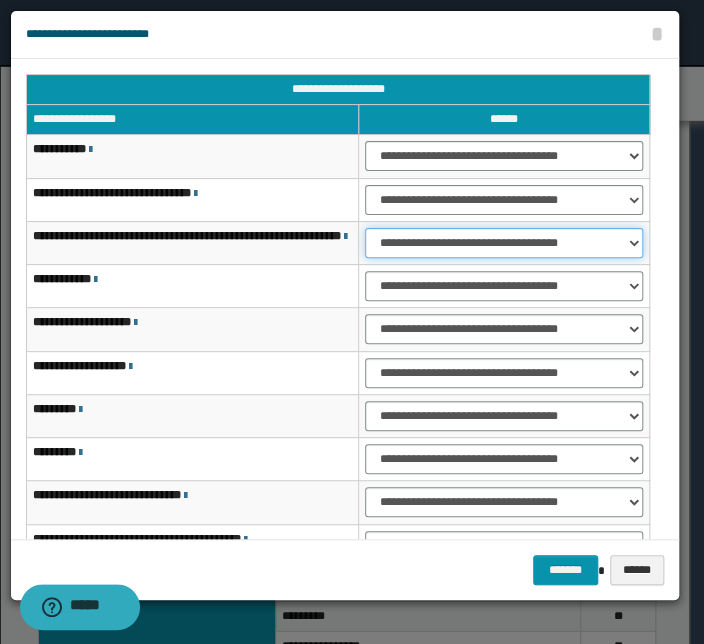 click on "**********" at bounding box center (504, 243) 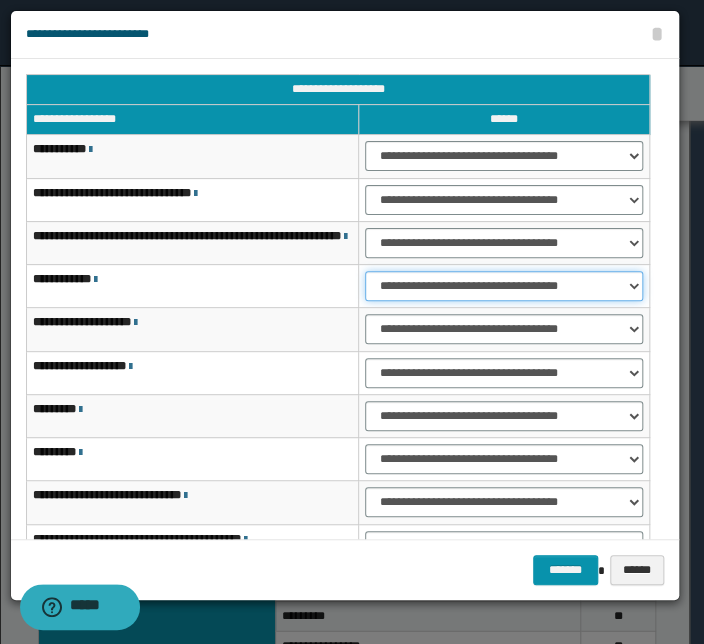 click on "**********" at bounding box center (504, 286) 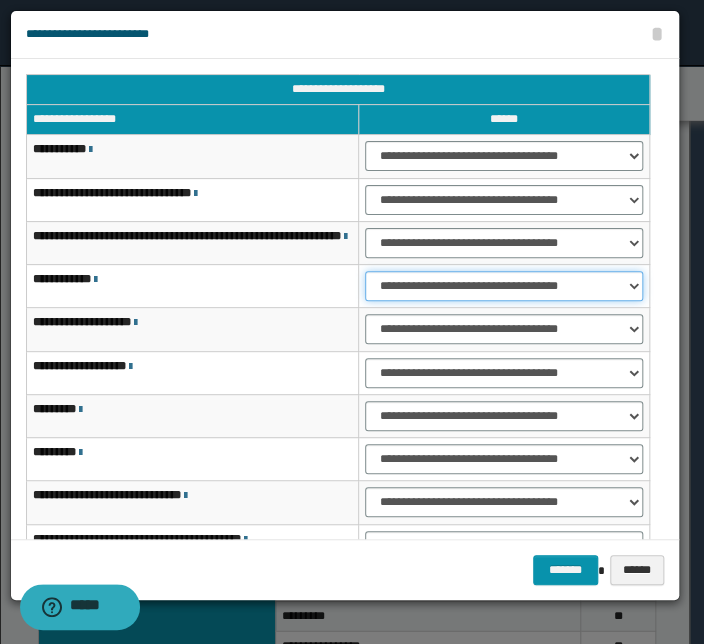 select on "***" 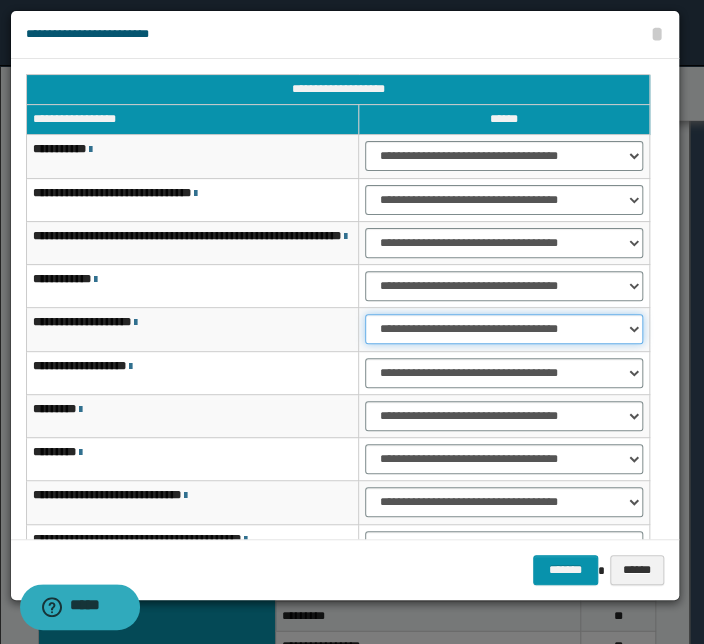 click on "**********" at bounding box center [504, 329] 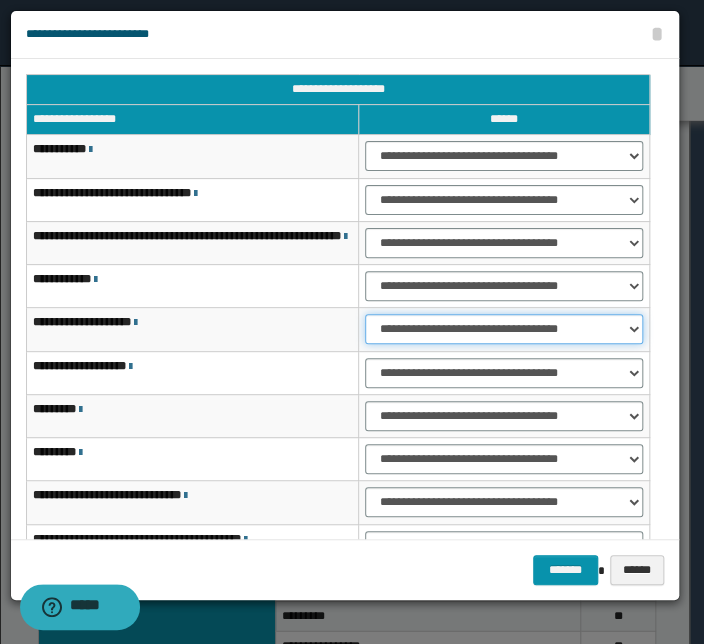 select on "***" 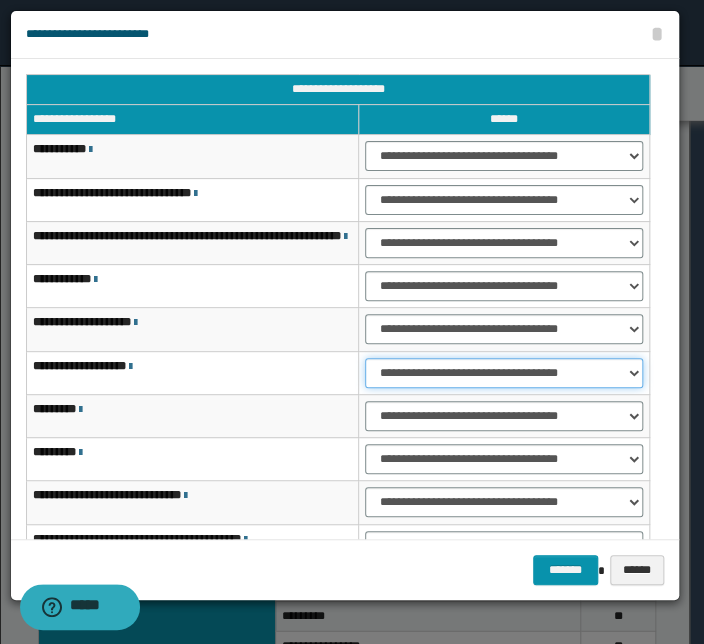 click on "**********" at bounding box center (504, 373) 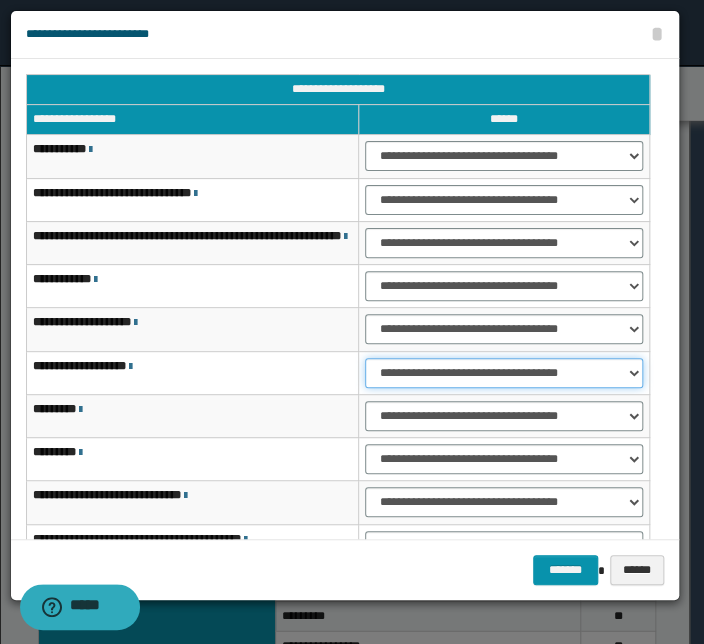 click on "**********" at bounding box center [504, 373] 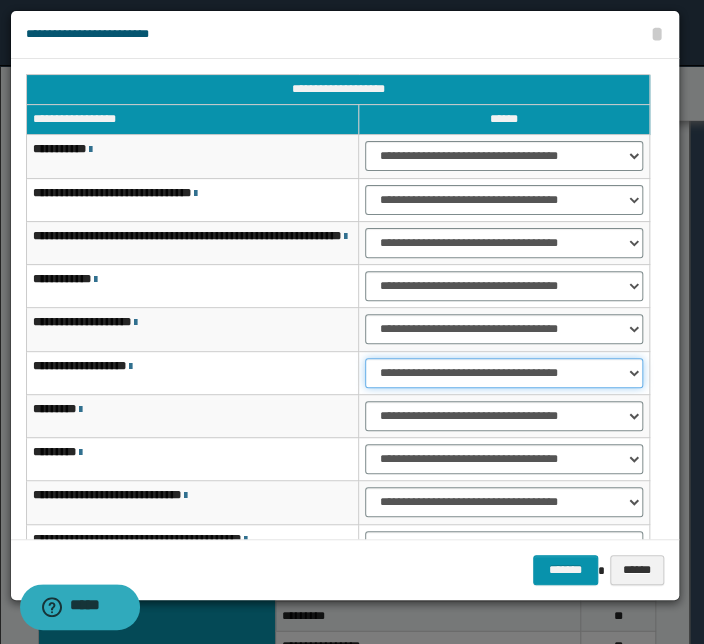click on "**********" at bounding box center [504, 373] 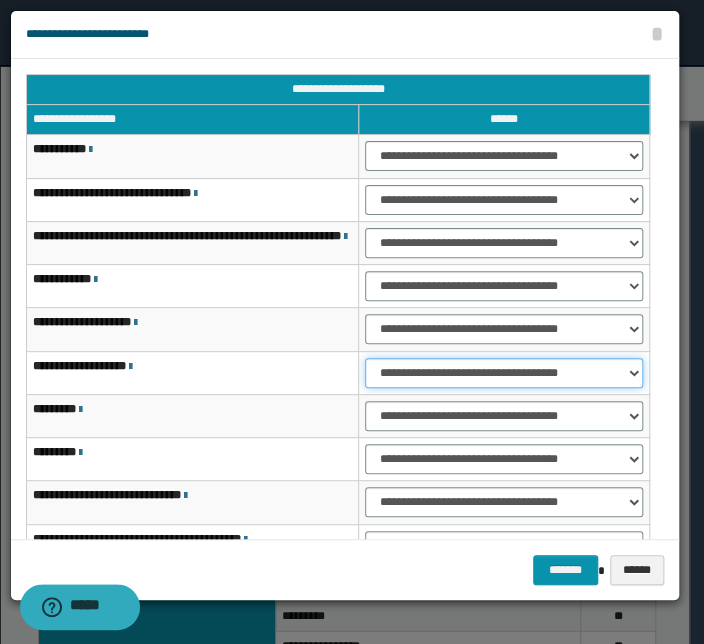 select on "***" 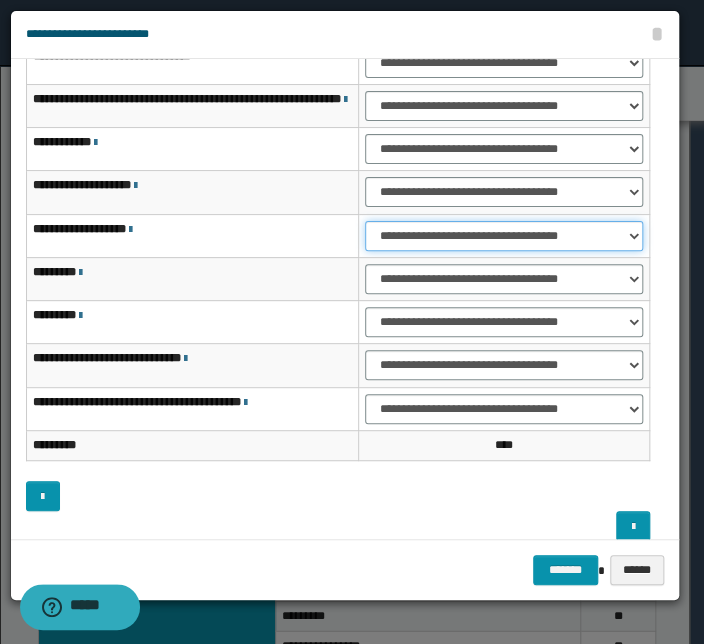 scroll, scrollTop: 153, scrollLeft: 0, axis: vertical 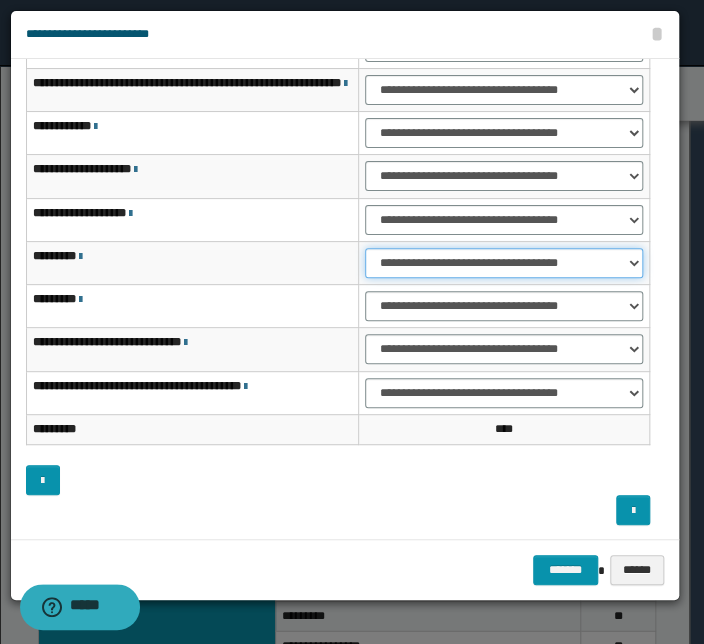 click on "**********" at bounding box center [504, 263] 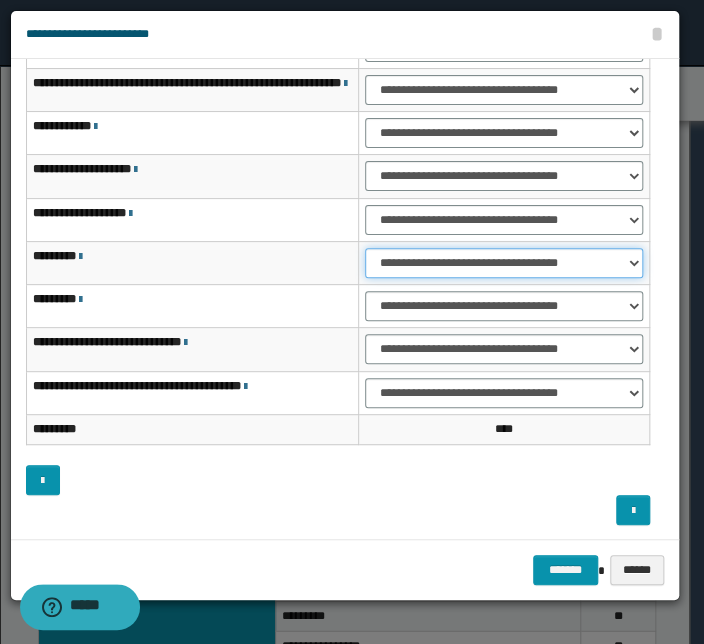 select on "***" 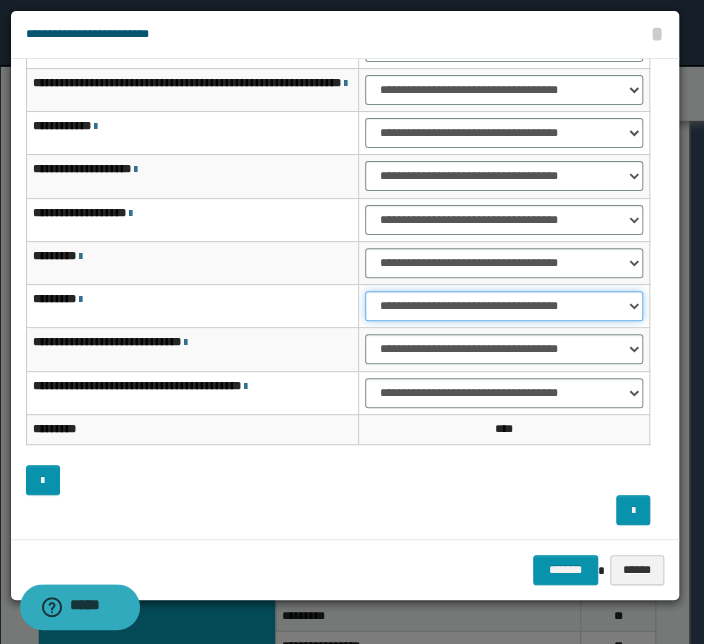 click on "**********" at bounding box center (504, 306) 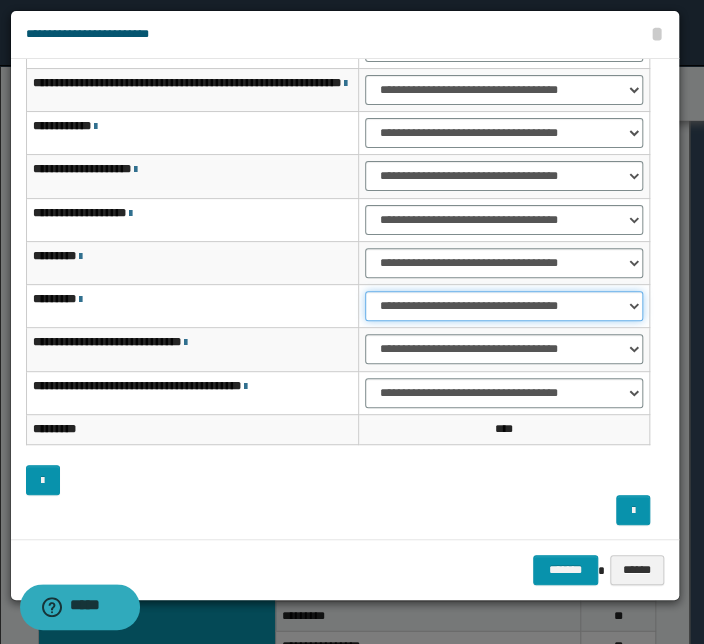select on "***" 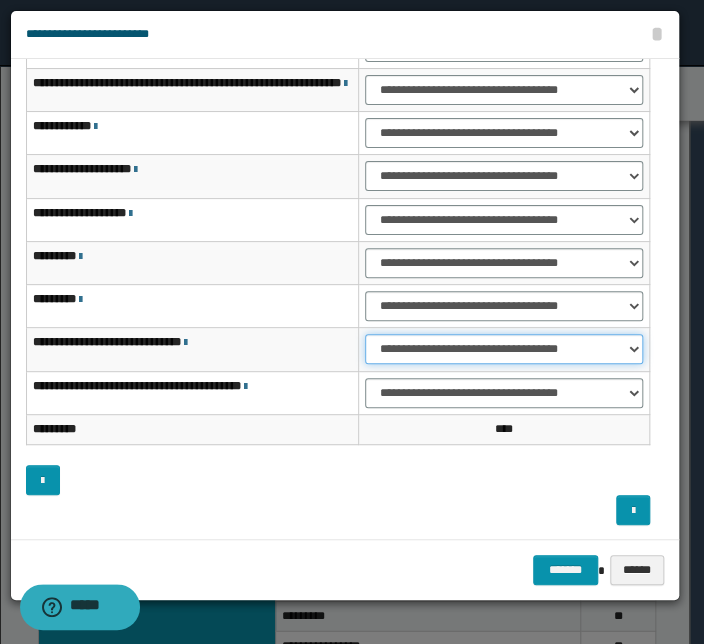 click on "**********" at bounding box center (504, 349) 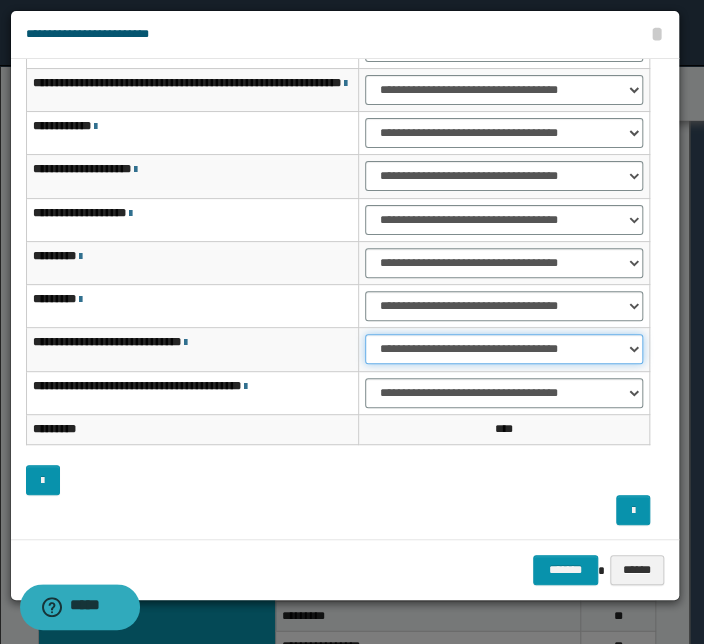 select on "***" 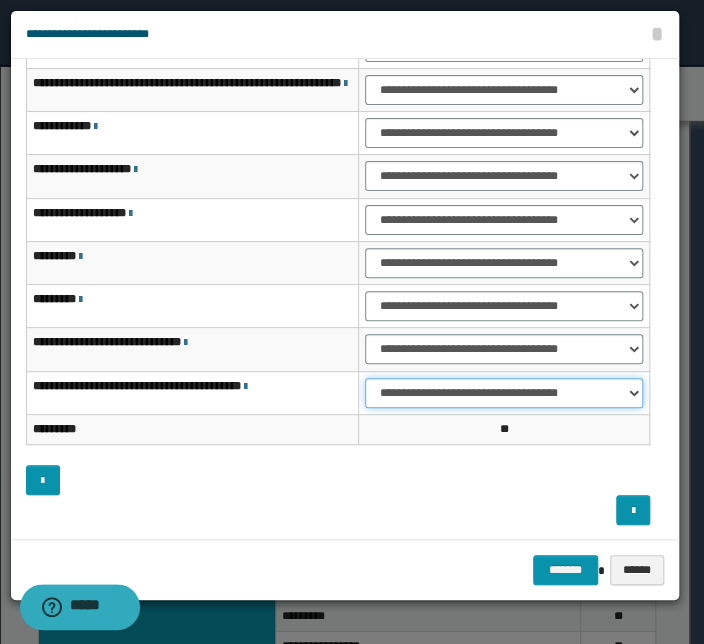 click on "**********" at bounding box center (504, 393) 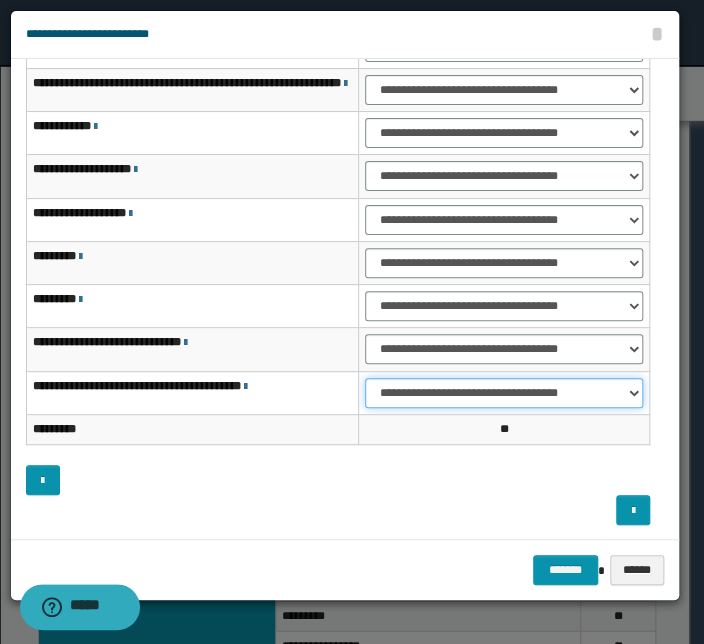 select on "***" 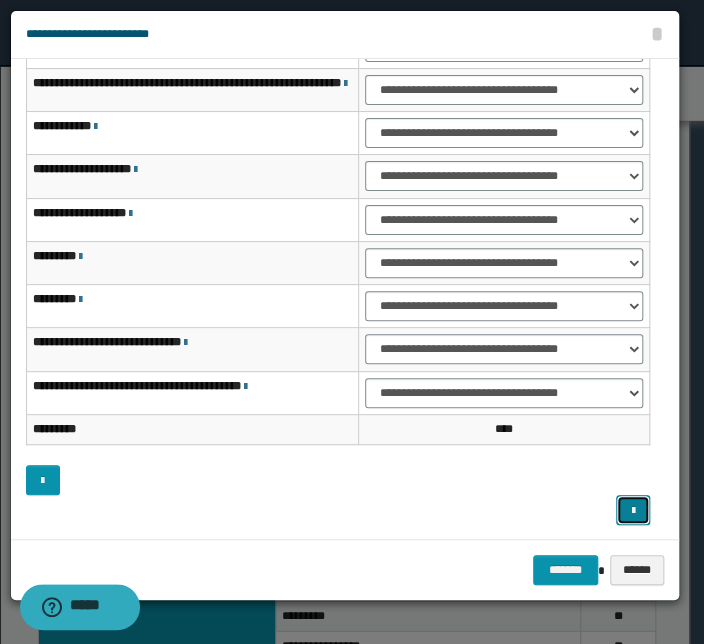 click at bounding box center [633, 511] 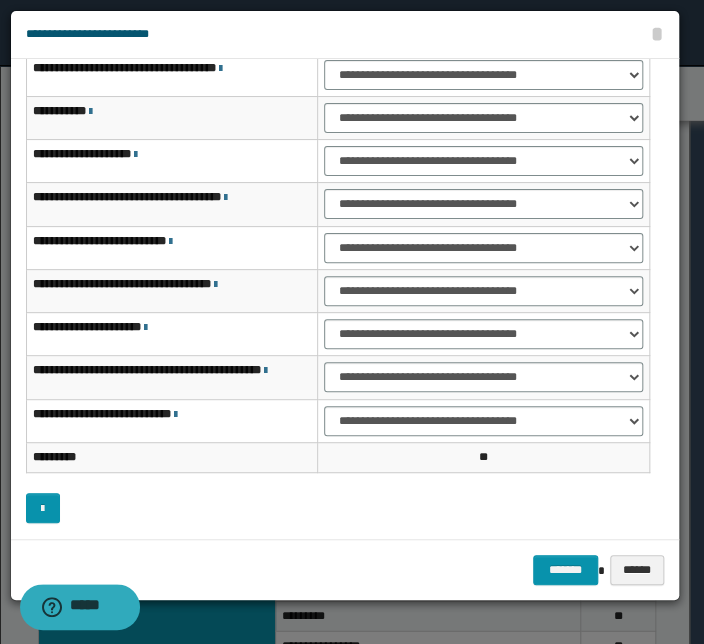 scroll, scrollTop: 34, scrollLeft: 0, axis: vertical 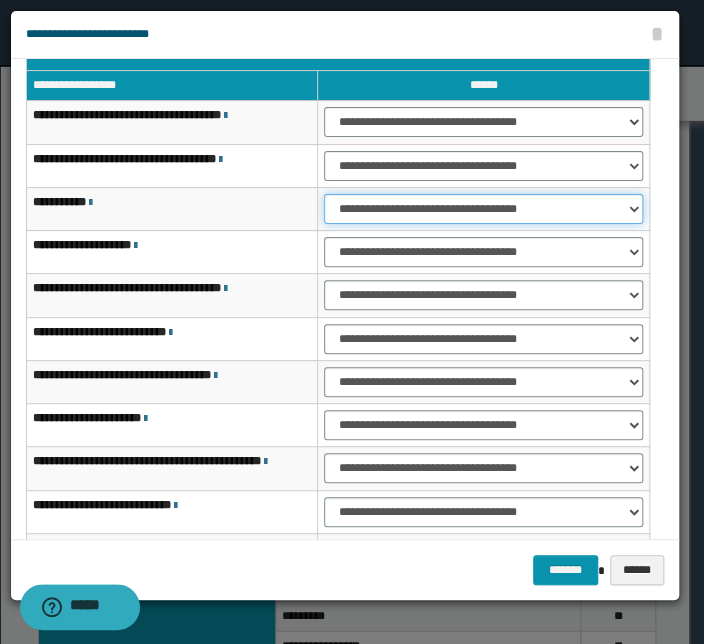 click on "**********" at bounding box center (483, 209) 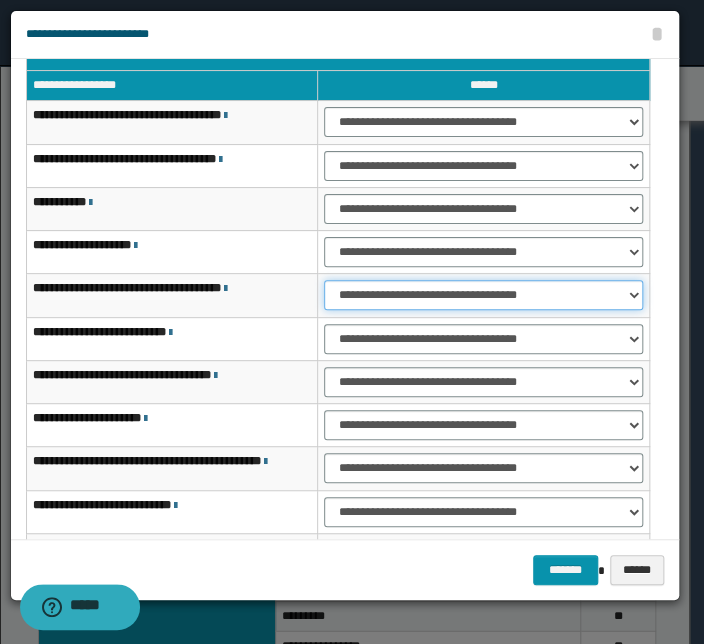 click on "**********" at bounding box center (483, 295) 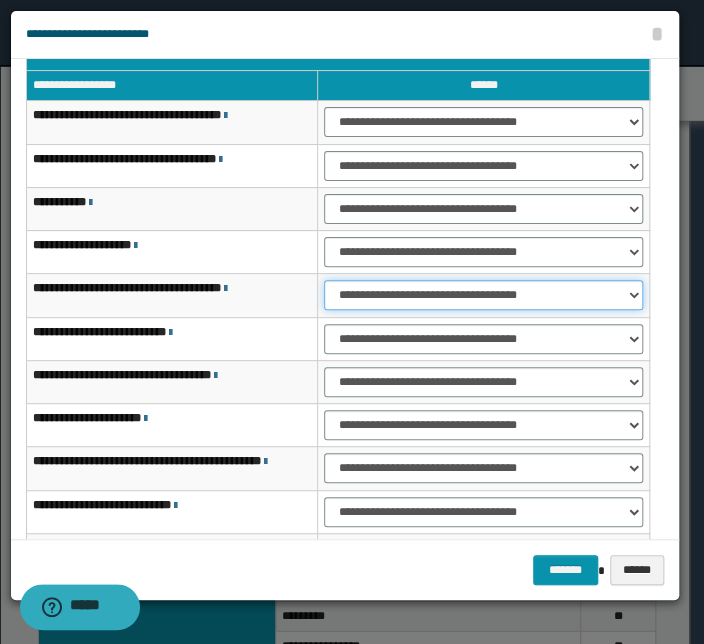 select on "***" 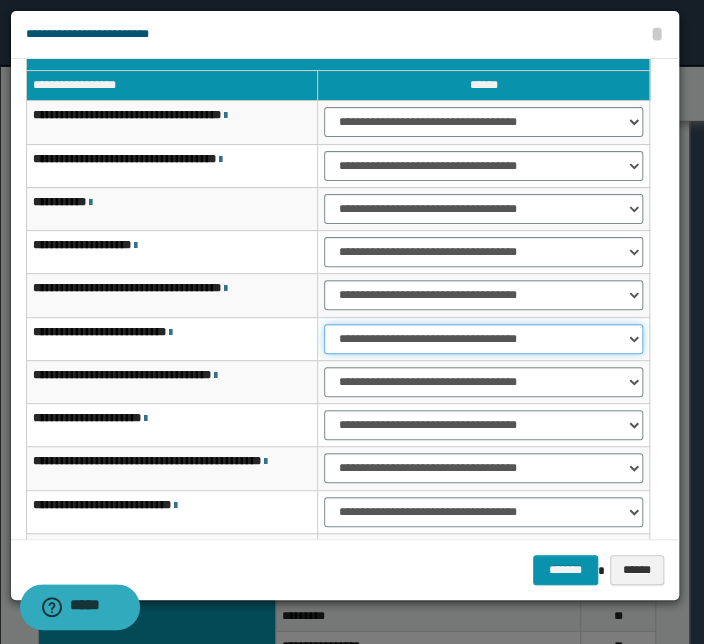 click on "**********" at bounding box center (483, 339) 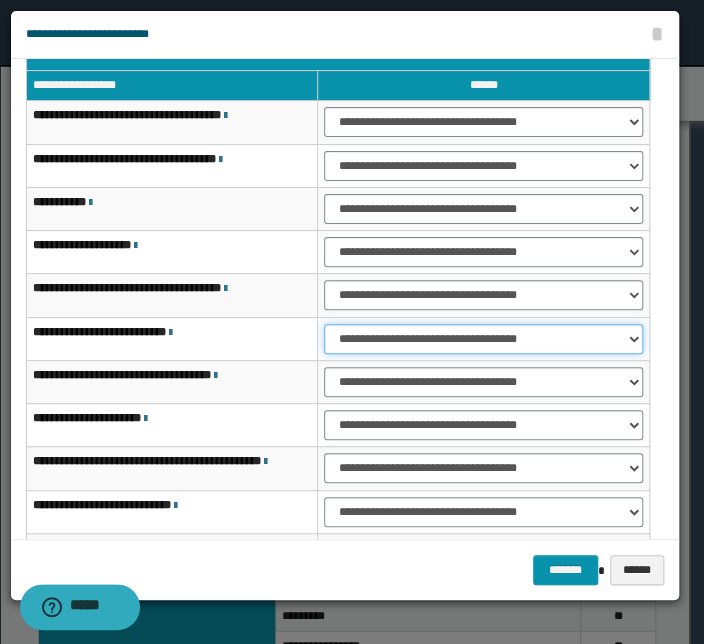 select on "***" 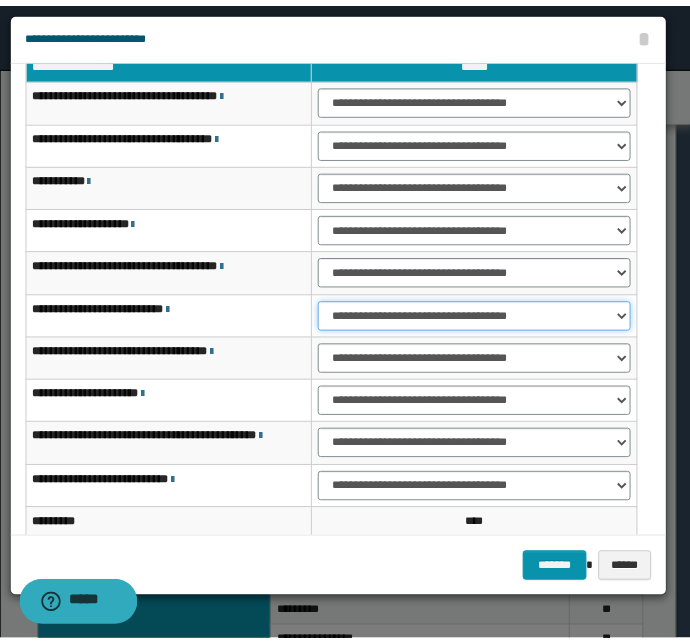 scroll, scrollTop: 124, scrollLeft: 0, axis: vertical 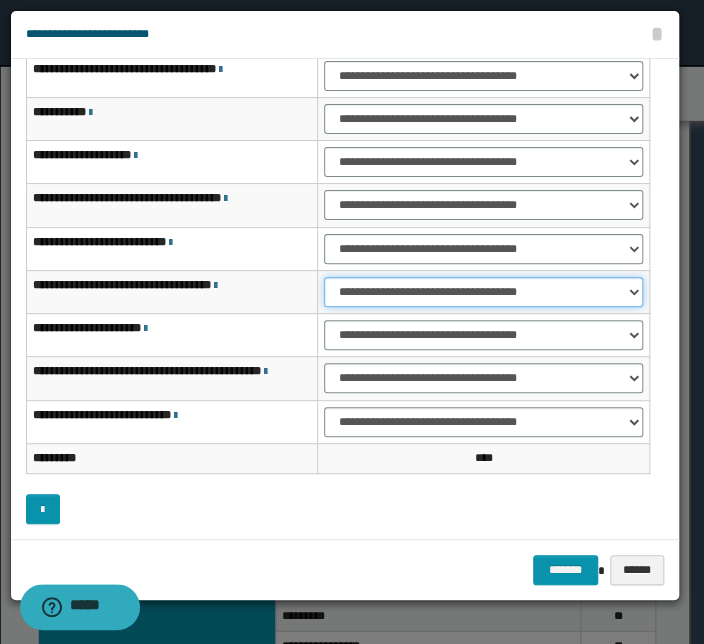 click on "**********" at bounding box center (483, 292) 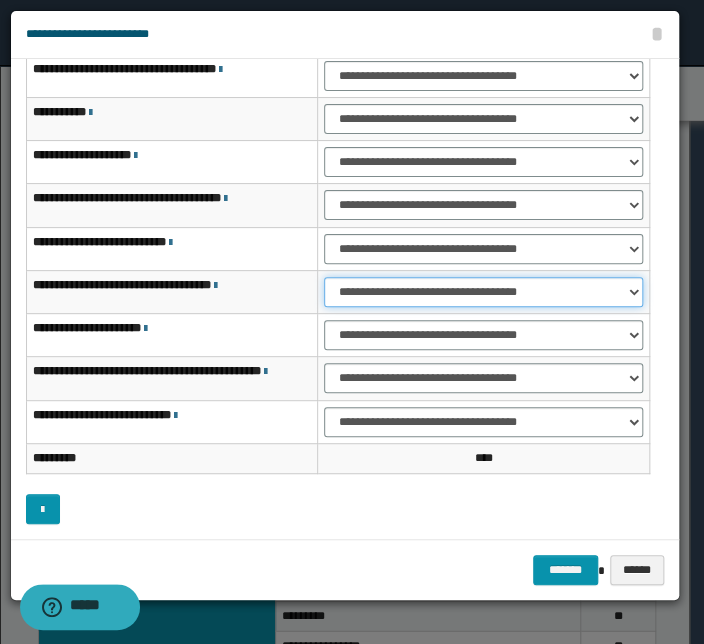 select on "***" 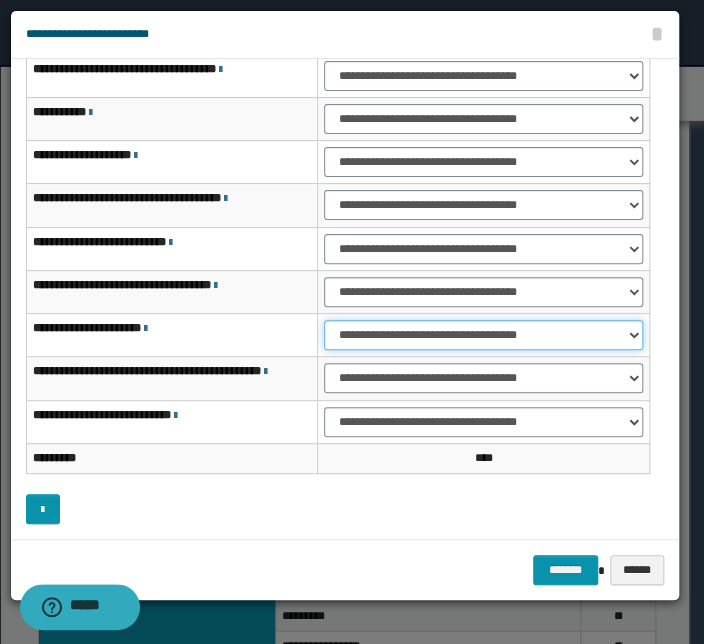 click on "**********" at bounding box center [483, 335] 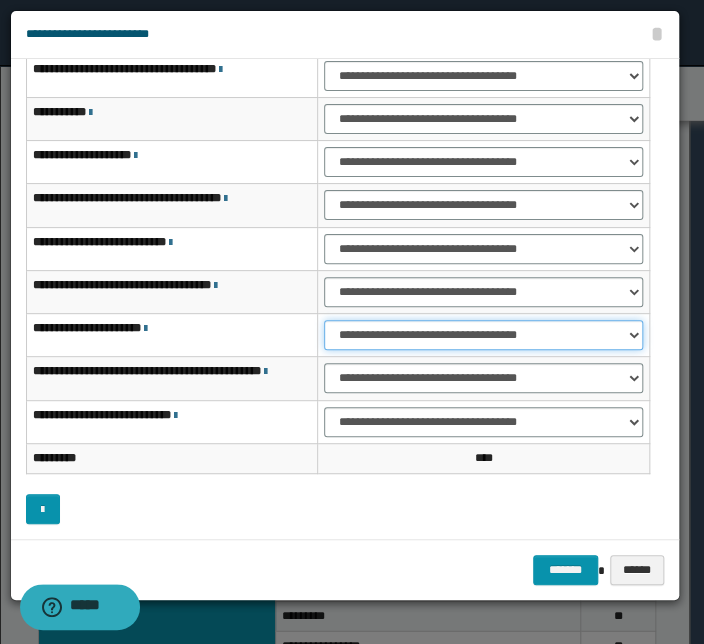 select on "***" 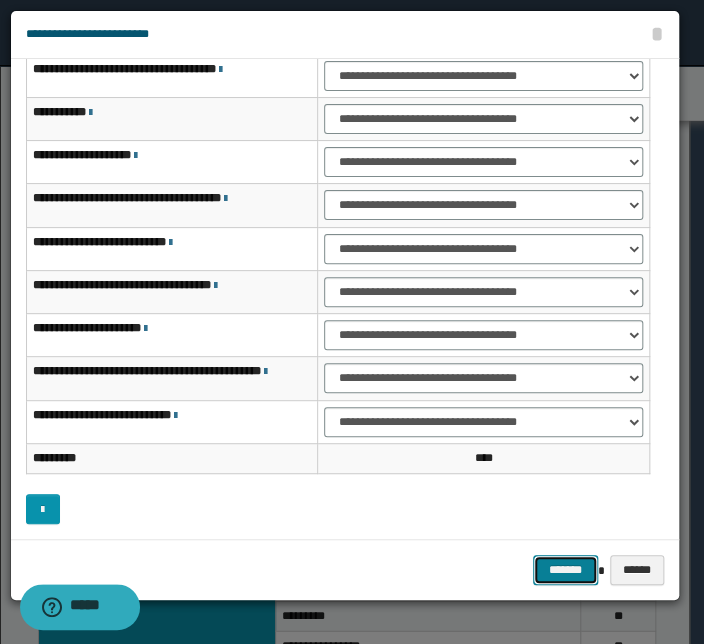 click on "*******" at bounding box center [565, 570] 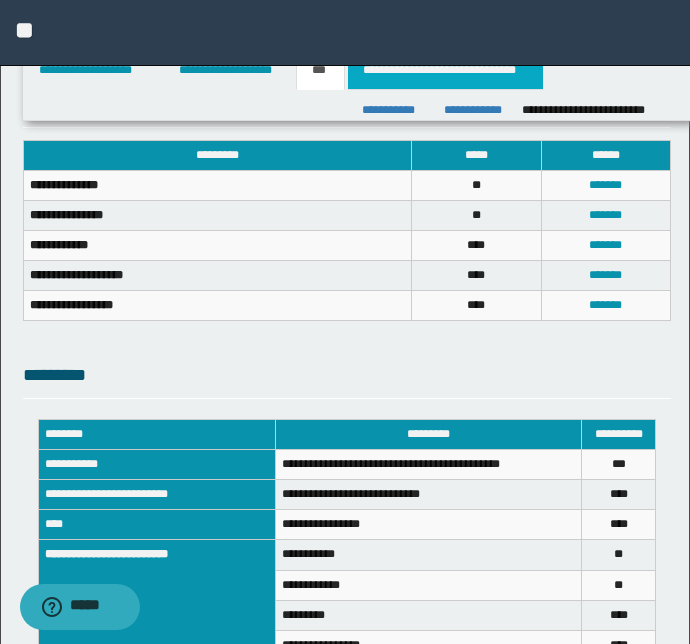 click on "**********" at bounding box center [445, 70] 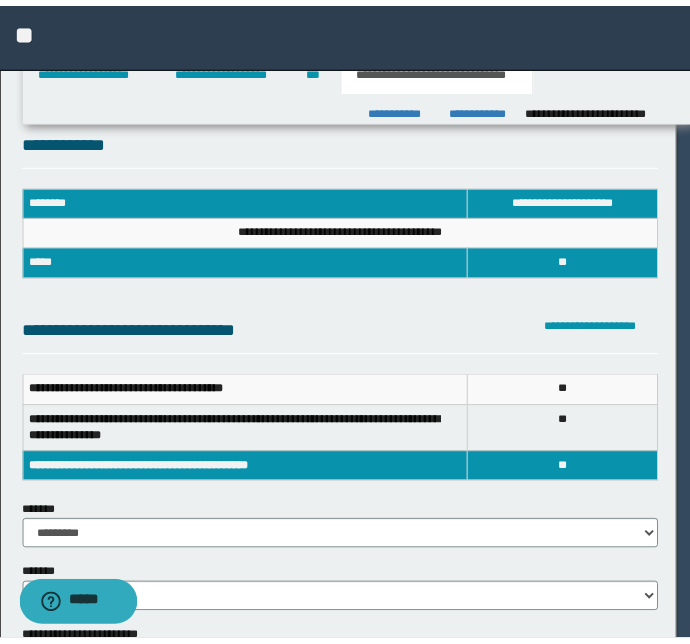 scroll, scrollTop: 0, scrollLeft: 0, axis: both 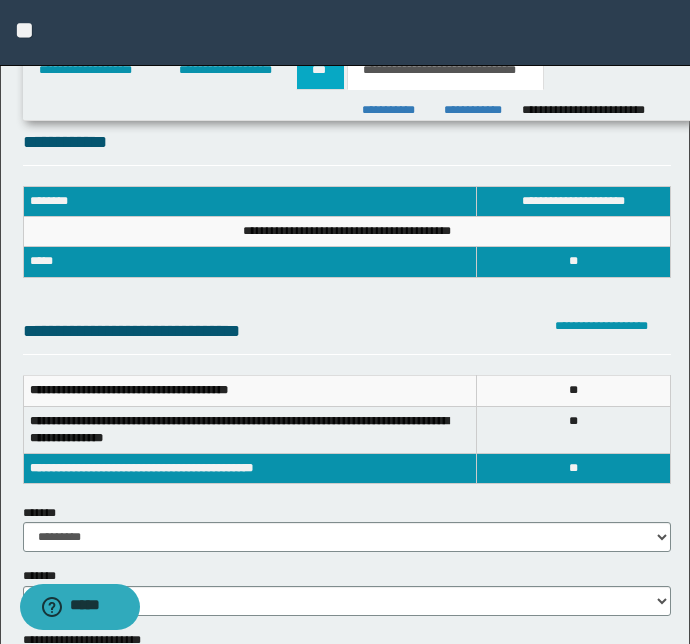 click on "***" at bounding box center (320, 70) 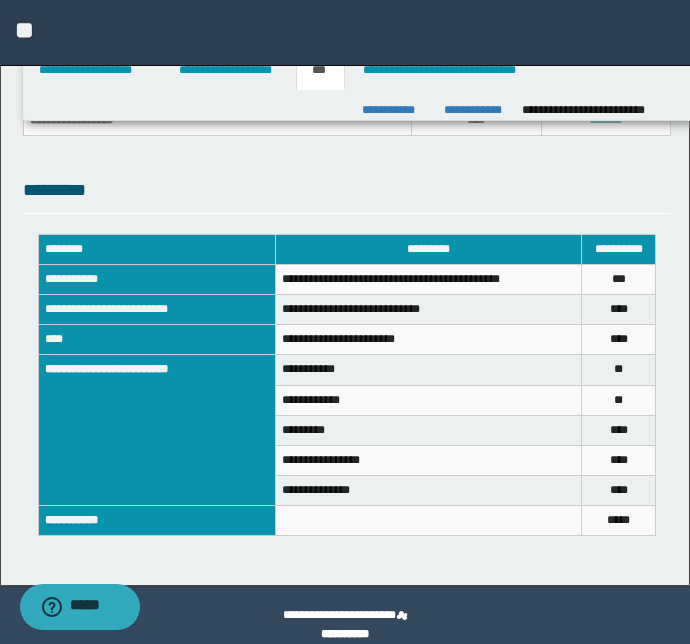 scroll, scrollTop: 995, scrollLeft: 0, axis: vertical 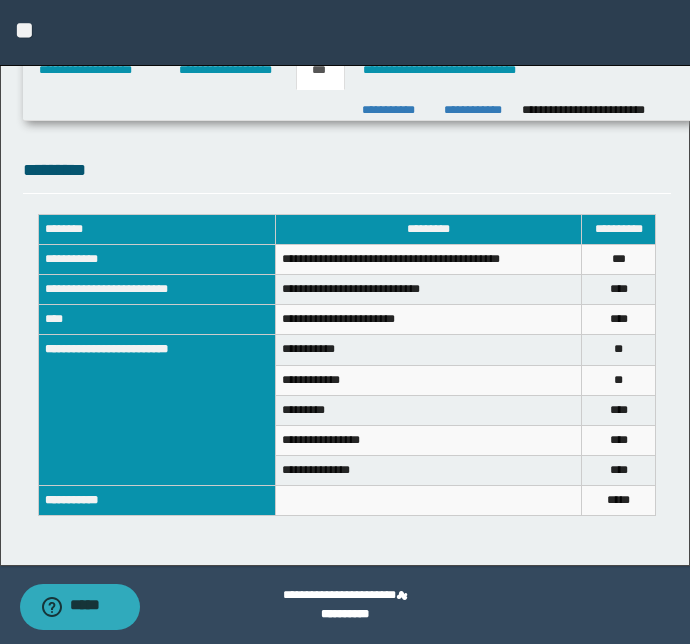 click on "**********" at bounding box center [345, 33] 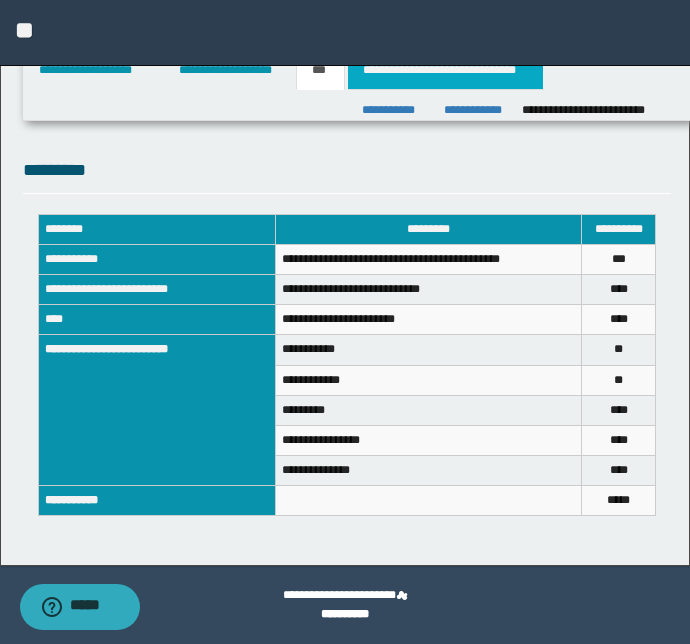 click on "**********" at bounding box center (445, 70) 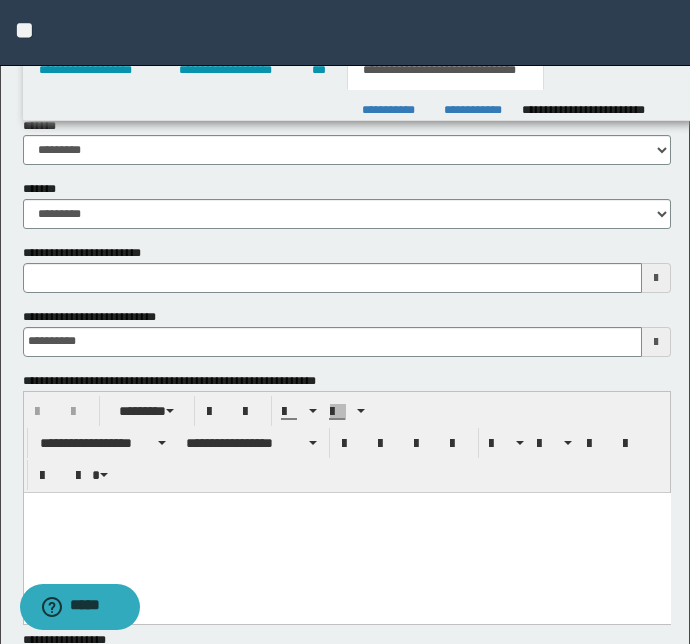 scroll, scrollTop: 359, scrollLeft: 0, axis: vertical 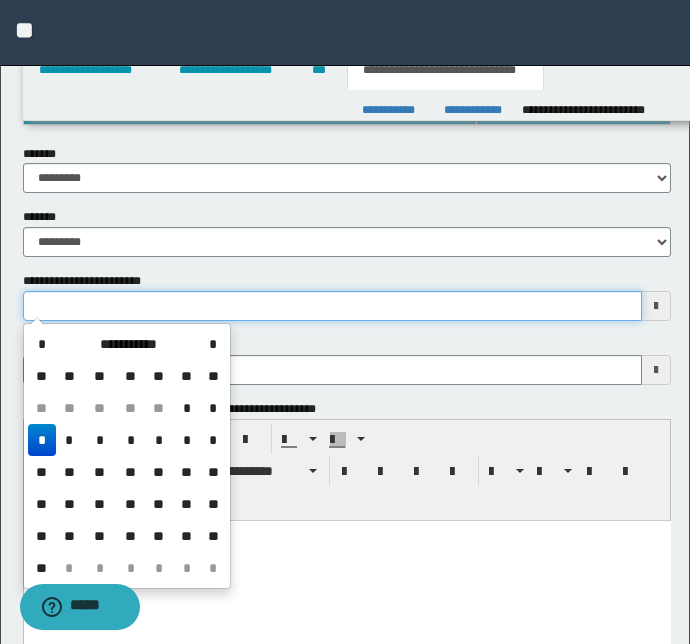 click on "**********" at bounding box center [333, 306] 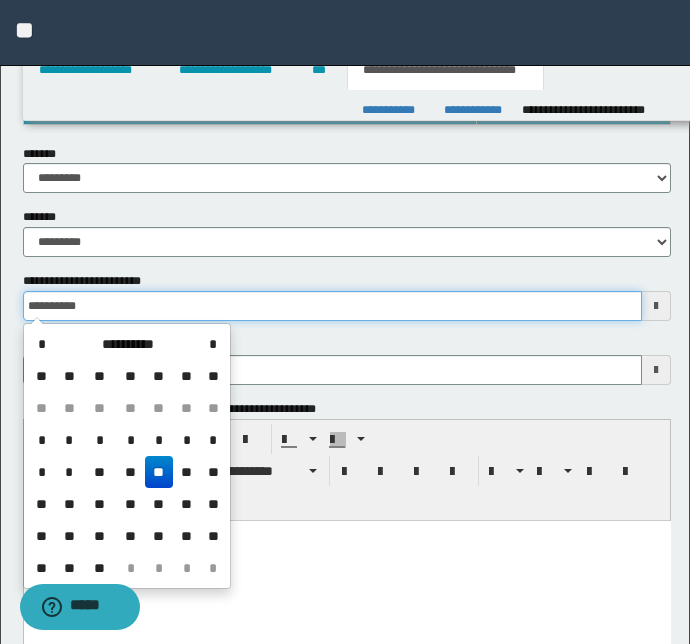 type on "**********" 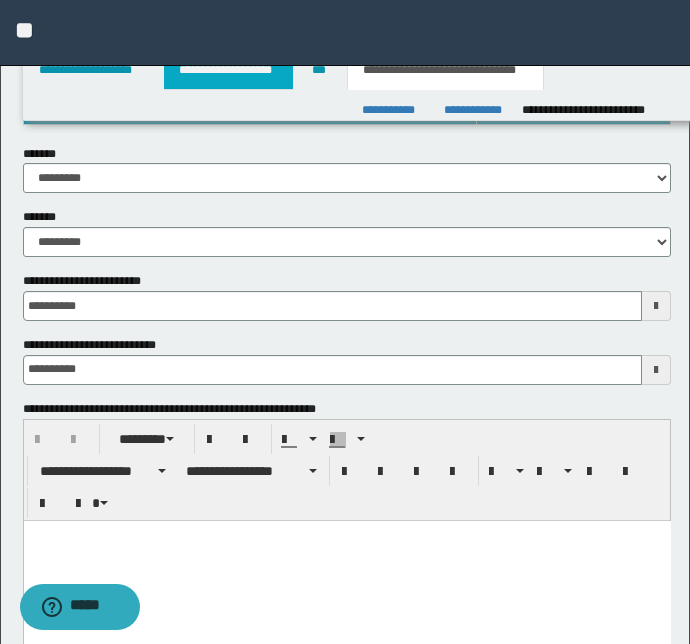 click on "**********" at bounding box center (228, 70) 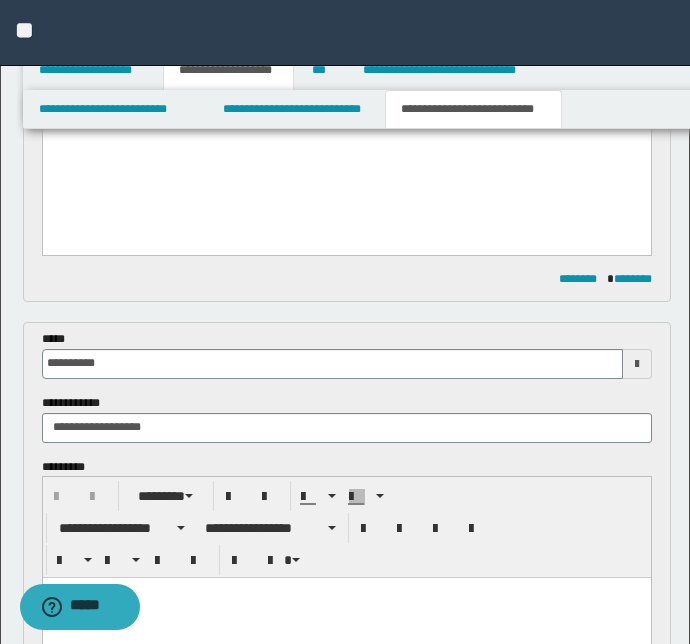 scroll, scrollTop: 390, scrollLeft: 0, axis: vertical 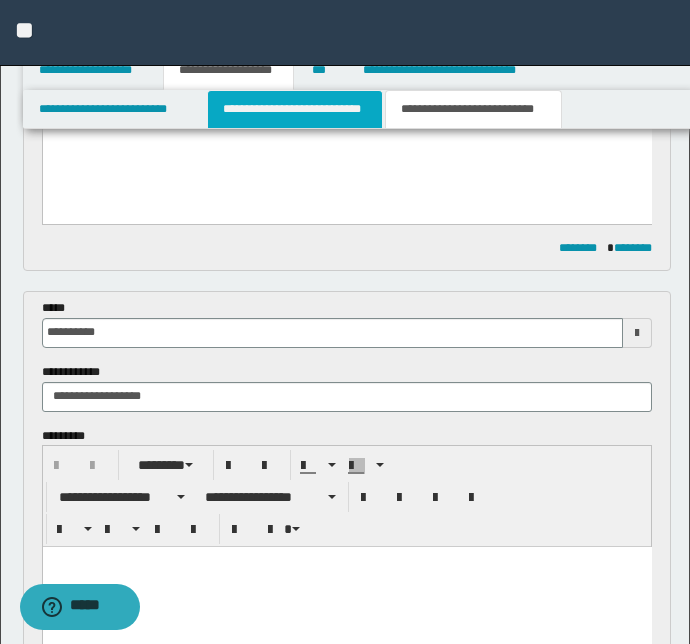click on "**********" at bounding box center (294, 109) 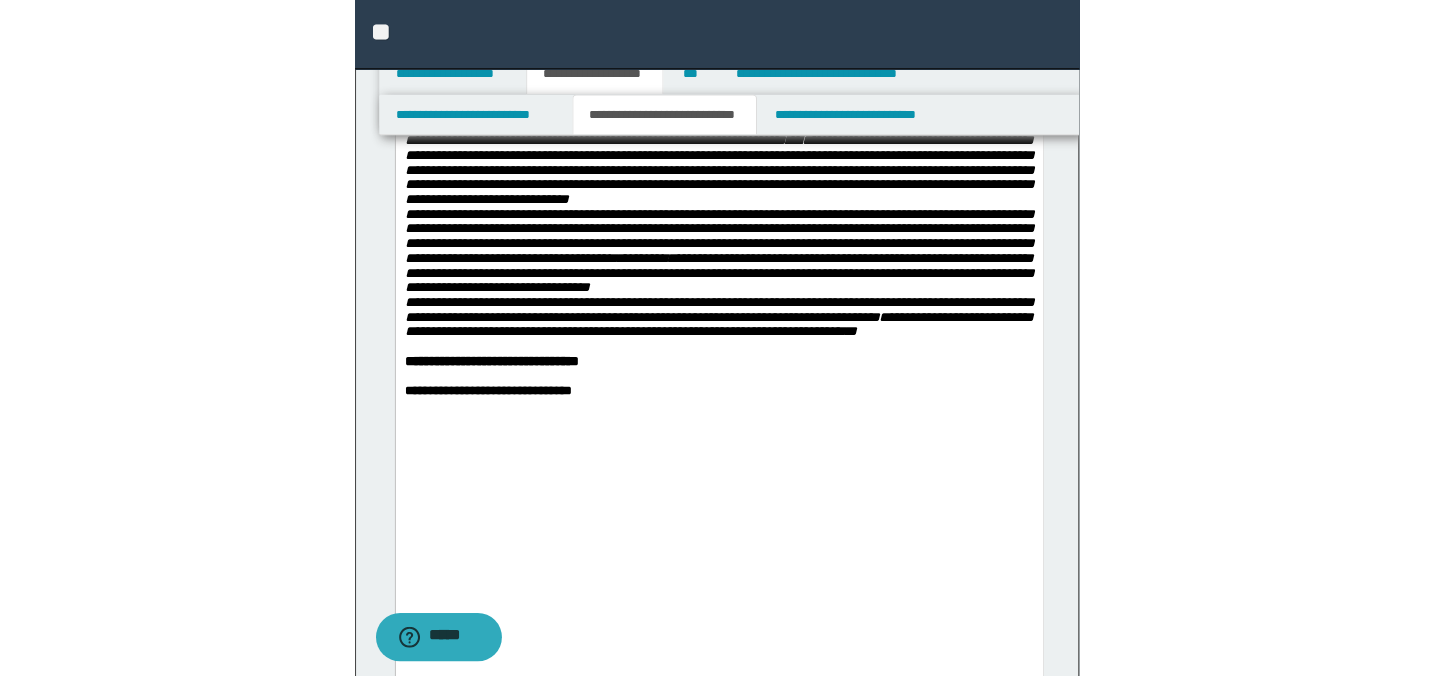 scroll, scrollTop: 1662, scrollLeft: 0, axis: vertical 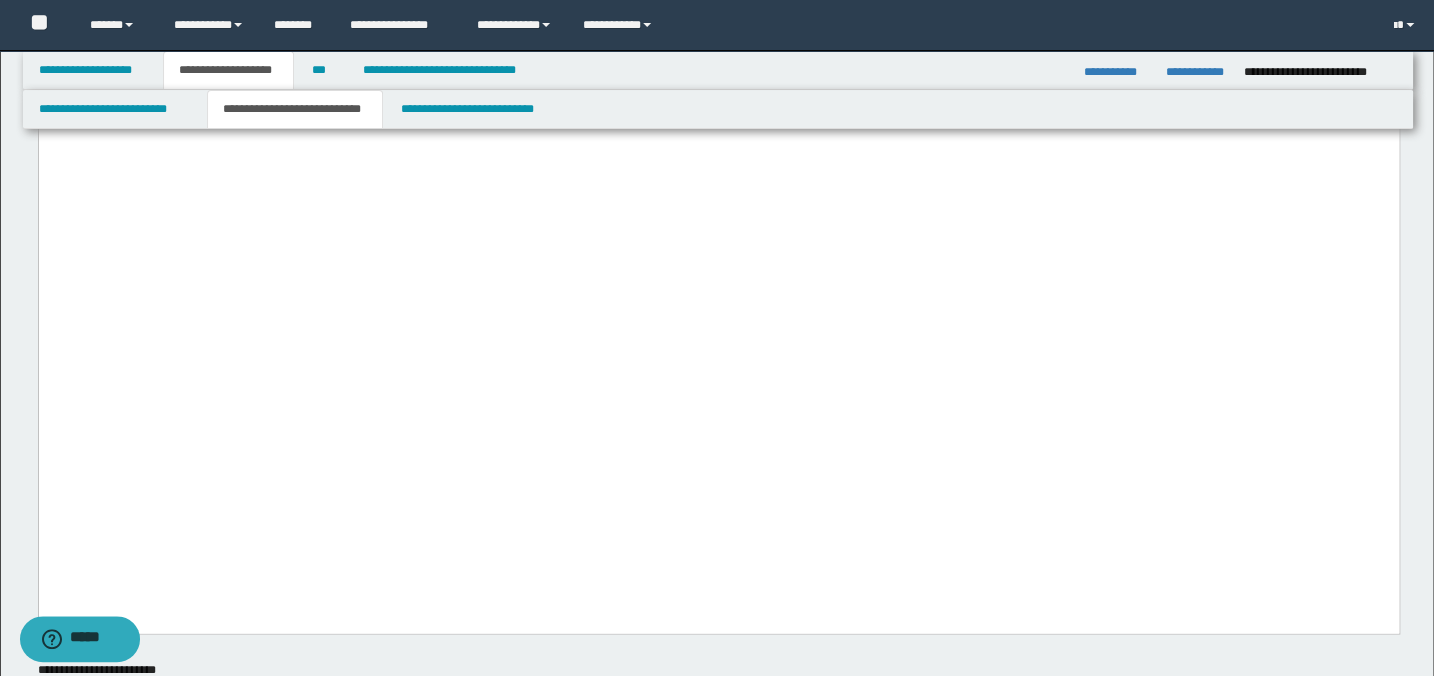 click on "**********" at bounding box center (718, -831) 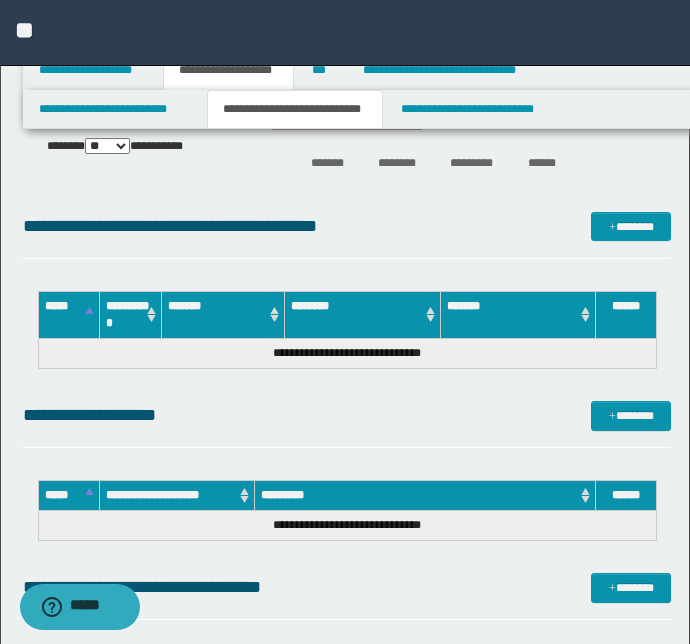 scroll, scrollTop: 2117, scrollLeft: 0, axis: vertical 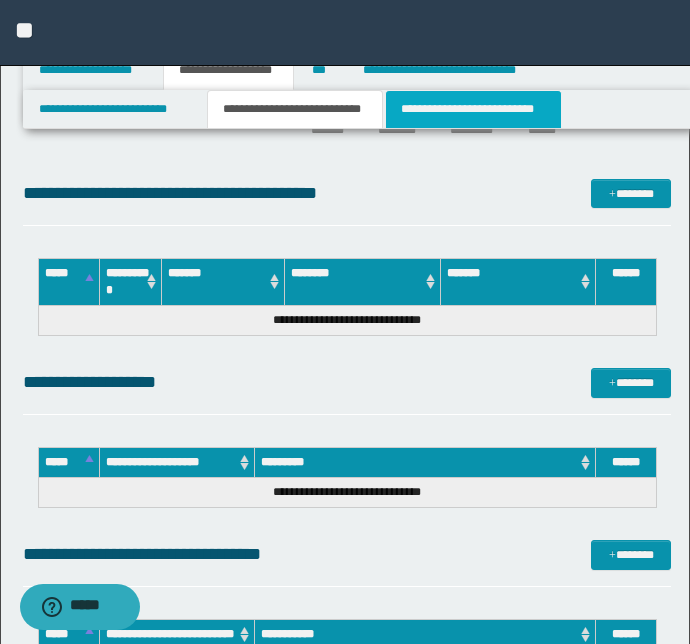 click on "**********" at bounding box center (473, 109) 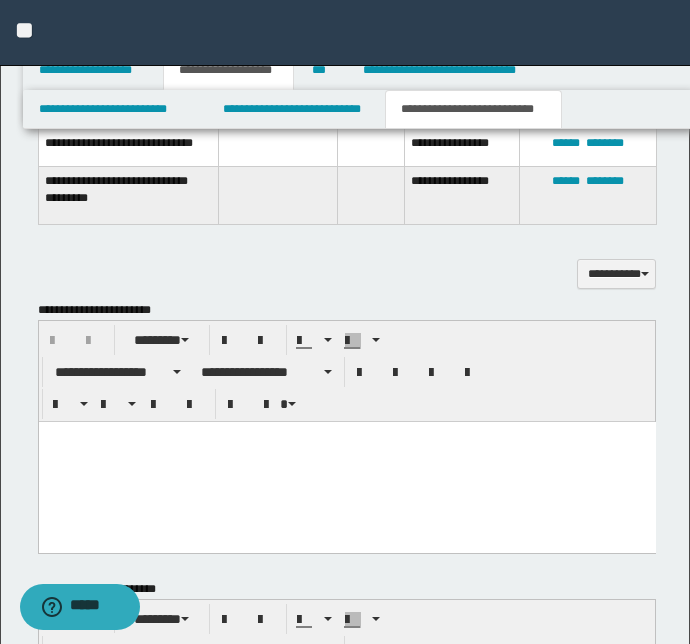 scroll, scrollTop: 1215, scrollLeft: 0, axis: vertical 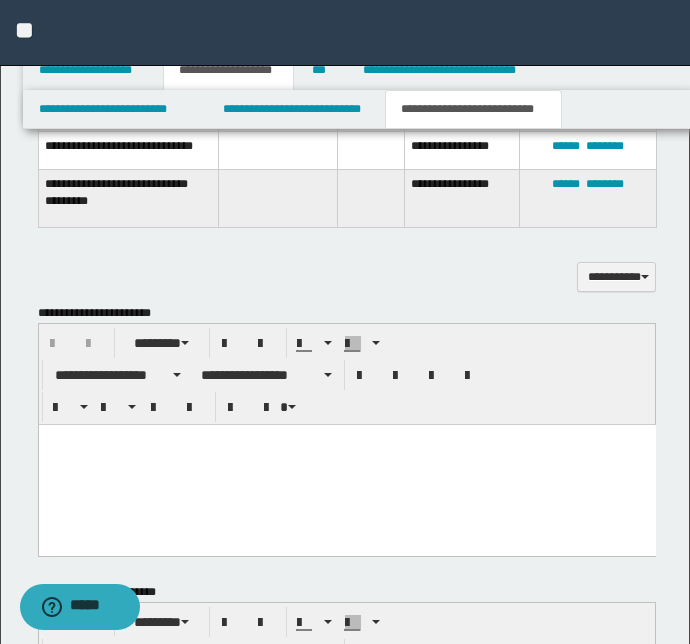 click at bounding box center (346, 464) 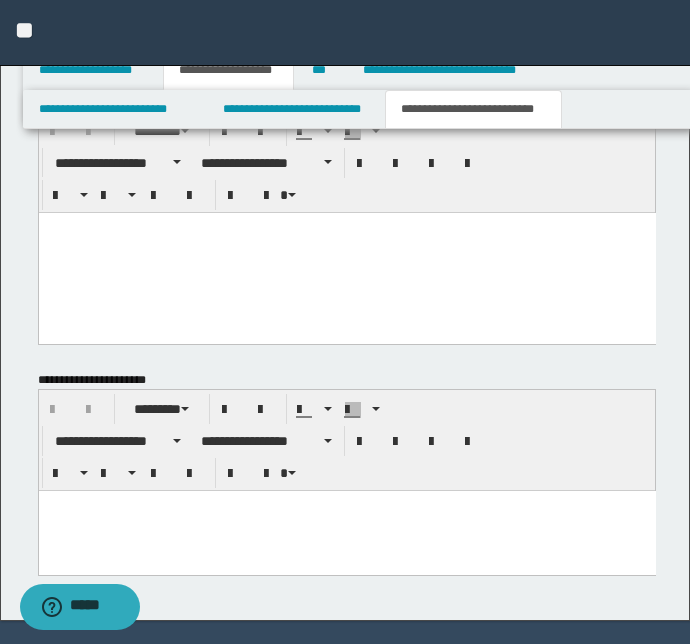 scroll, scrollTop: 1777, scrollLeft: 0, axis: vertical 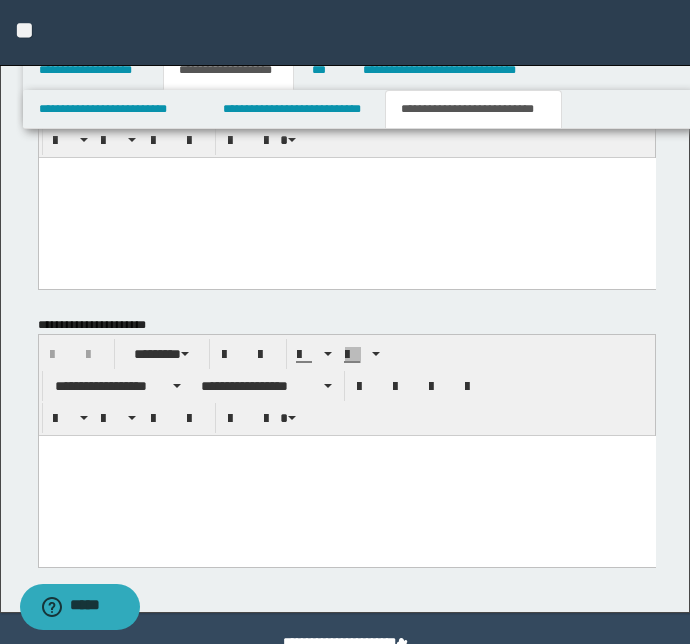 click at bounding box center [346, 476] 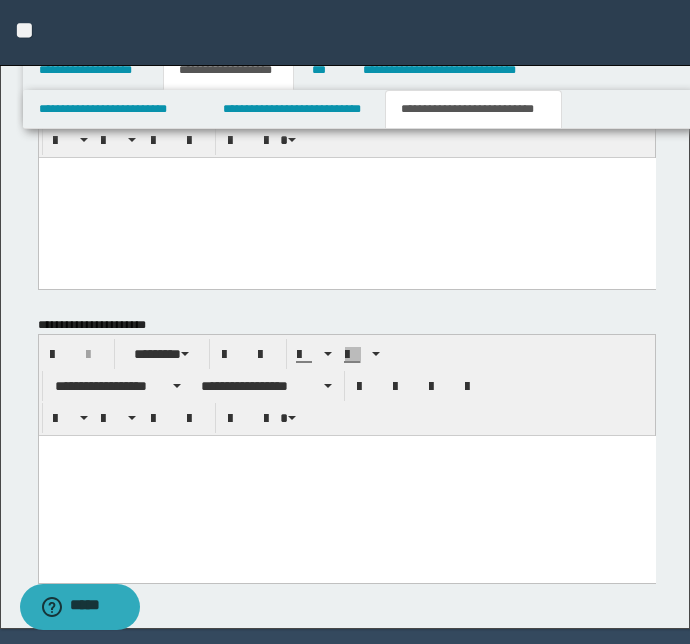 paste 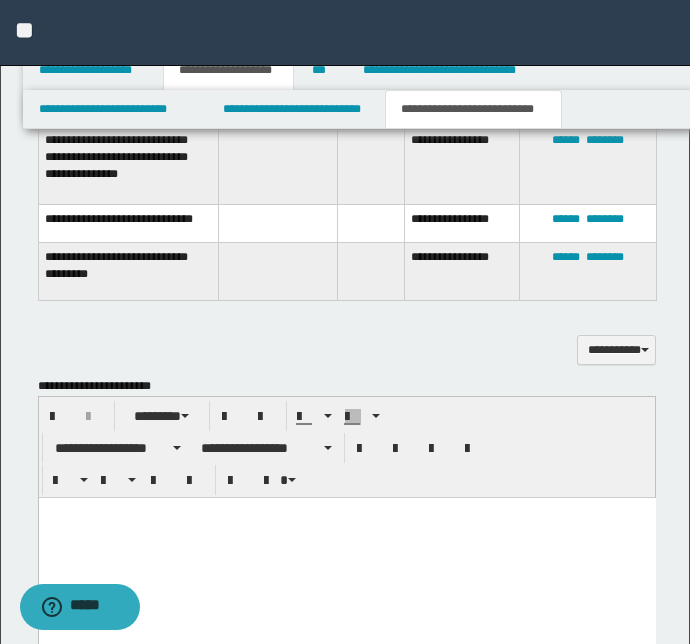 scroll, scrollTop: 1140, scrollLeft: 0, axis: vertical 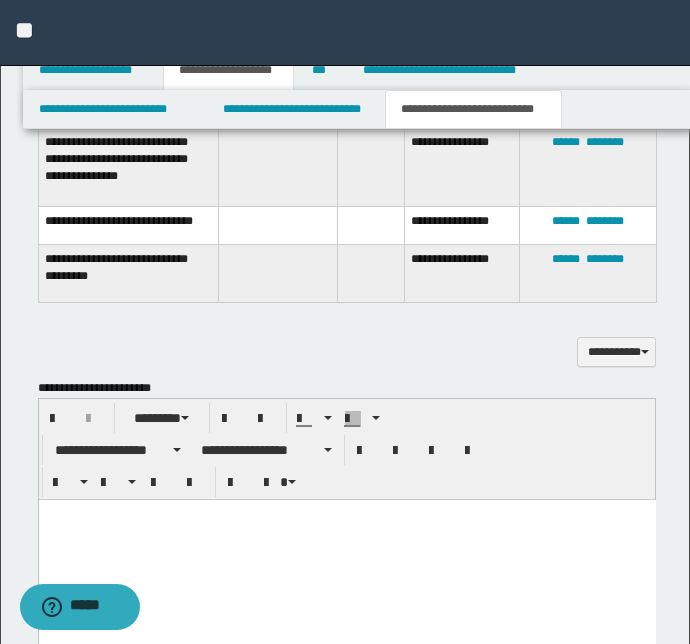 click at bounding box center (346, 546) 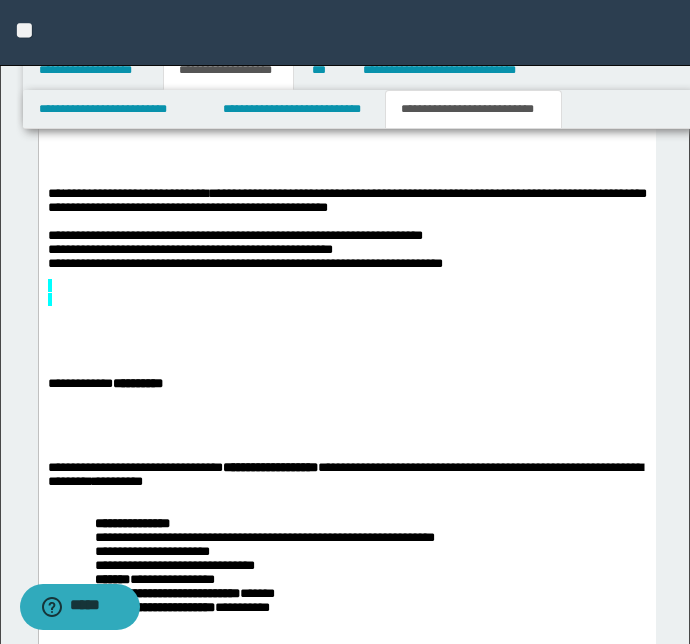 scroll, scrollTop: 1686, scrollLeft: 0, axis: vertical 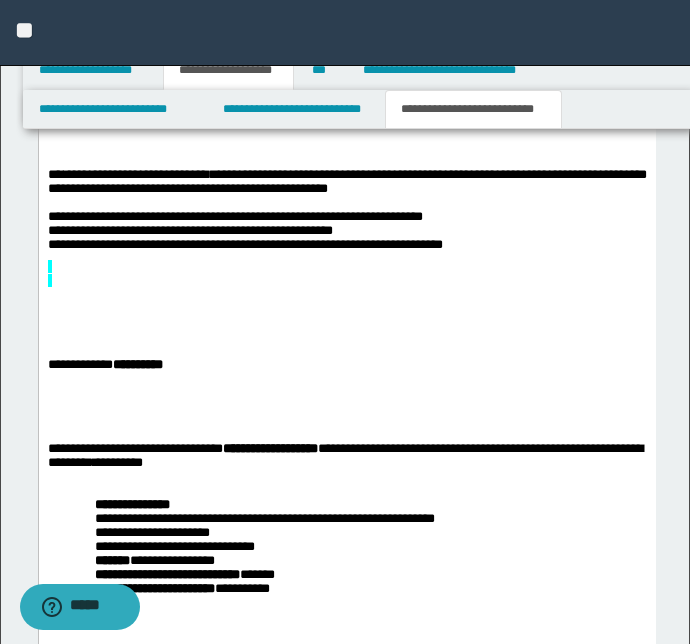 click on "**********" at bounding box center (346, 327) 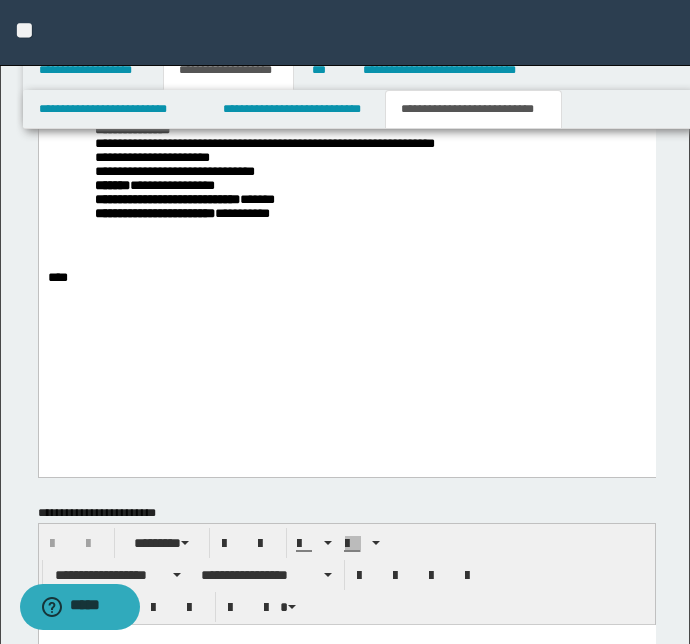 scroll, scrollTop: 1868, scrollLeft: 0, axis: vertical 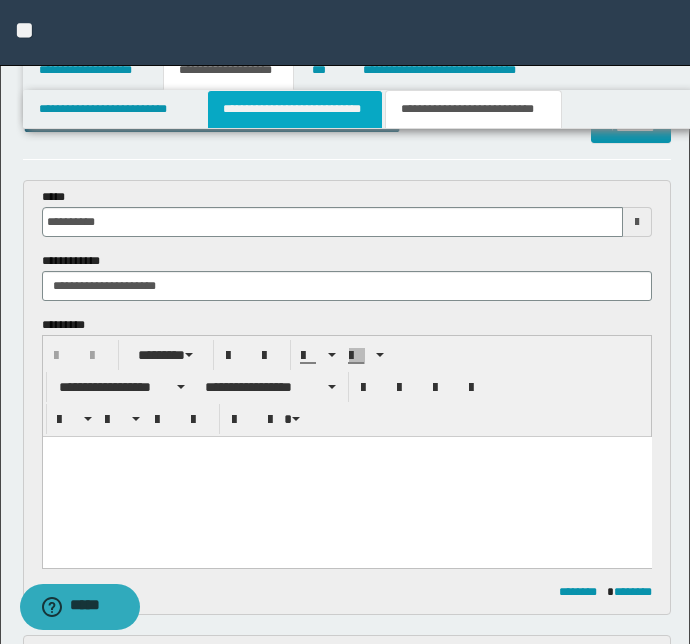 click on "**********" at bounding box center (294, 109) 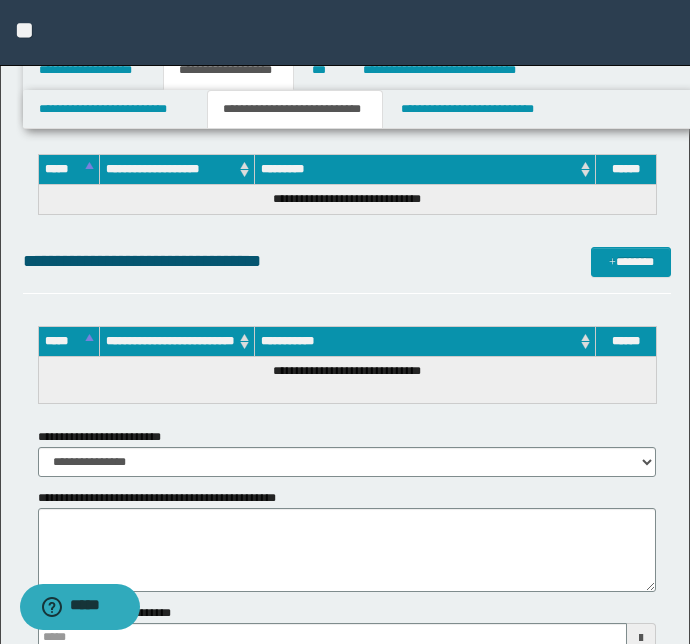 scroll, scrollTop: 2500, scrollLeft: 0, axis: vertical 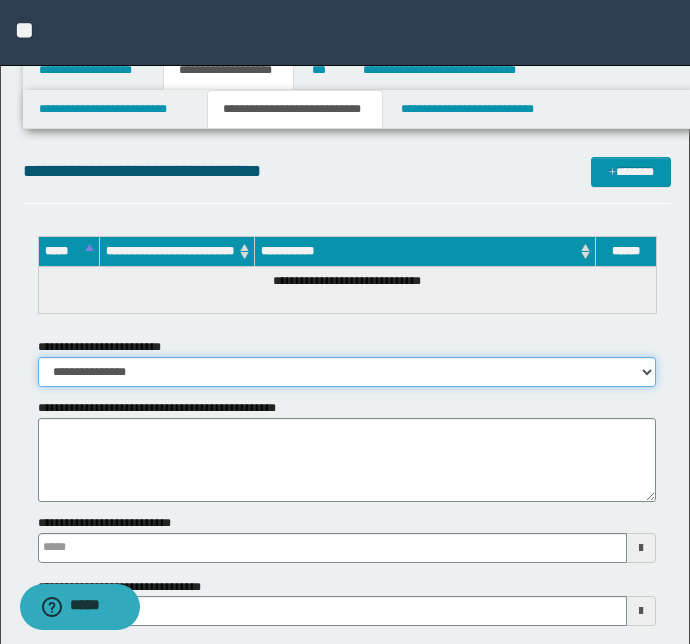 click on "**********" at bounding box center [347, 372] 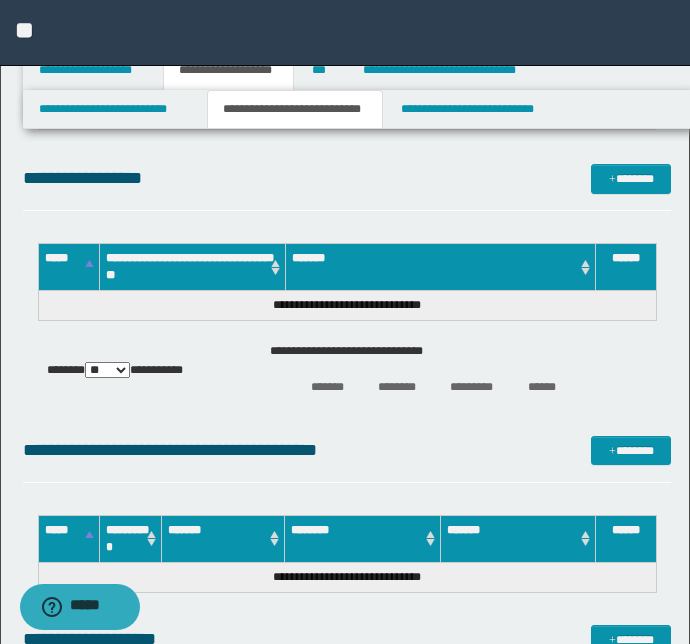 scroll, scrollTop: 2137, scrollLeft: 0, axis: vertical 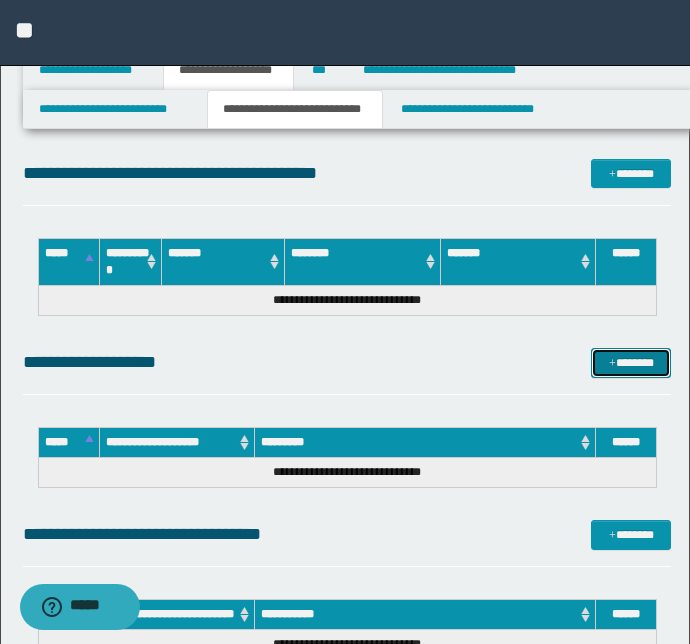 click on "*******" at bounding box center (631, 363) 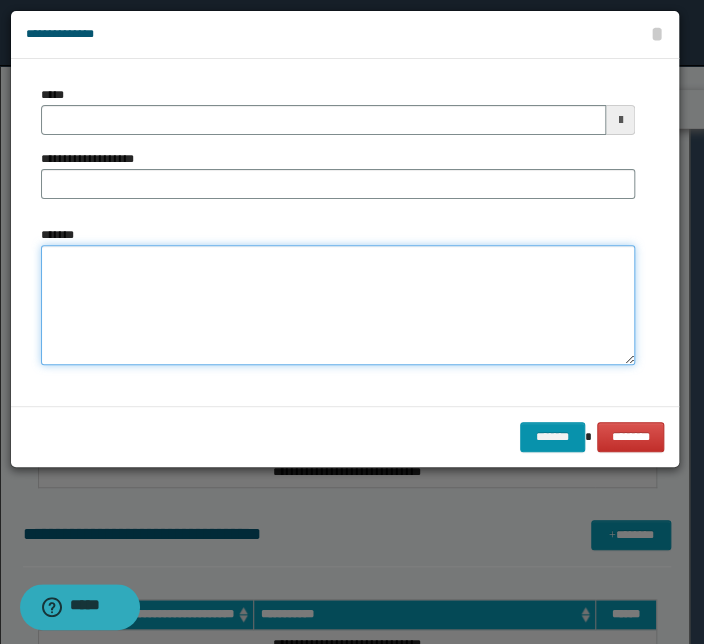 click on "*******" at bounding box center (338, 305) 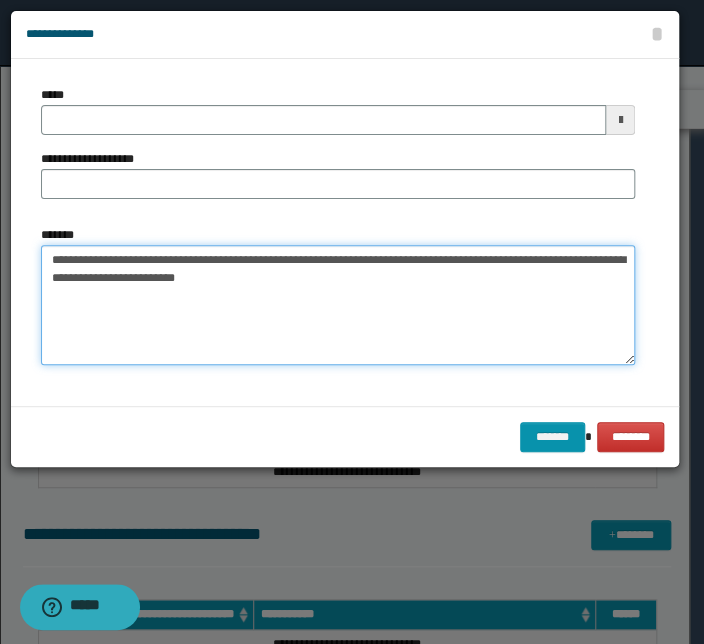 drag, startPoint x: 344, startPoint y: 260, endPoint x: -42, endPoint y: 222, distance: 387.86597 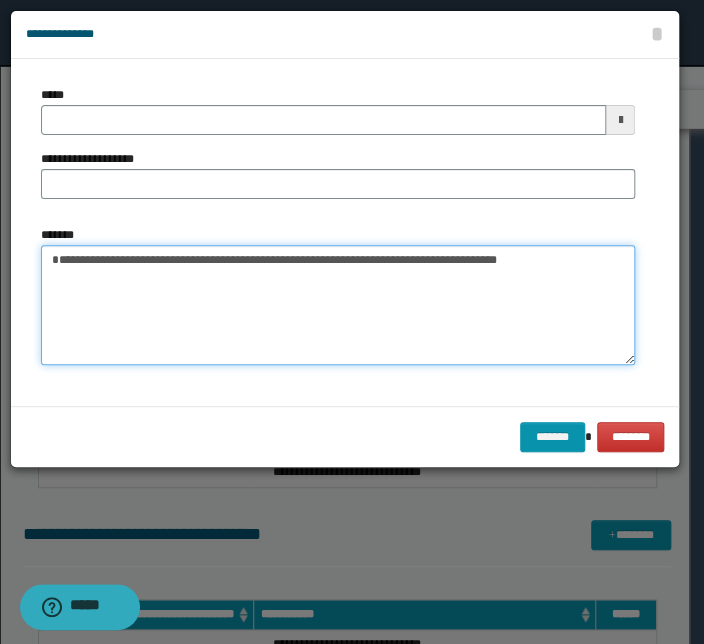 type 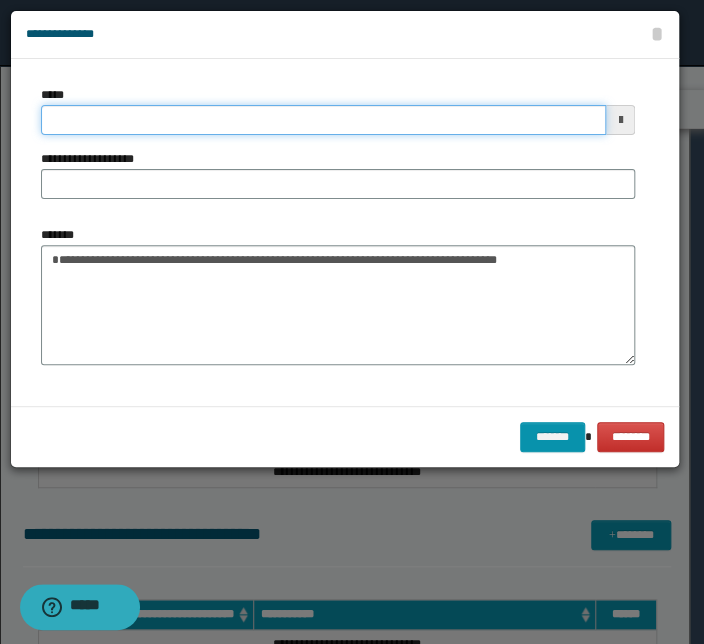 click on "*****" at bounding box center [323, 120] 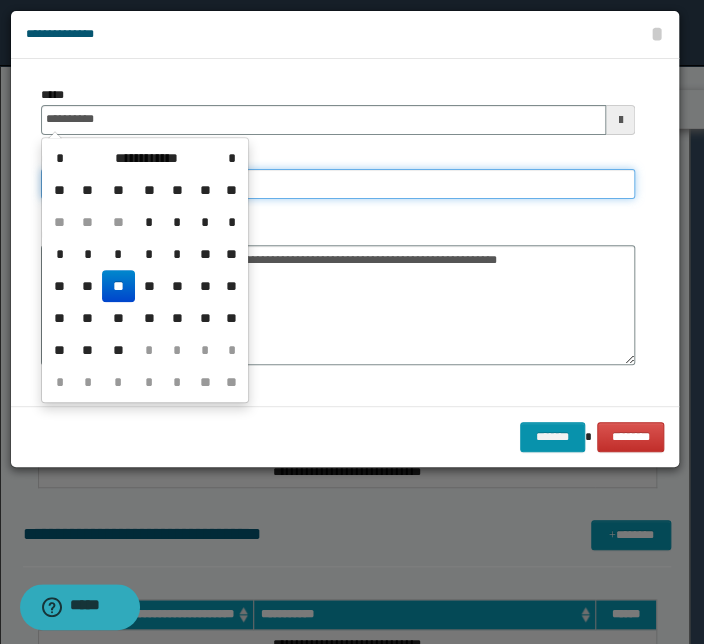 type on "**********" 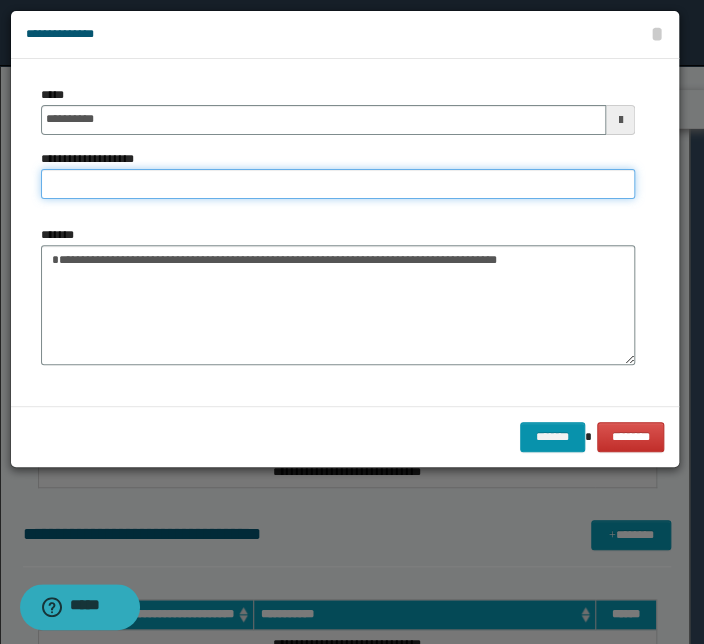 paste on "**********" 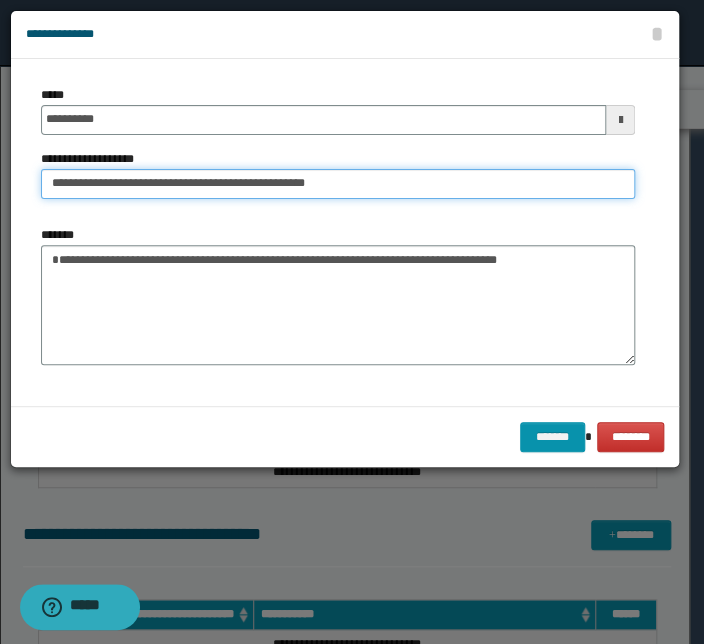 drag, startPoint x: 83, startPoint y: 183, endPoint x: -240, endPoint y: 157, distance: 324.04474 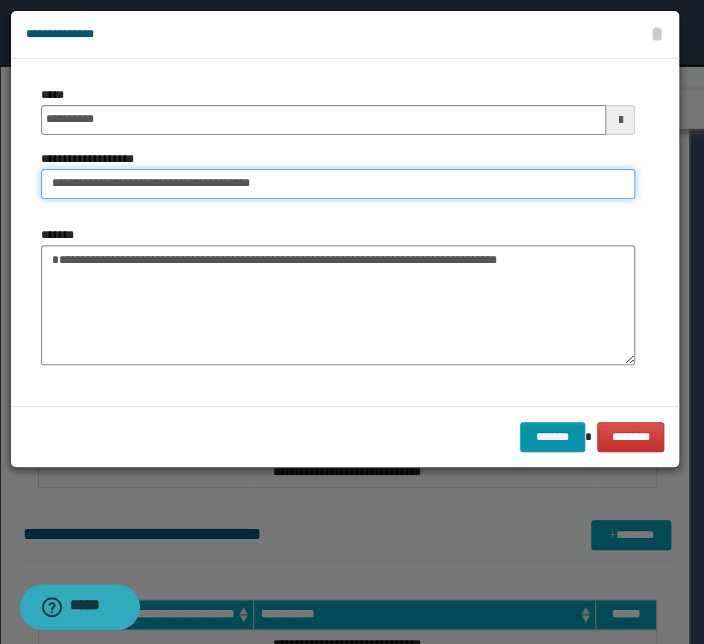 type on "**********" 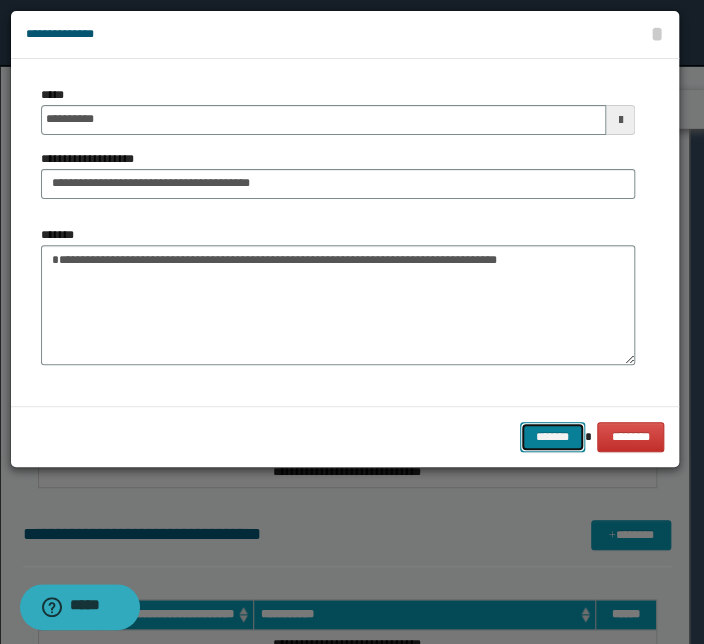 click on "*******" at bounding box center (552, 437) 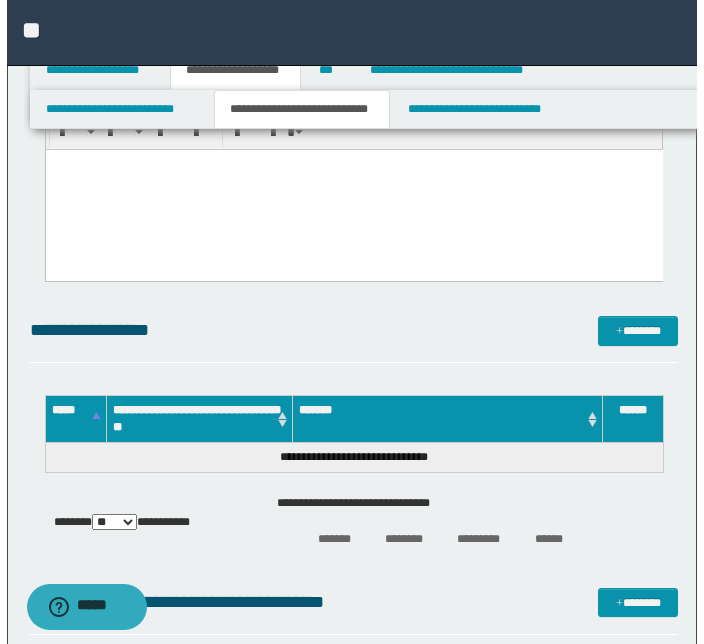 scroll, scrollTop: 1682, scrollLeft: 0, axis: vertical 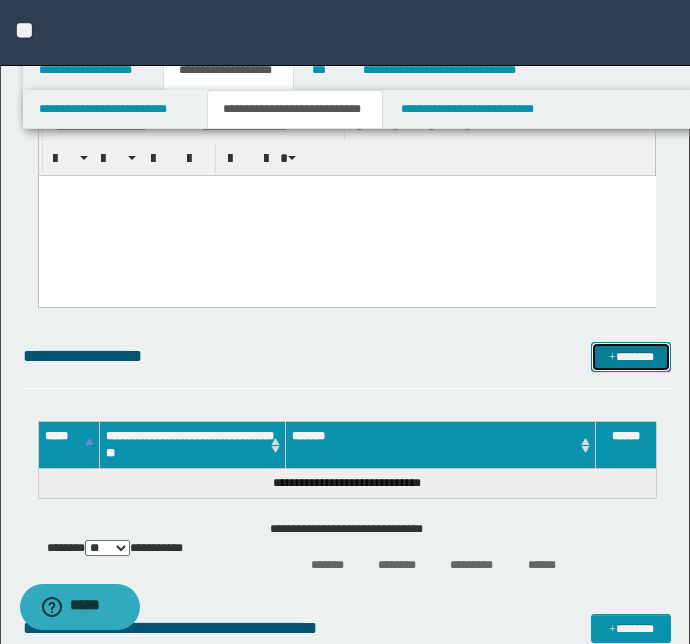 click on "*******" at bounding box center (631, 357) 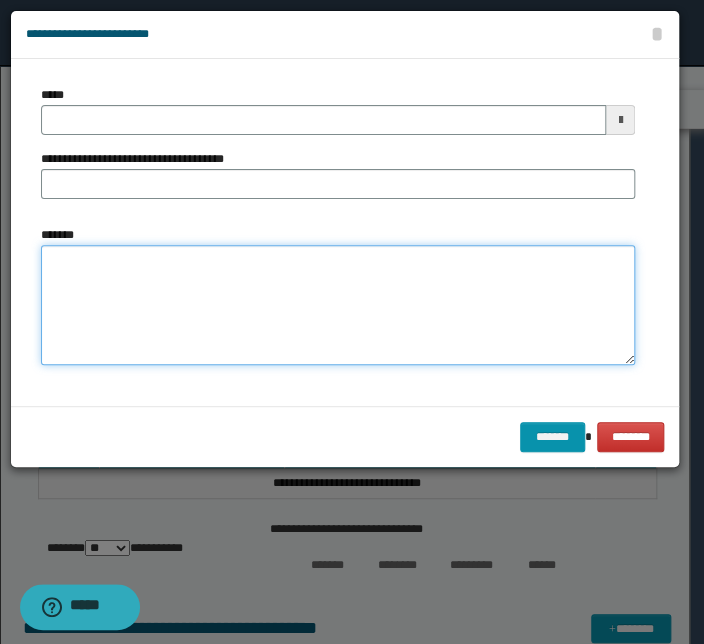 click on "*******" at bounding box center [338, 305] 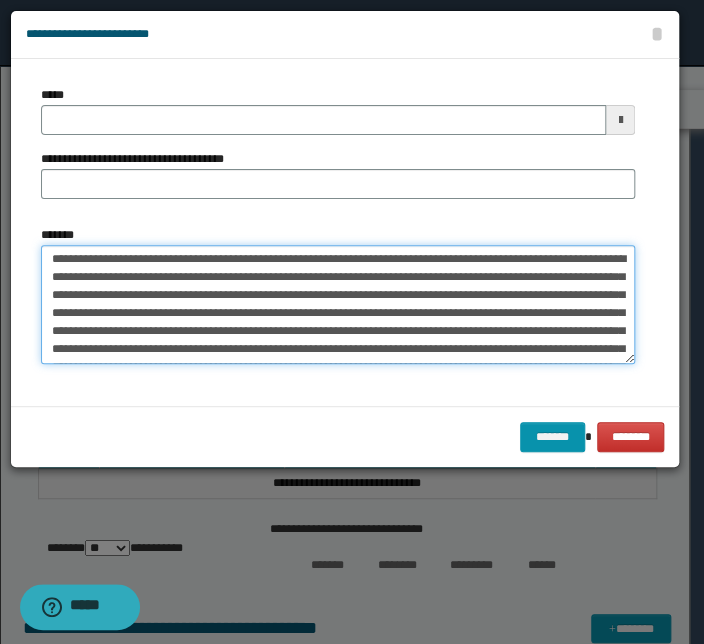 scroll, scrollTop: 0, scrollLeft: 0, axis: both 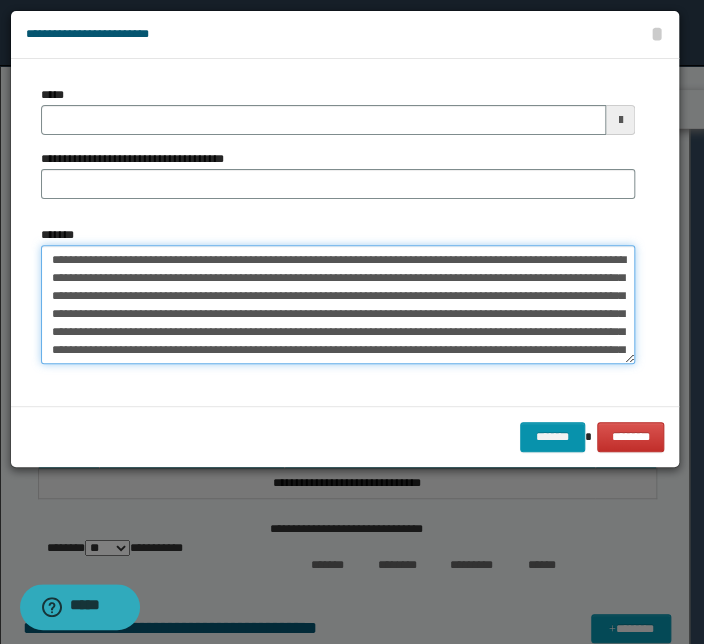 drag, startPoint x: 487, startPoint y: 346, endPoint x: -326, endPoint y: 99, distance: 849.6929 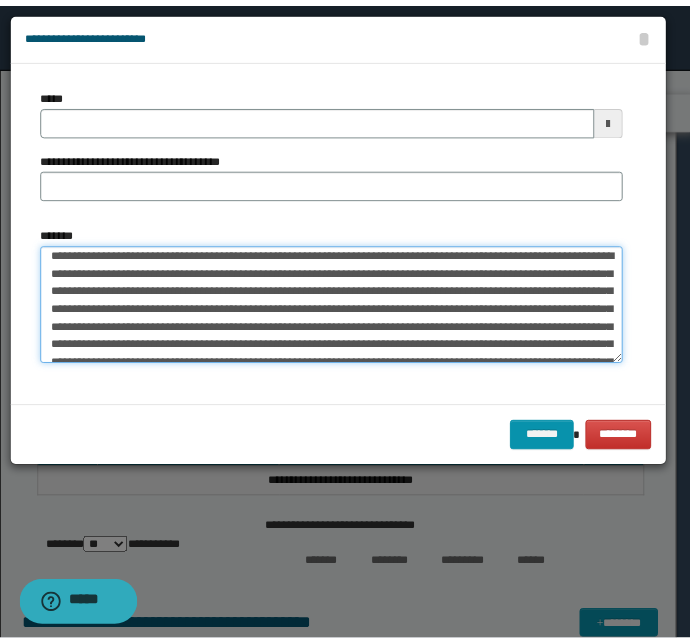 scroll, scrollTop: 0, scrollLeft: 0, axis: both 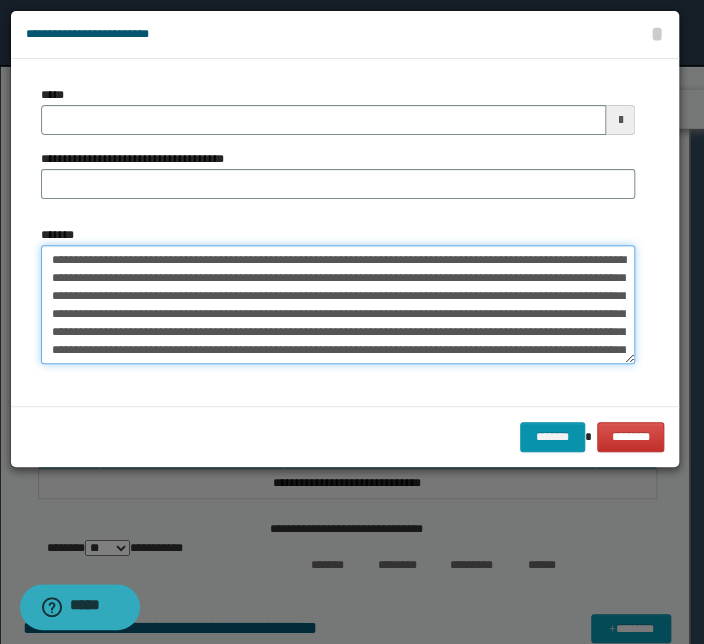 drag, startPoint x: 330, startPoint y: 258, endPoint x: -7, endPoint y: 240, distance: 337.48038 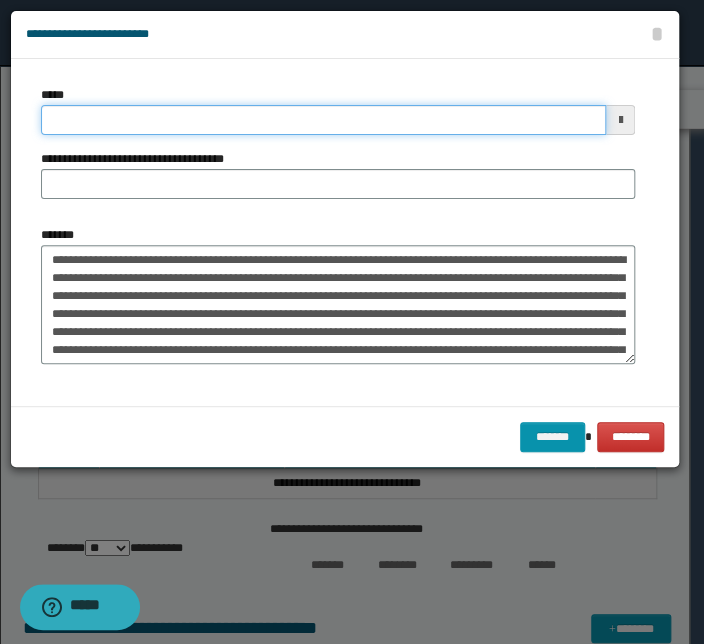 click on "*****" at bounding box center [323, 120] 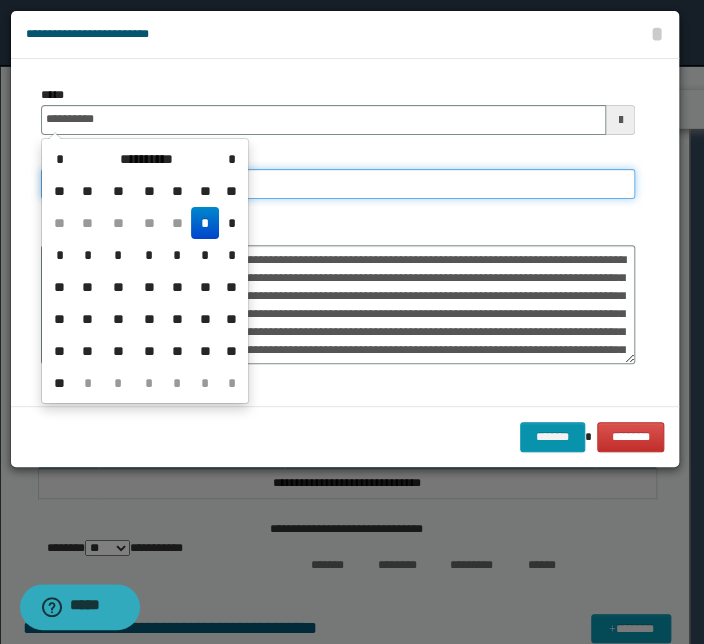 type on "**********" 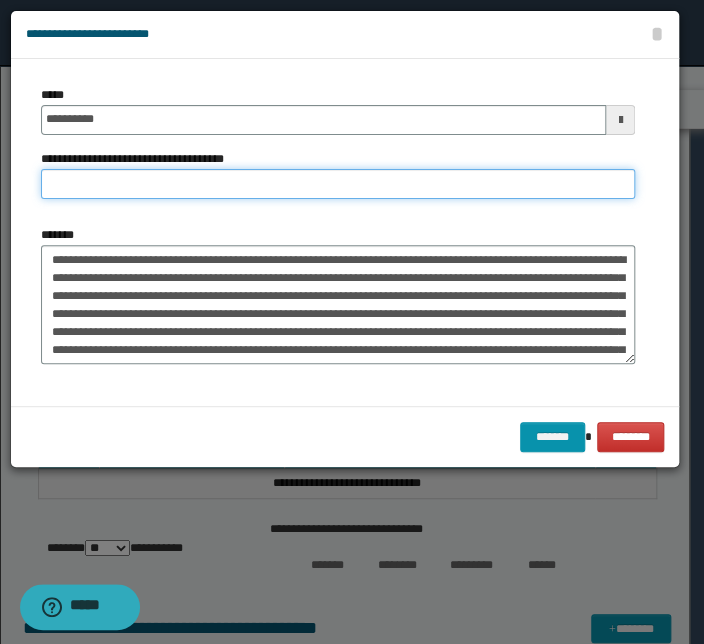 click on "**********" at bounding box center [338, 184] 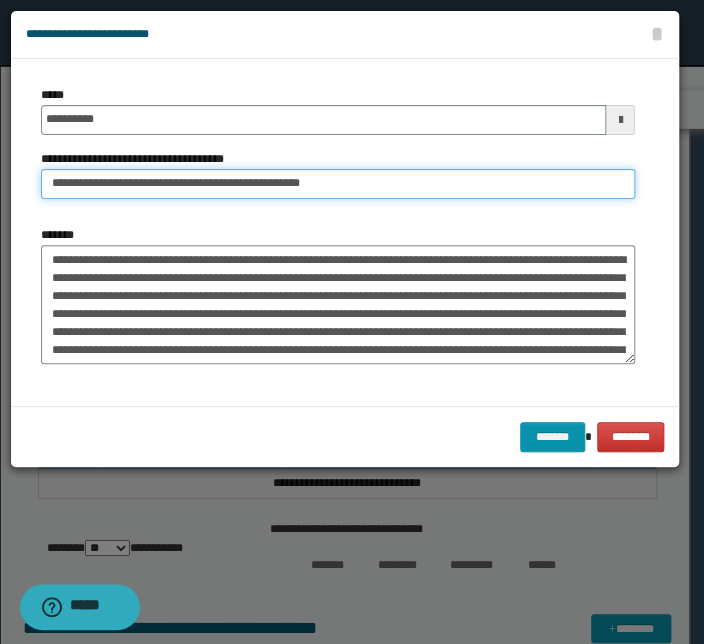 drag, startPoint x: 114, startPoint y: 184, endPoint x: -237, endPoint y: 174, distance: 351.14243 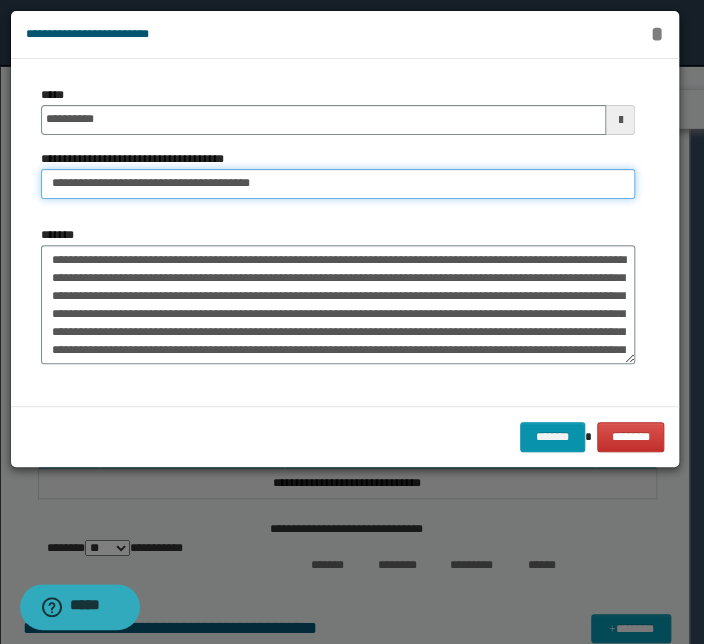 type on "**********" 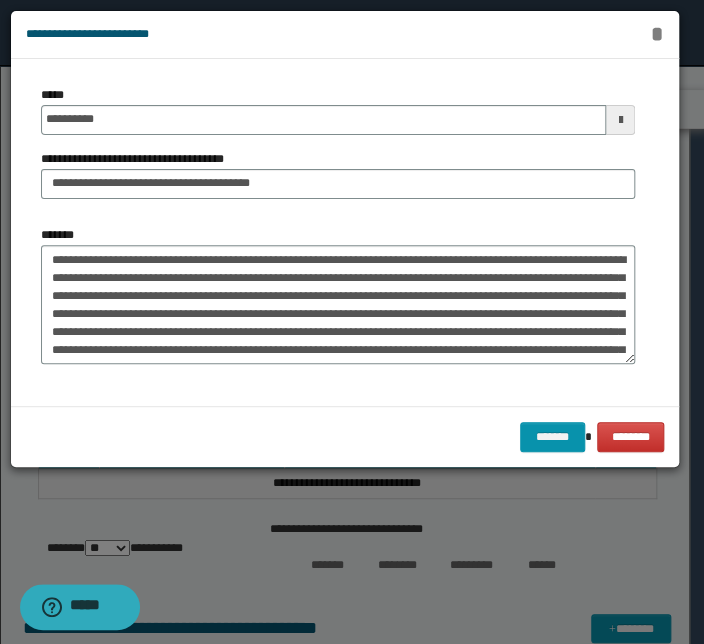 click on "*" at bounding box center (656, 34) 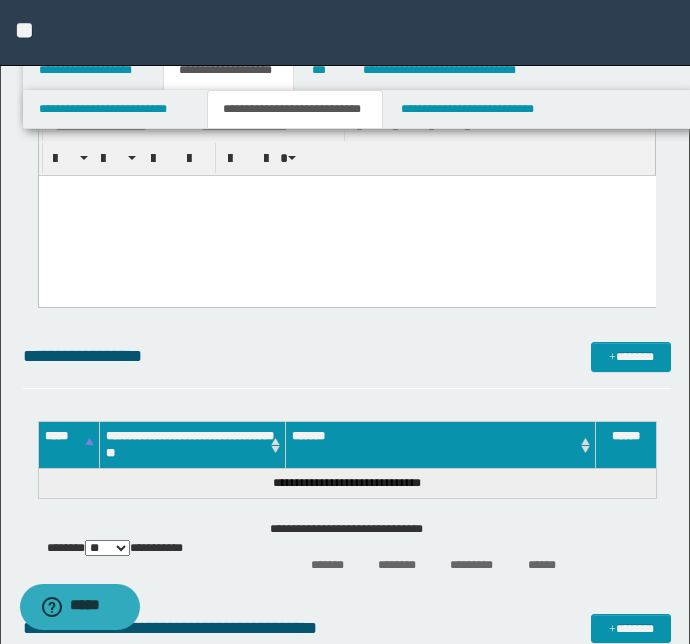 click on "**********" at bounding box center (347, 8) 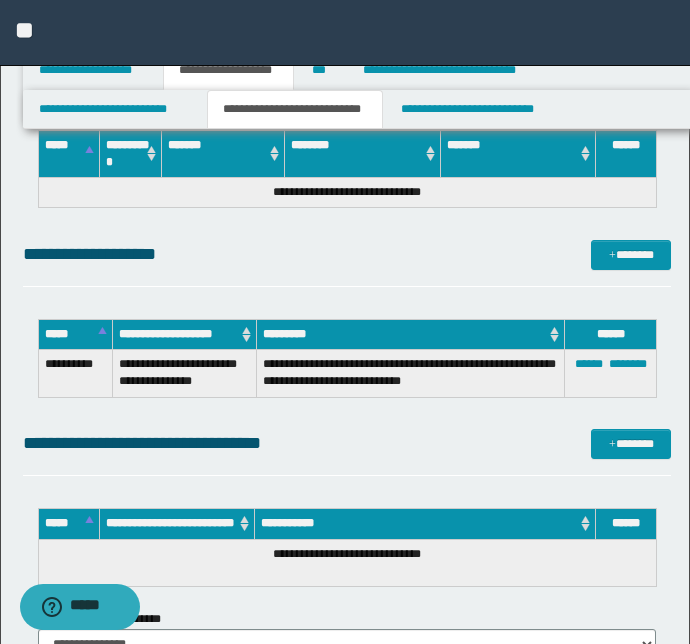 scroll, scrollTop: 2687, scrollLeft: 0, axis: vertical 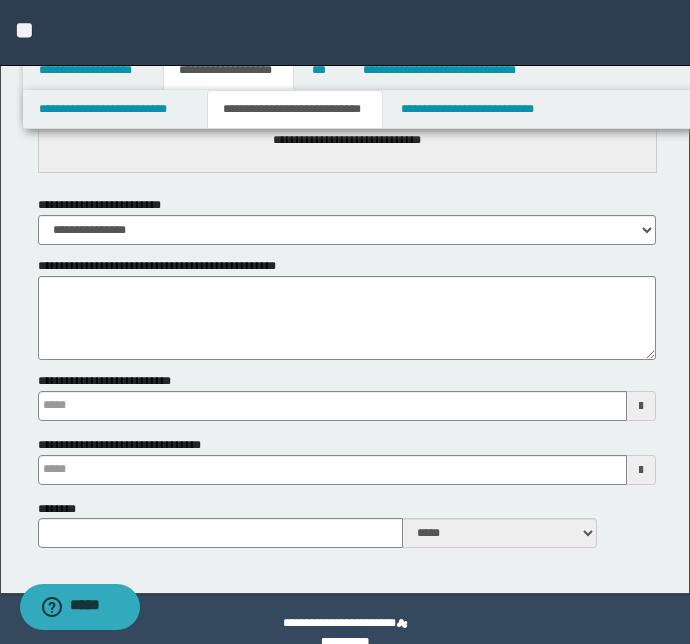 type 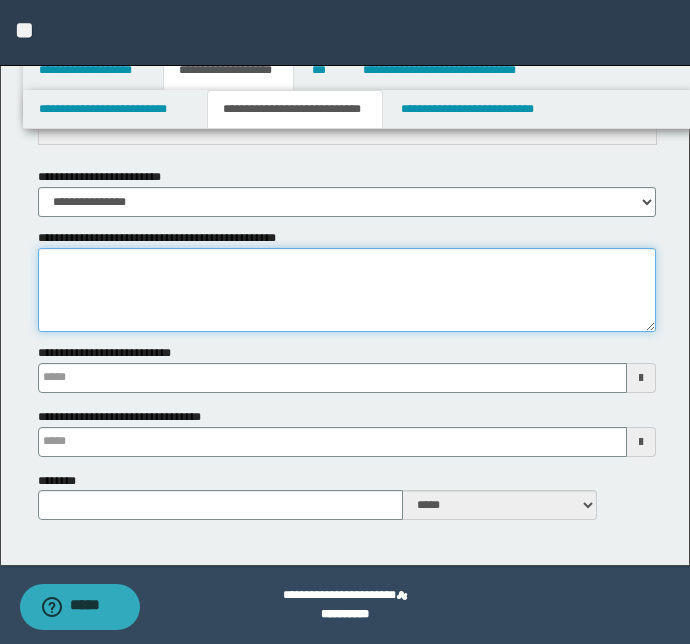 click on "**********" at bounding box center [347, 290] 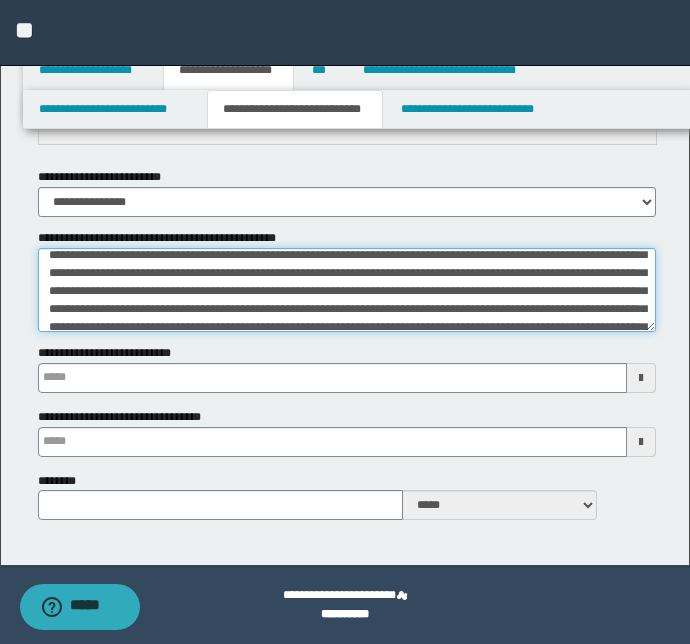 scroll, scrollTop: 0, scrollLeft: 0, axis: both 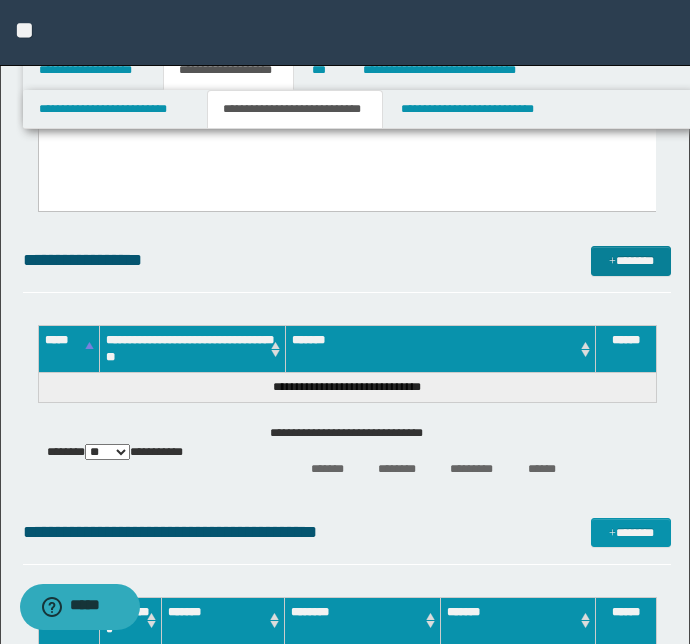 type on "**********" 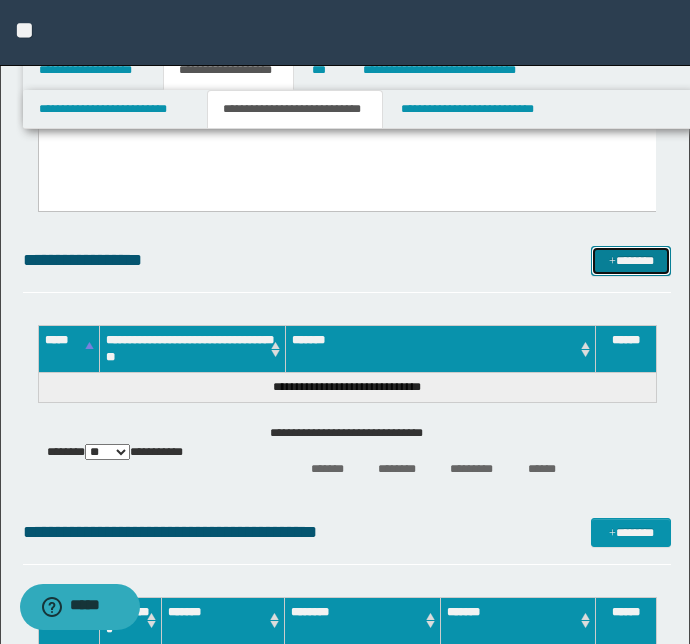 click at bounding box center (612, 262) 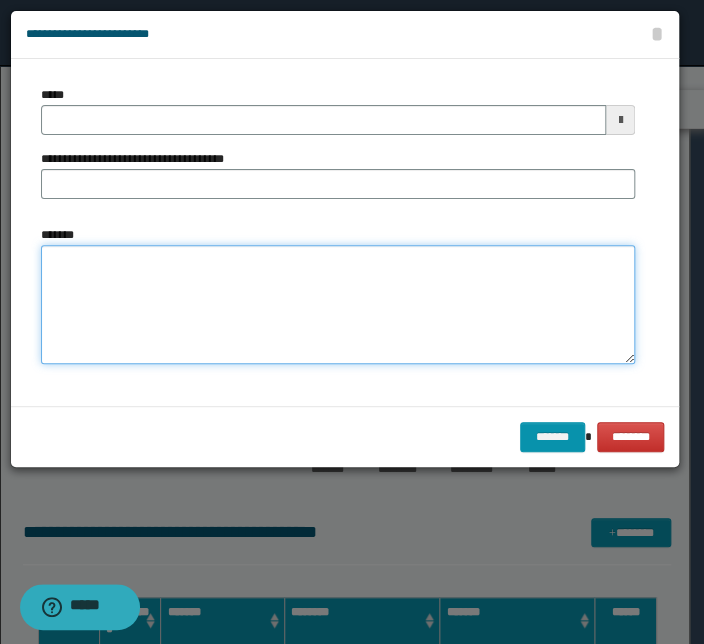 click on "*******" at bounding box center (338, 305) 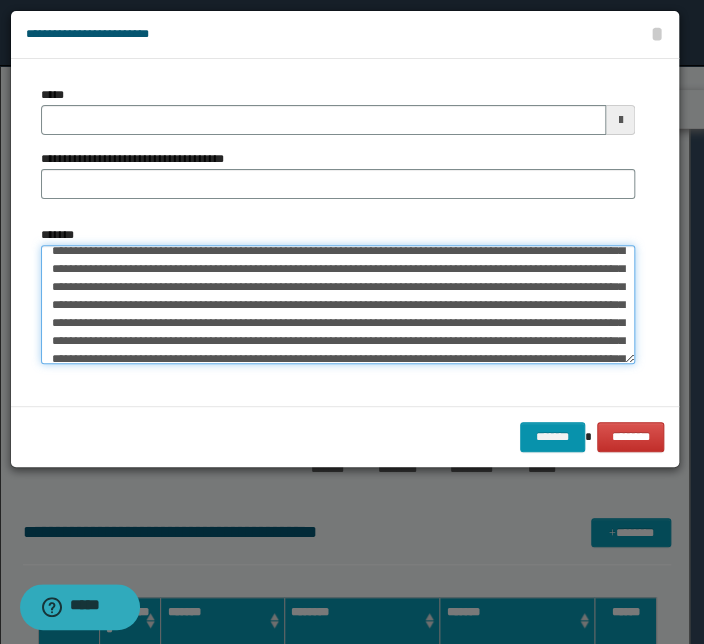 scroll, scrollTop: 0, scrollLeft: 0, axis: both 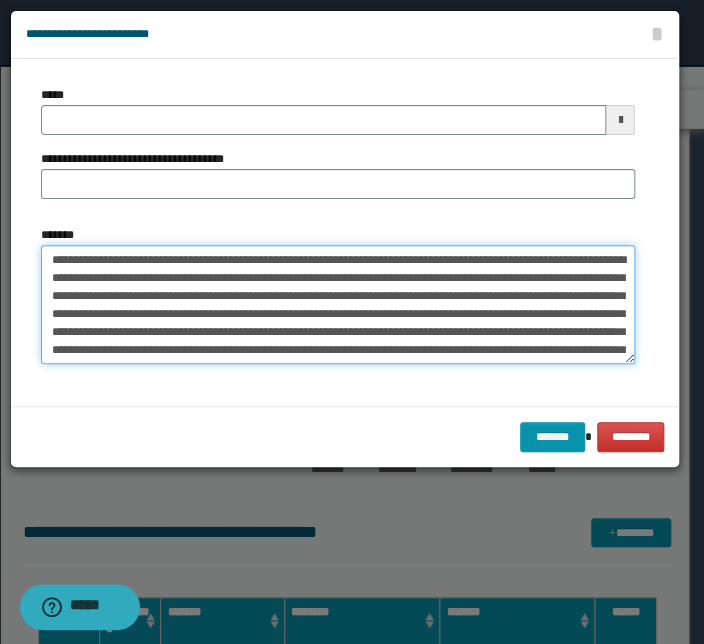 drag, startPoint x: 305, startPoint y: 259, endPoint x: -51, endPoint y: 256, distance: 356.01263 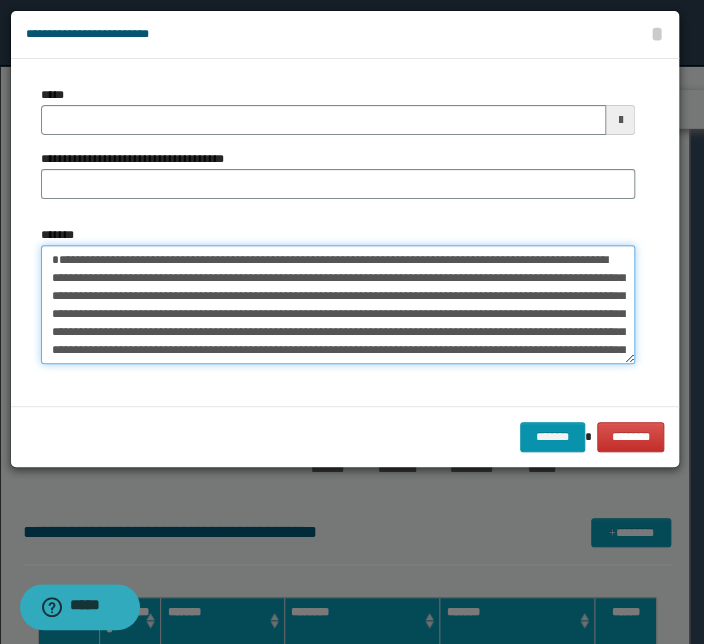 type 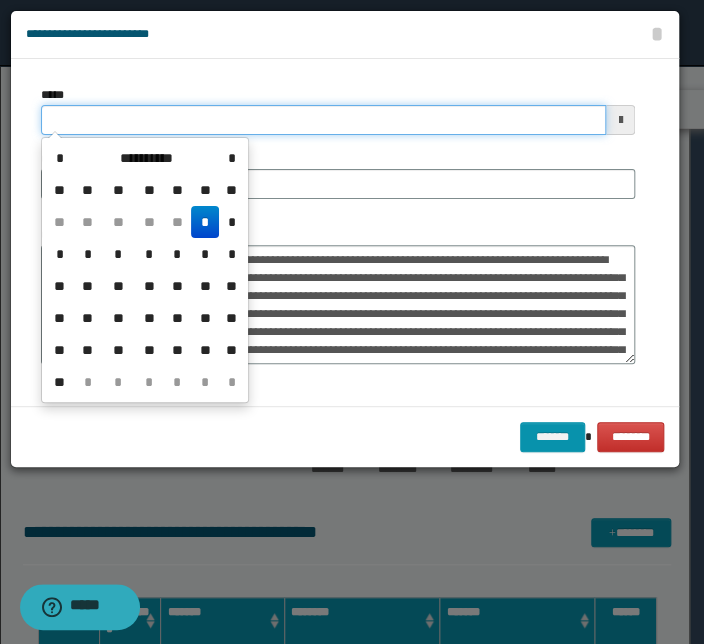 click on "*****" at bounding box center (323, 120) 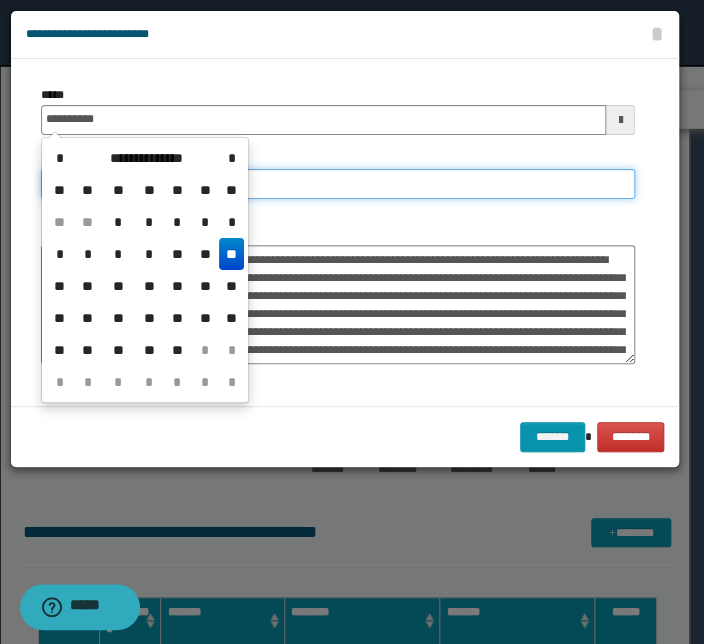 type on "**********" 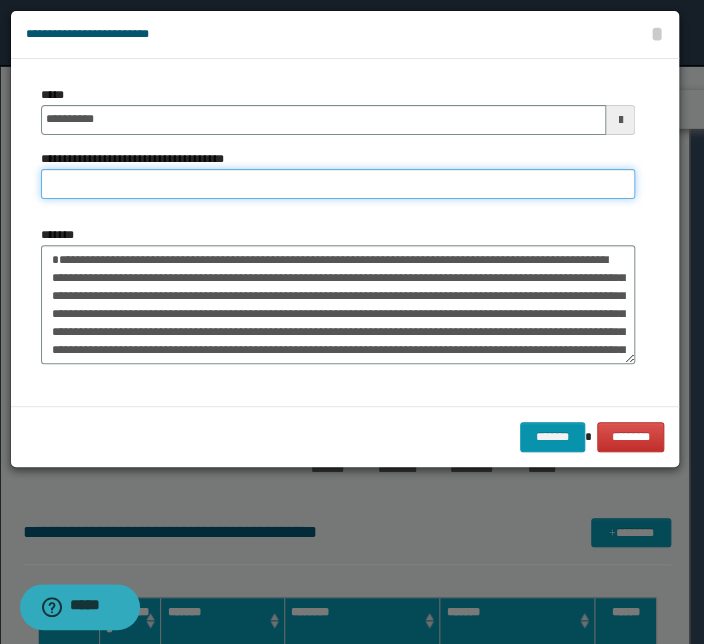 click on "**********" at bounding box center [338, 184] 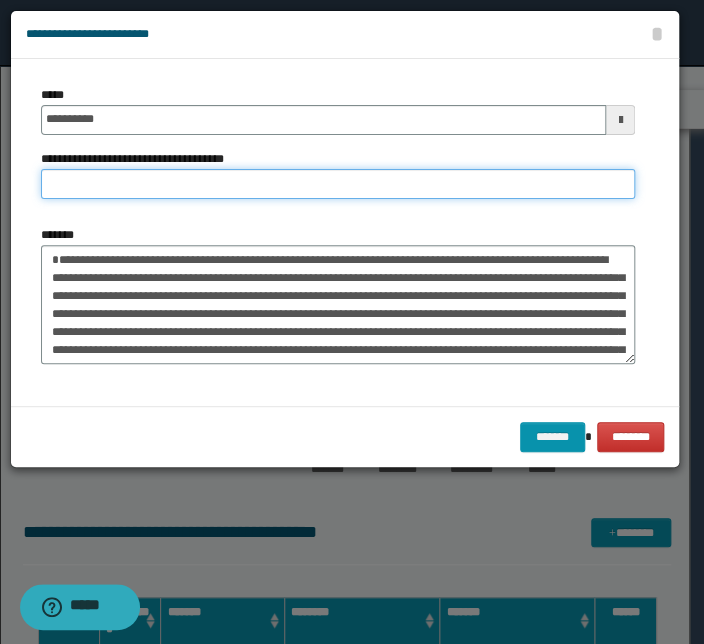 paste on "**********" 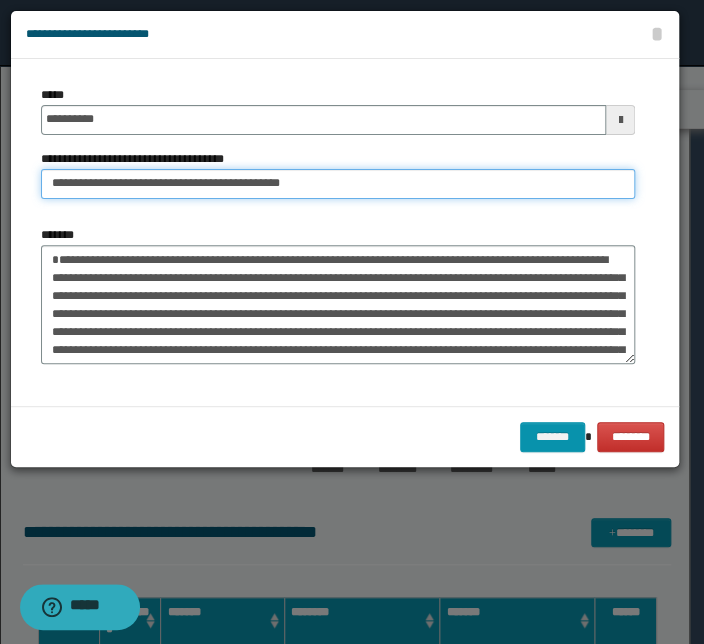 drag, startPoint x: 112, startPoint y: 182, endPoint x: -199, endPoint y: 160, distance: 311.77716 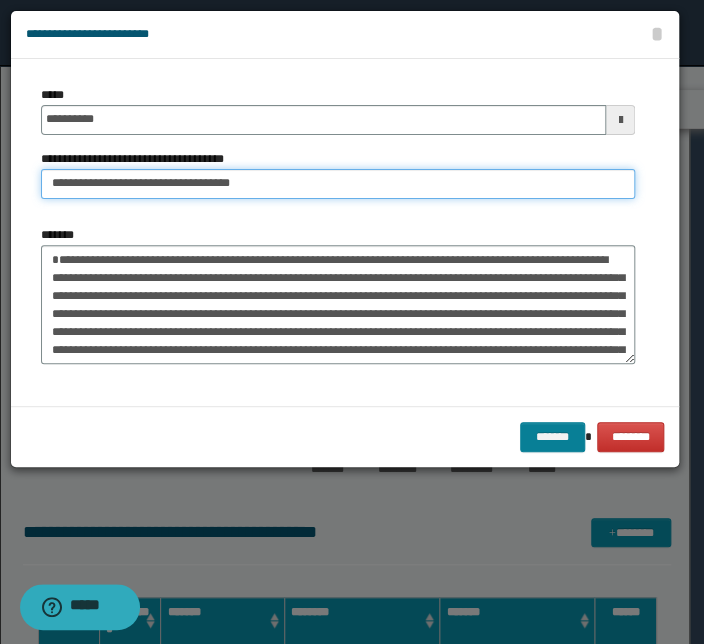 type on "**********" 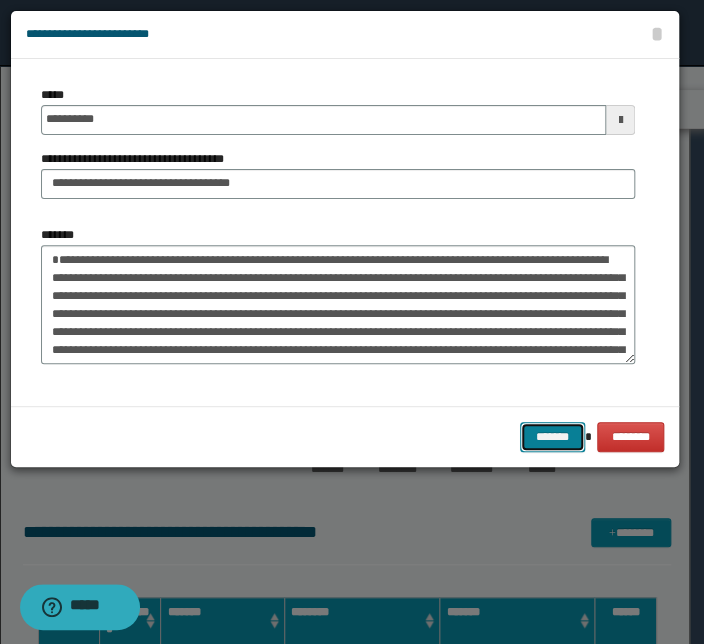 click on "*******" at bounding box center (552, 437) 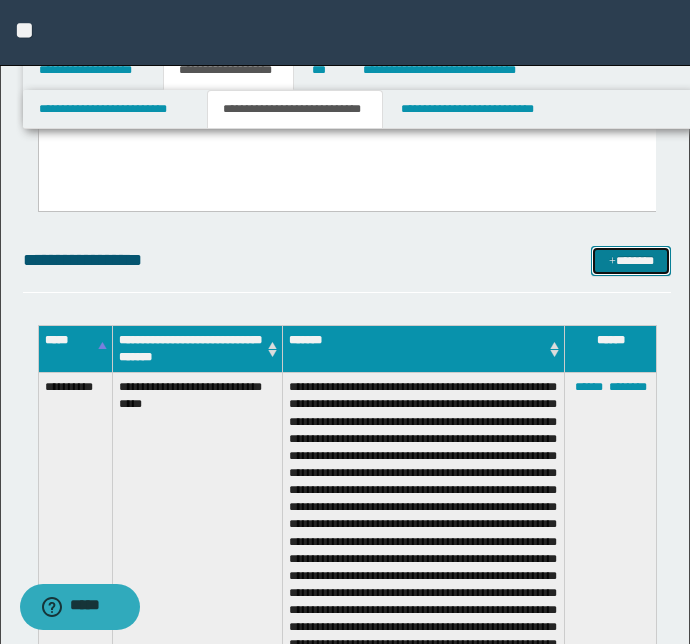 click on "*******" at bounding box center (631, 261) 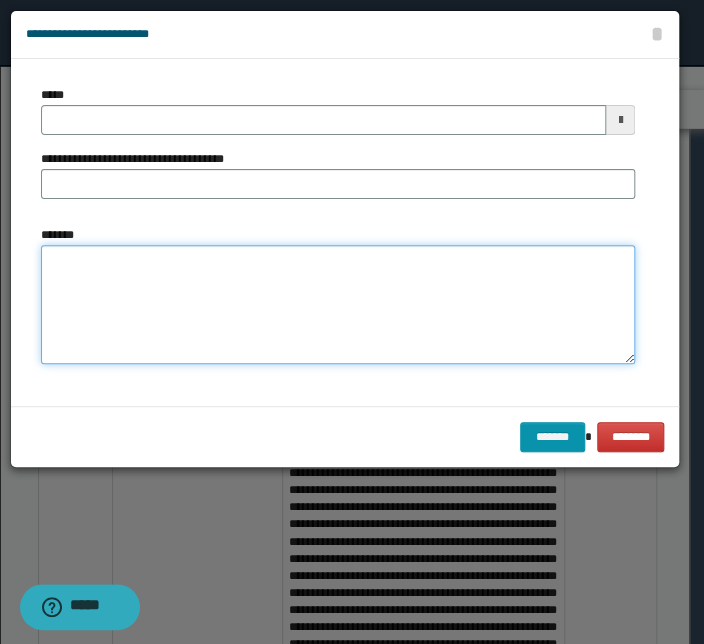 click on "*******" at bounding box center (338, 305) 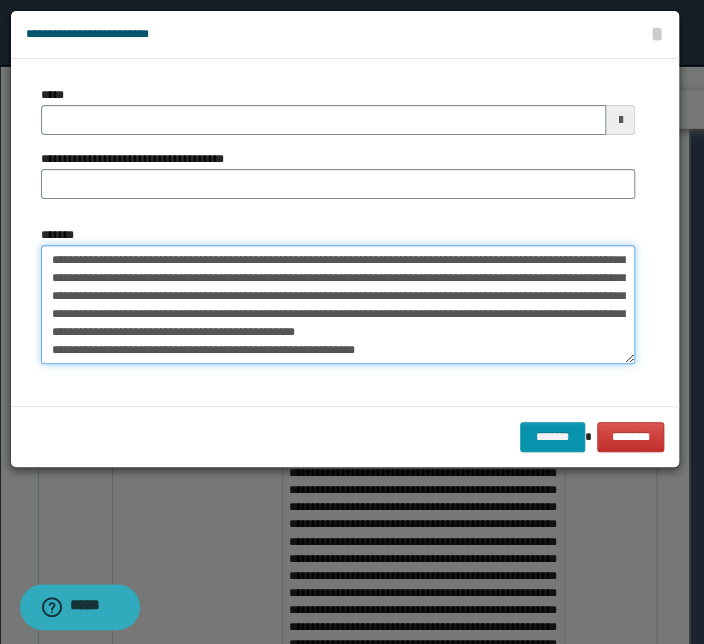 scroll, scrollTop: 0, scrollLeft: 0, axis: both 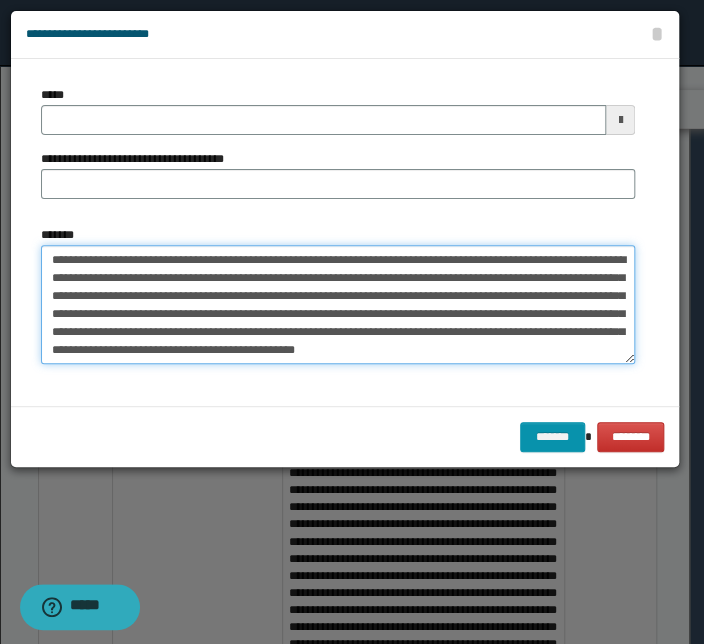 drag, startPoint x: 290, startPoint y: 257, endPoint x: -73, endPoint y: 259, distance: 363.00552 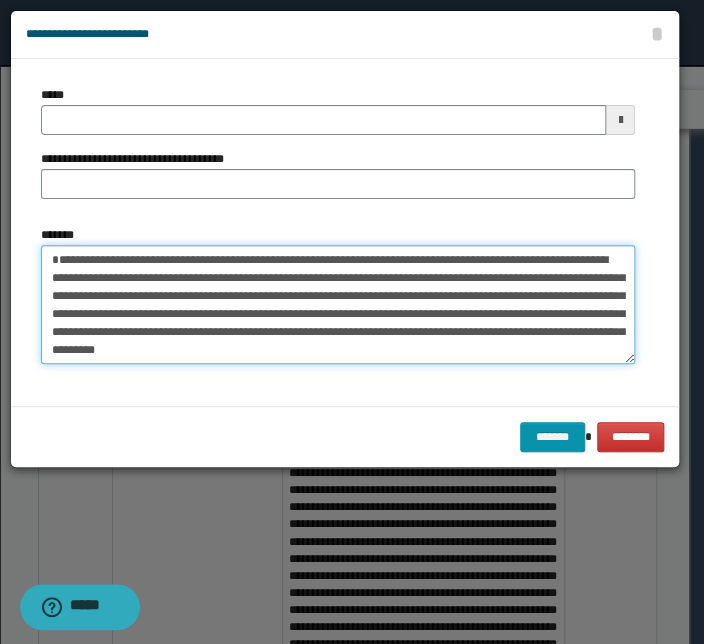 type 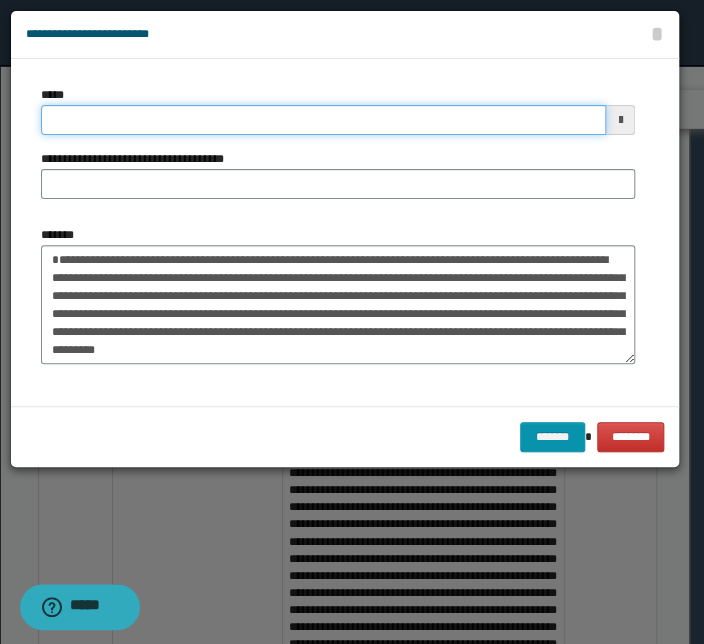 click on "*****" at bounding box center [323, 120] 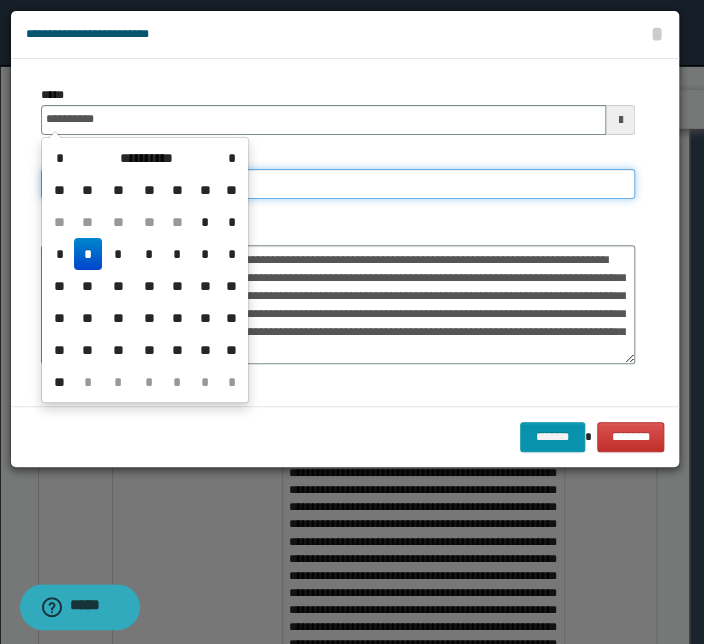 type on "**********" 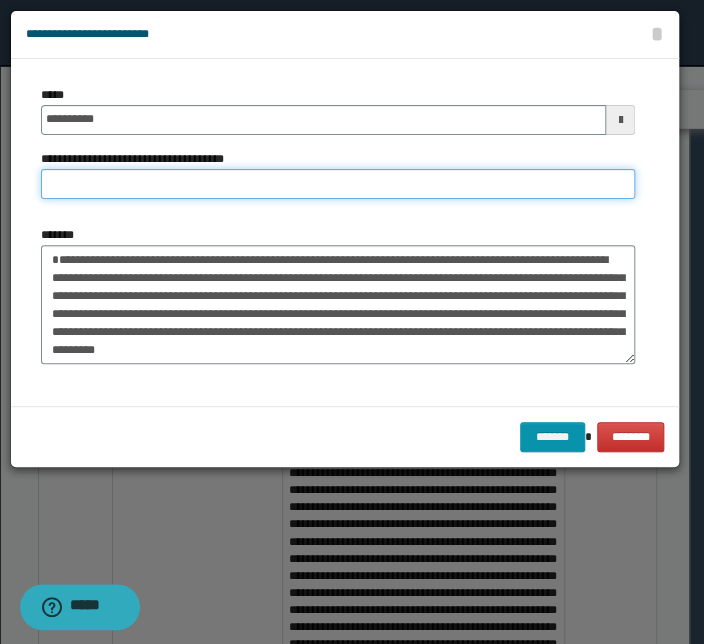 click on "**********" at bounding box center [338, 184] 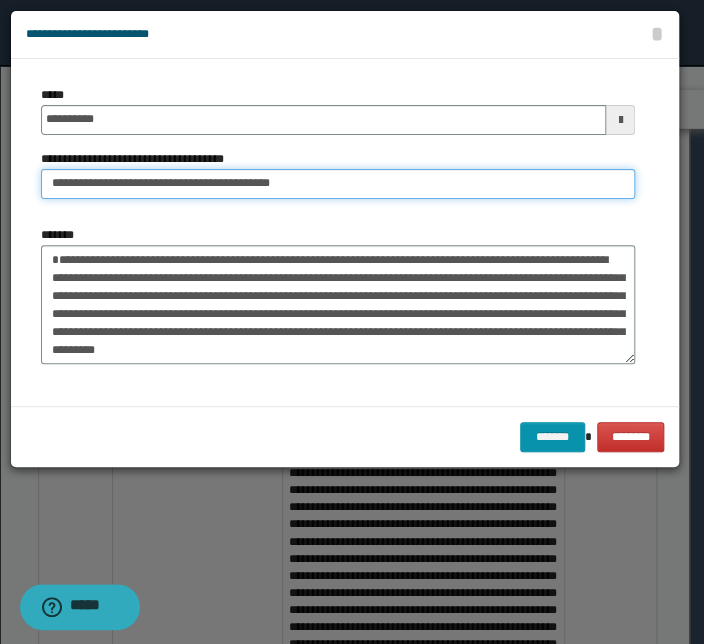 drag, startPoint x: 115, startPoint y: 183, endPoint x: -307, endPoint y: 197, distance: 422.23218 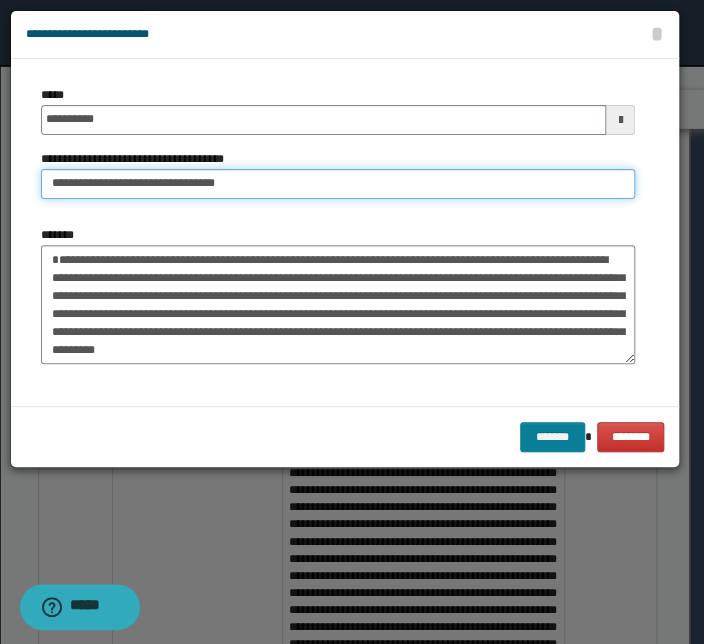 type on "**********" 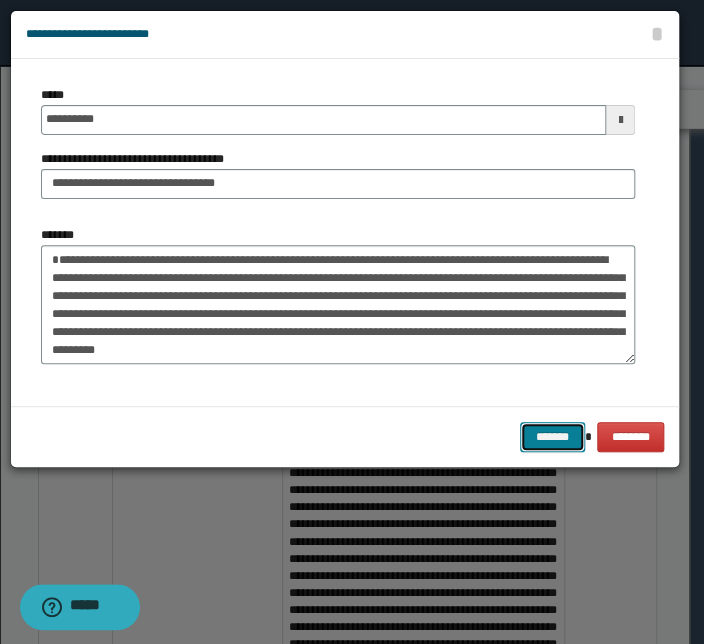 click on "*******" at bounding box center (552, 437) 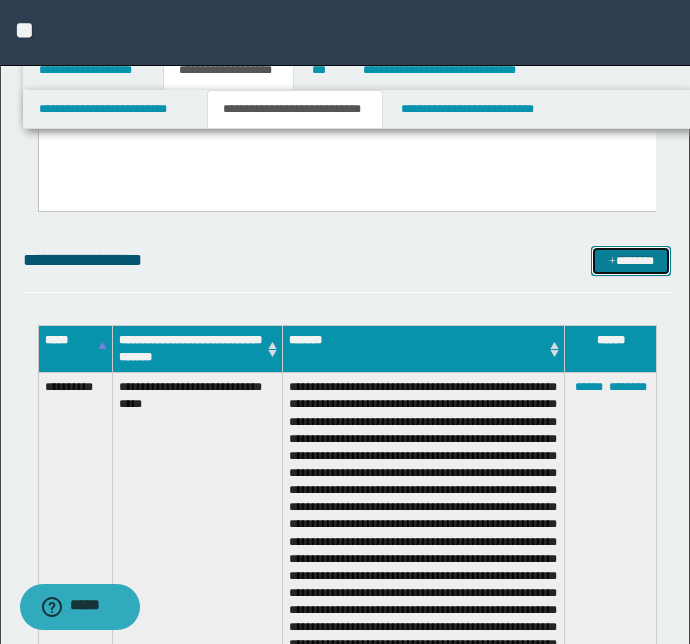 click on "*******" at bounding box center (631, 261) 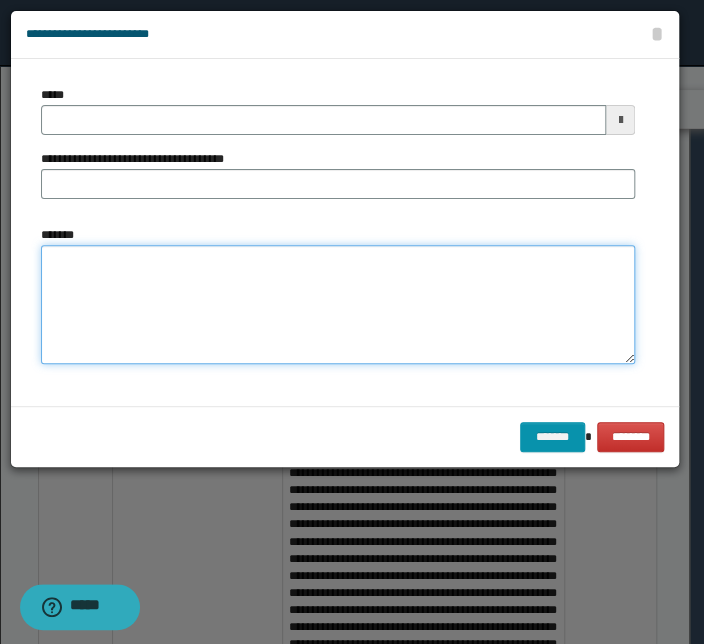 click on "*******" at bounding box center [338, 305] 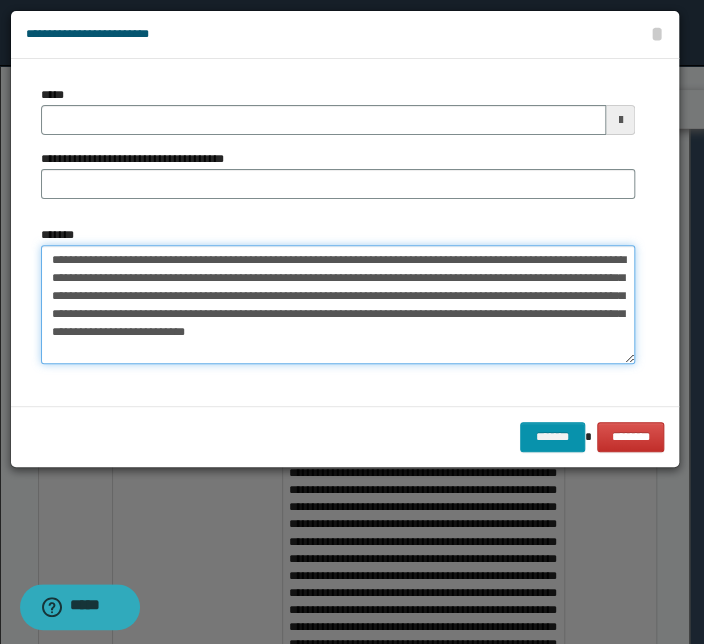 drag, startPoint x: 296, startPoint y: 260, endPoint x: 29, endPoint y: 260, distance: 267 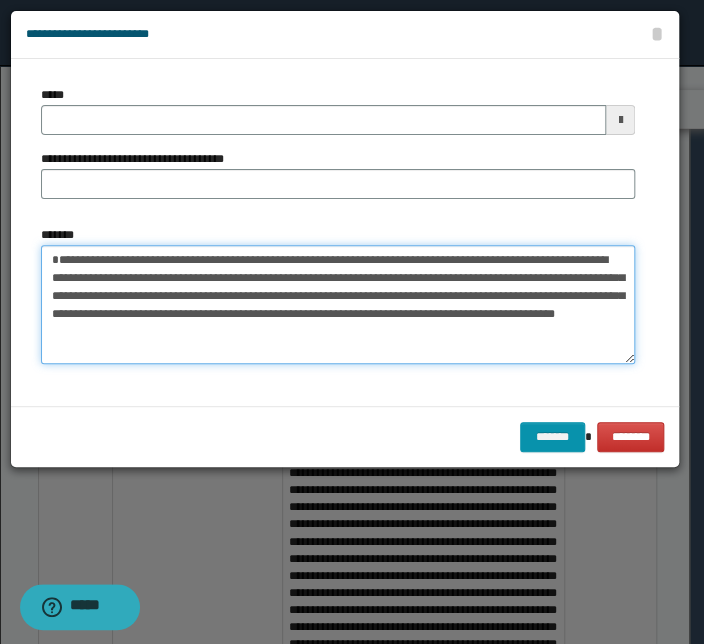 type 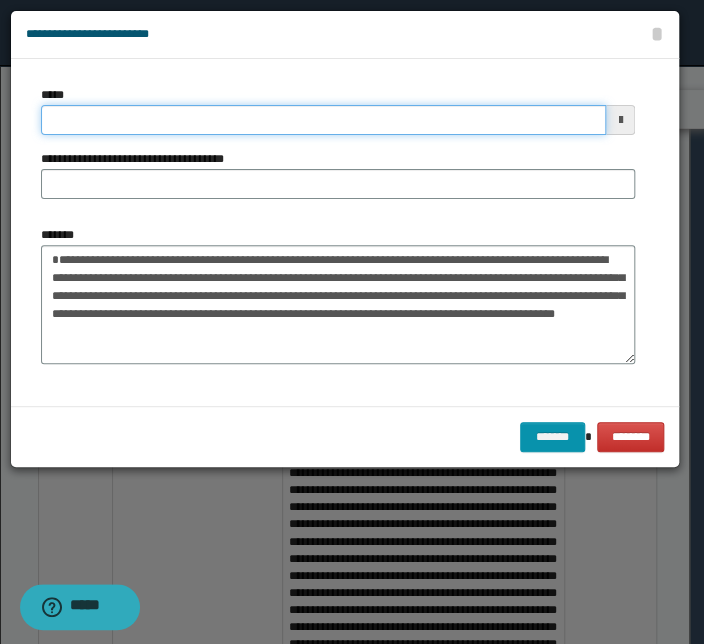 click on "*****" at bounding box center [323, 120] 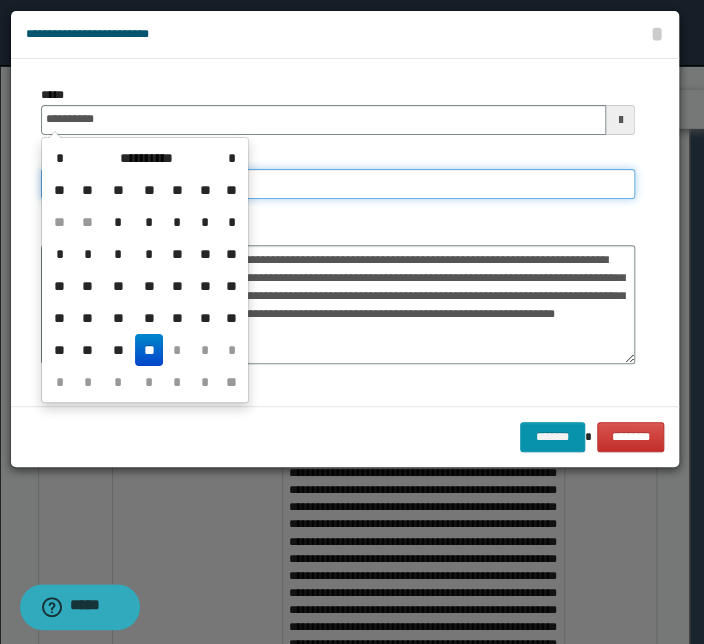 type on "**********" 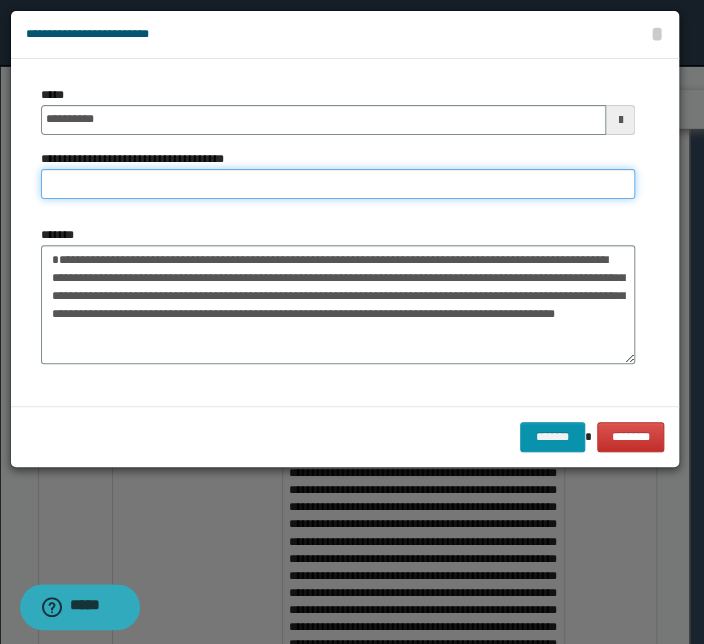 paste on "**********" 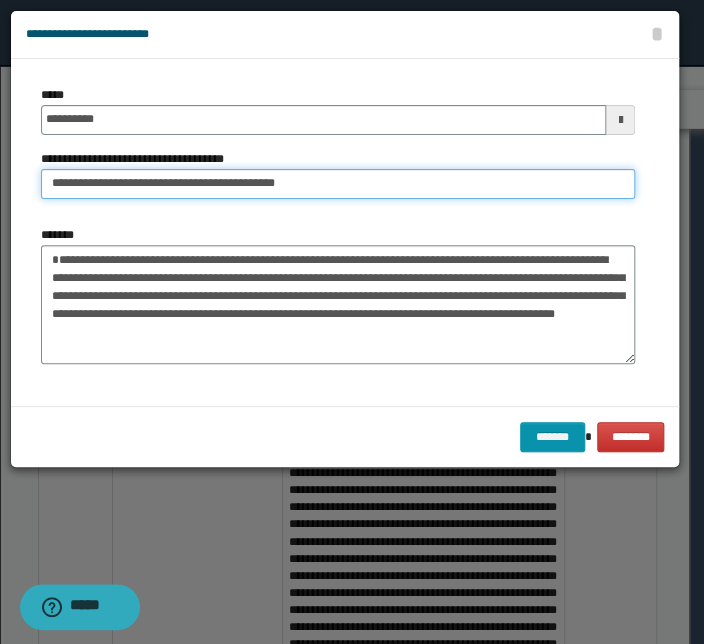 drag, startPoint x: 114, startPoint y: 184, endPoint x: -19, endPoint y: 156, distance: 135.91542 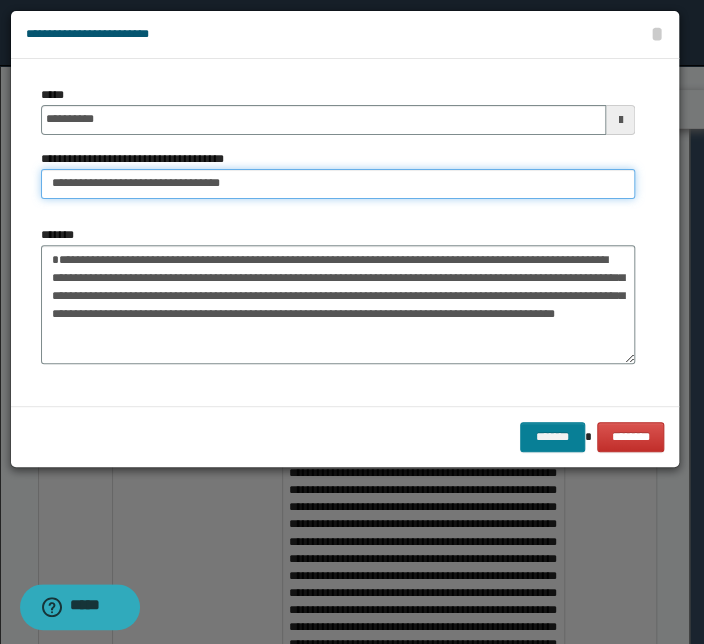 type on "**********" 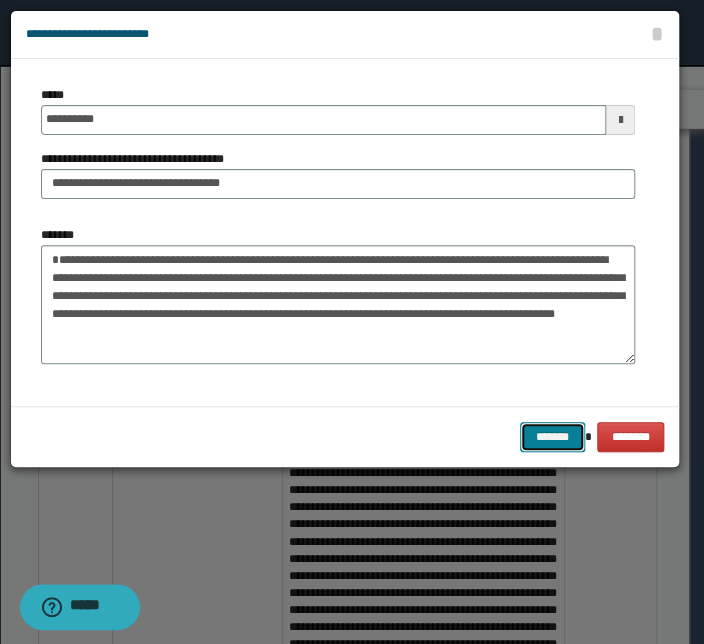click on "*******" at bounding box center (552, 437) 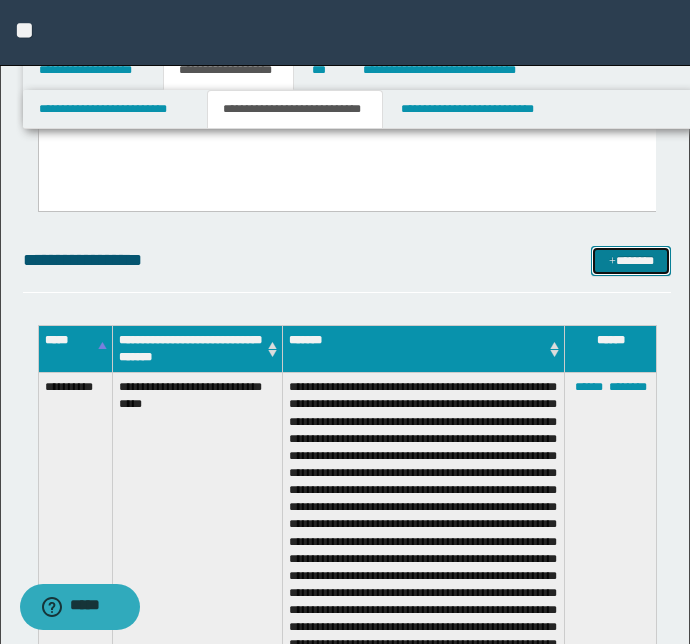 click on "*******" at bounding box center (631, 261) 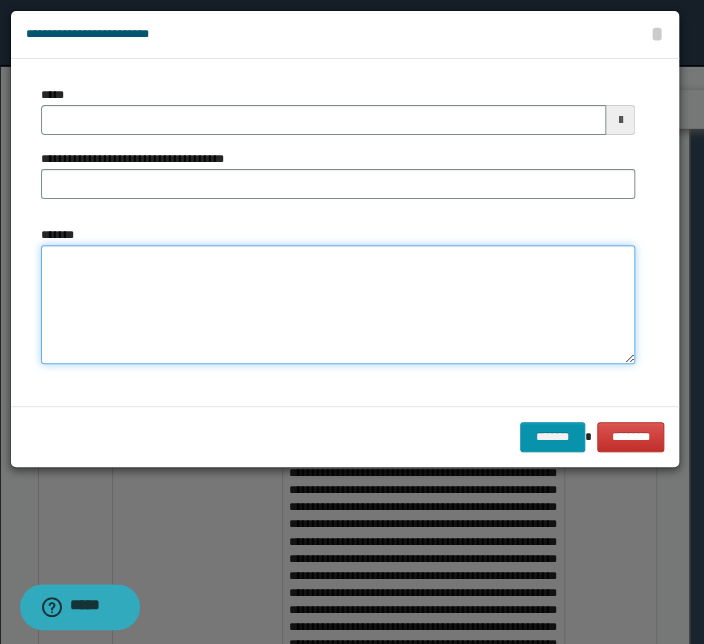 drag, startPoint x: 99, startPoint y: 248, endPoint x: 97, endPoint y: 318, distance: 70.028564 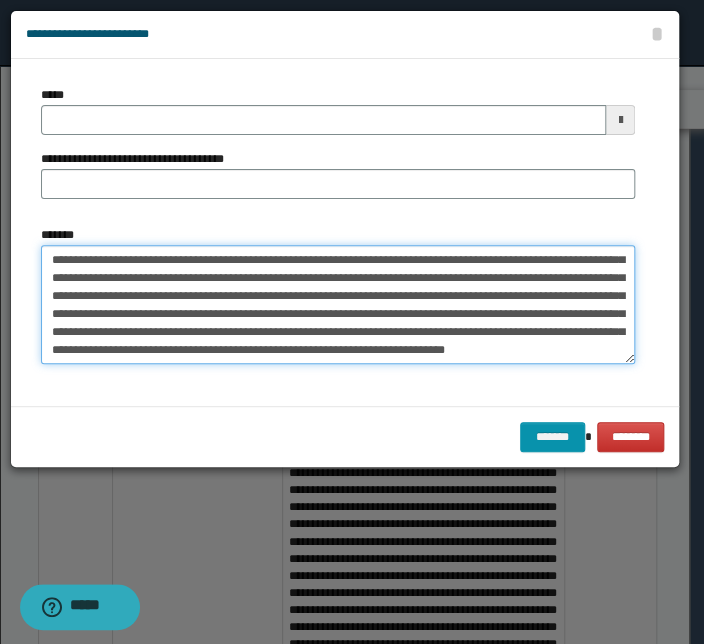 scroll, scrollTop: 0, scrollLeft: 0, axis: both 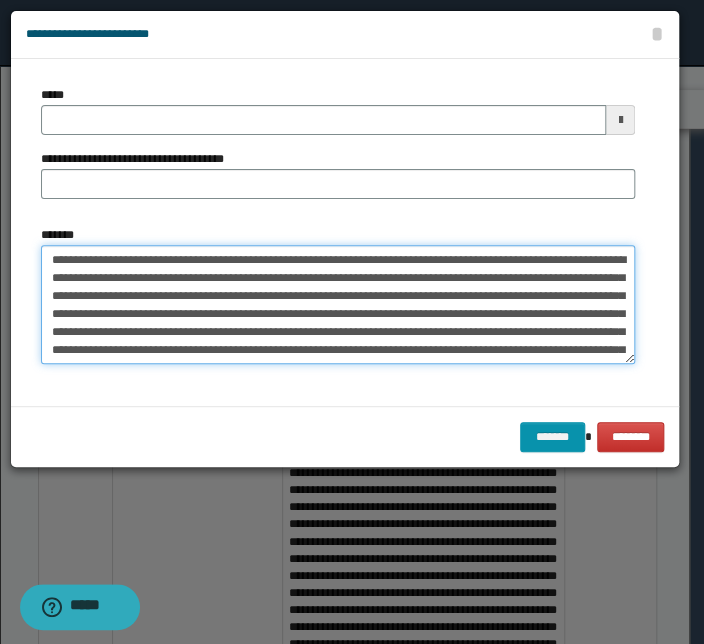 drag, startPoint x: 280, startPoint y: 259, endPoint x: -32, endPoint y: 263, distance: 312.02563 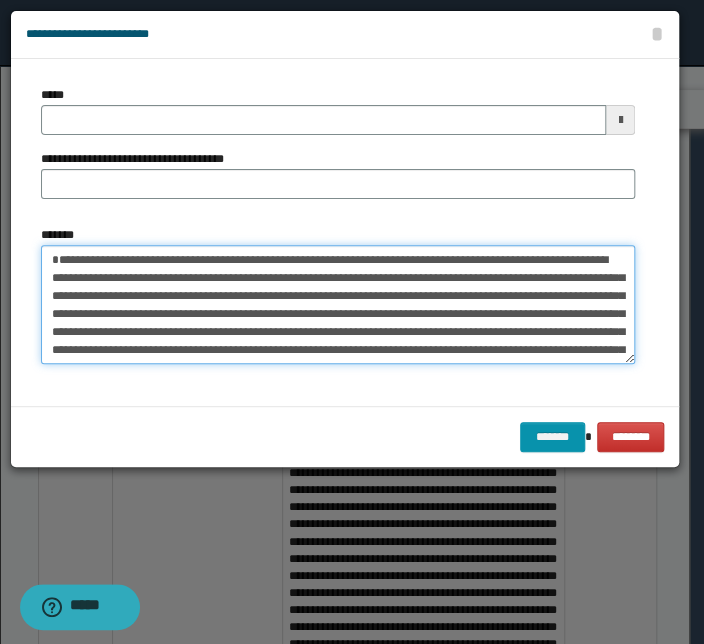 type 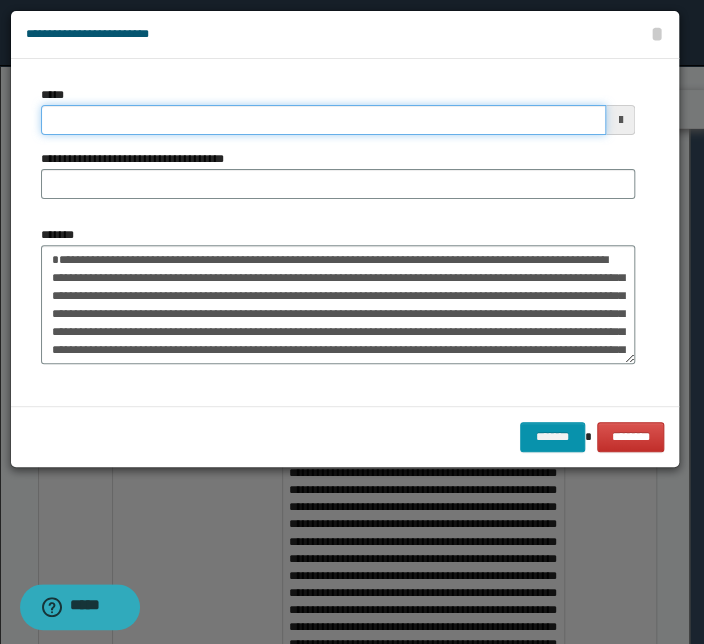 click on "*****" at bounding box center (323, 120) 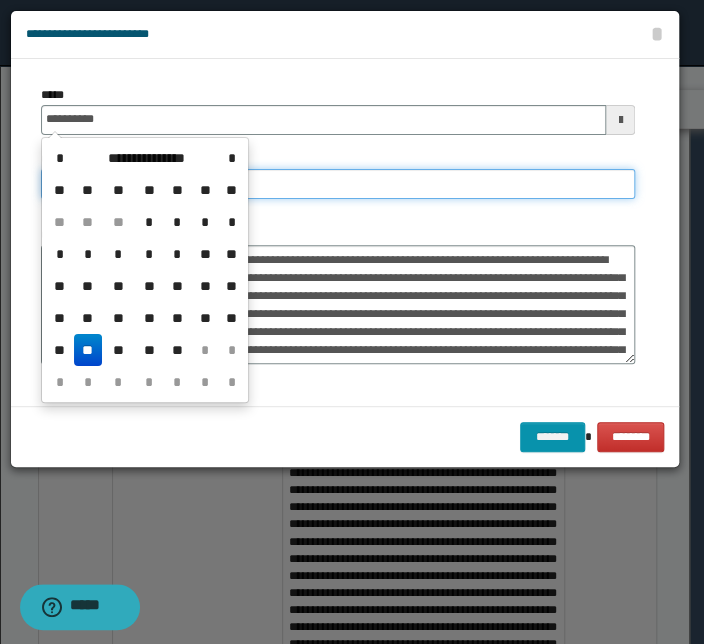 type on "**********" 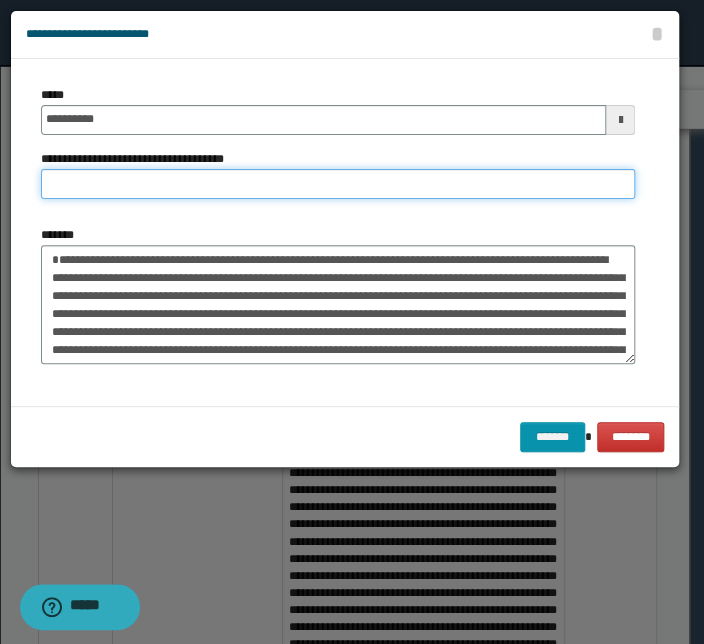 paste on "**********" 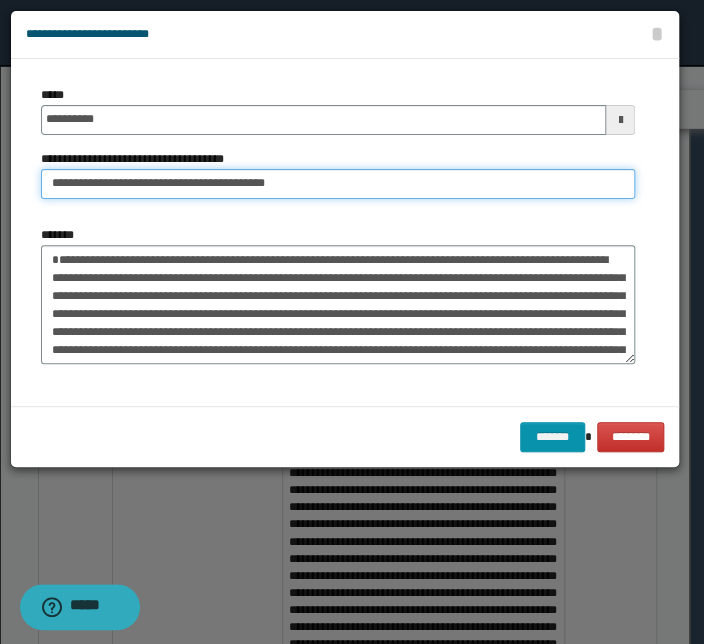drag, startPoint x: 111, startPoint y: 186, endPoint x: -78, endPoint y: 186, distance: 189 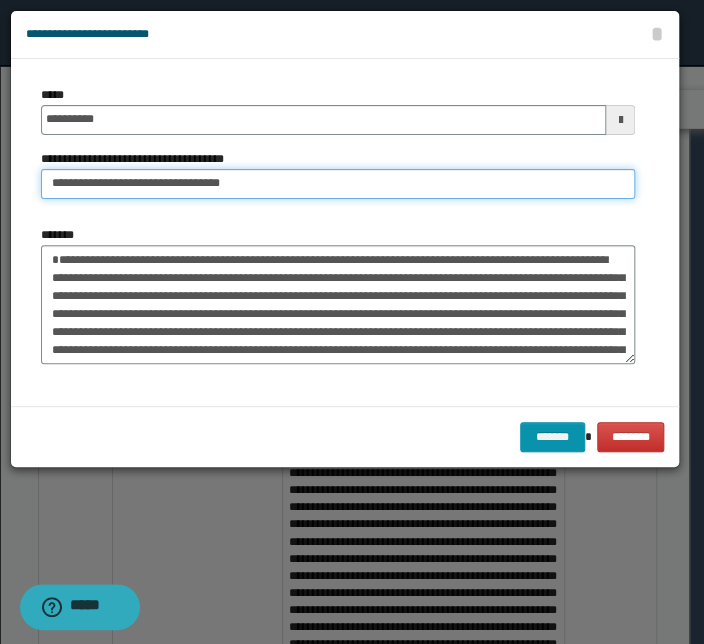 type on "**********" 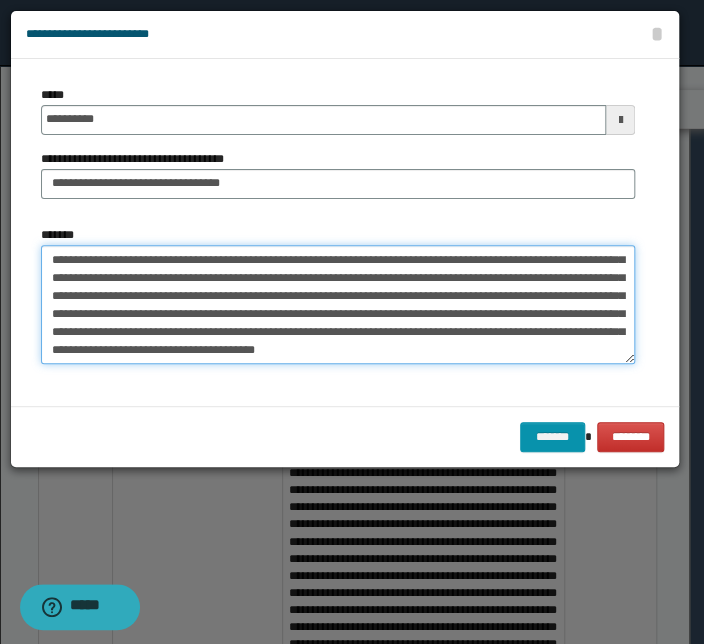 scroll, scrollTop: 180, scrollLeft: 0, axis: vertical 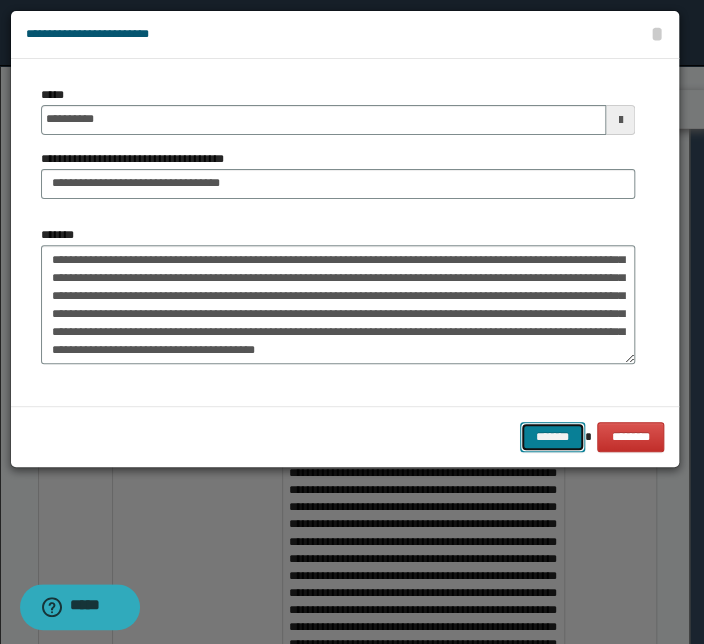 click on "*******" at bounding box center [552, 437] 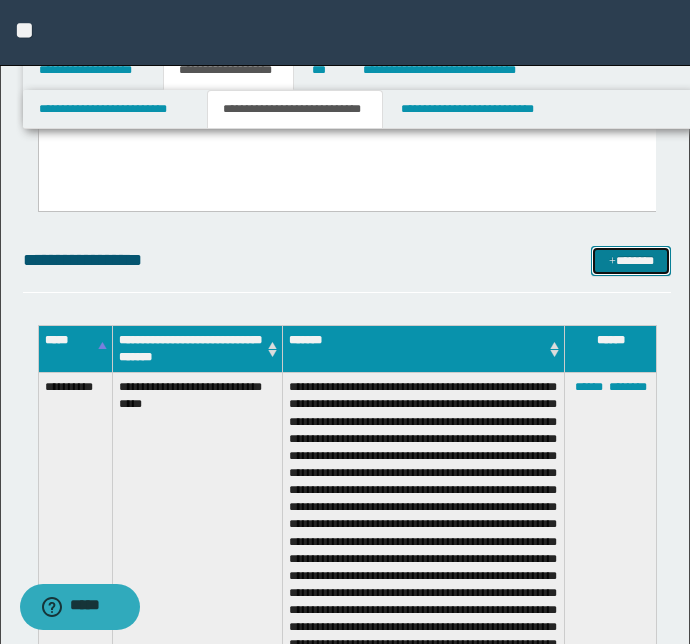 click on "*******" at bounding box center [631, 261] 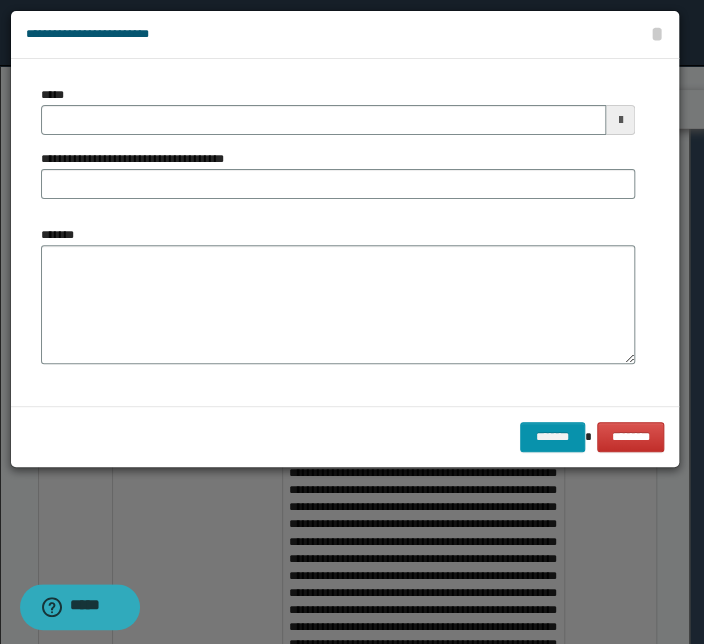 scroll, scrollTop: 0, scrollLeft: 0, axis: both 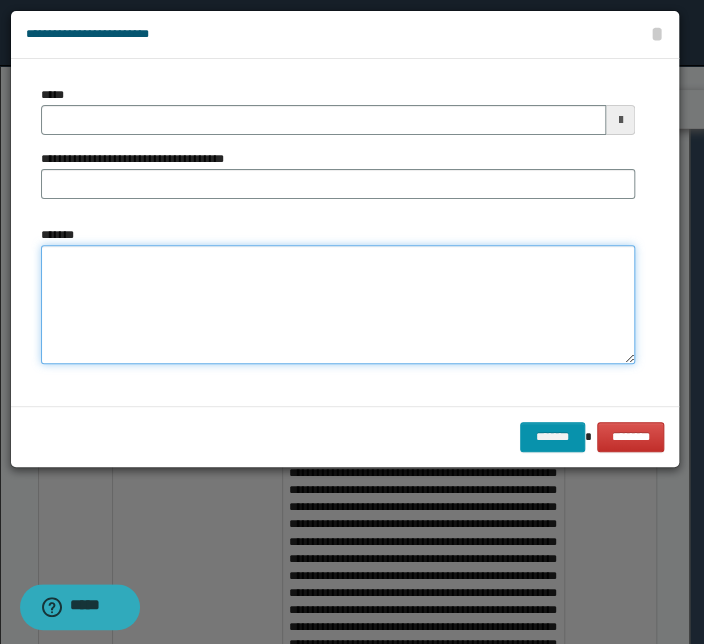 click on "*******" at bounding box center [338, 305] 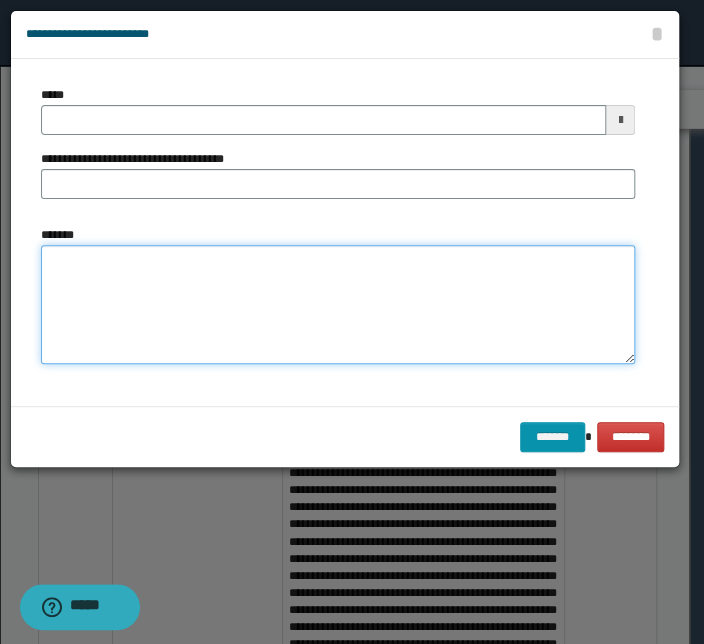 paste on "**********" 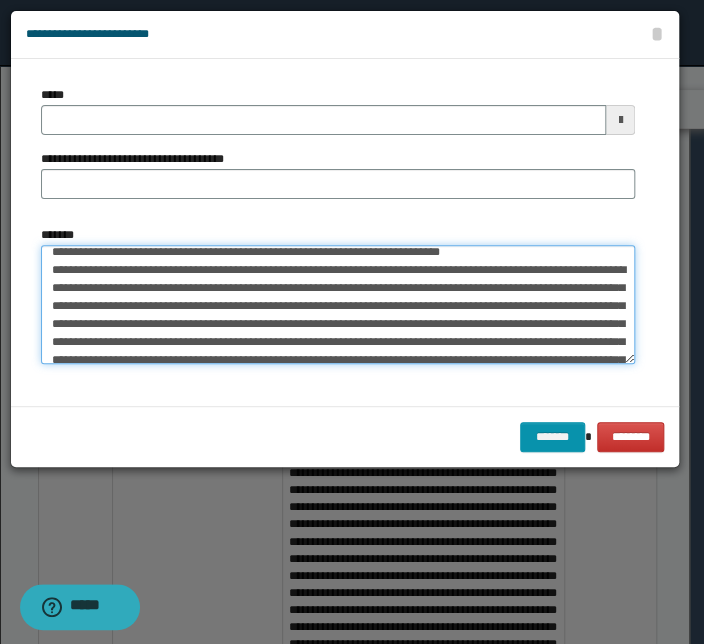 scroll, scrollTop: 0, scrollLeft: 0, axis: both 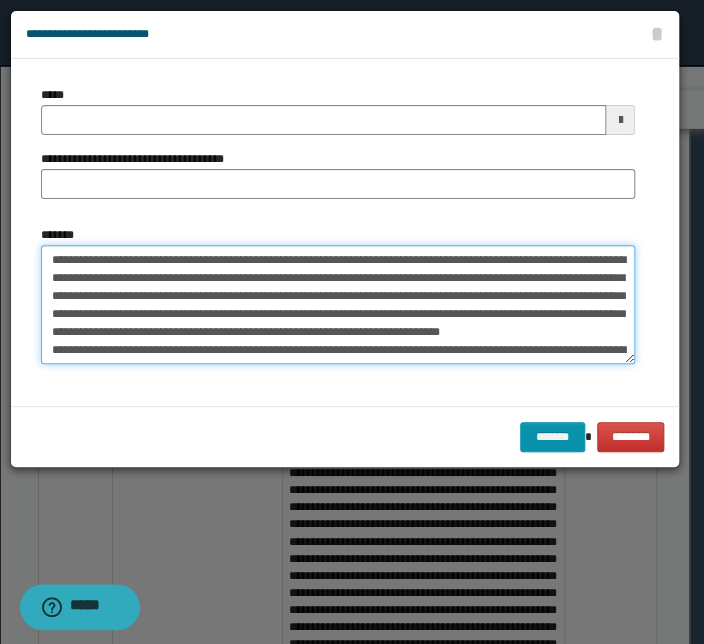 drag, startPoint x: 290, startPoint y: 260, endPoint x: 25, endPoint y: 255, distance: 265.04718 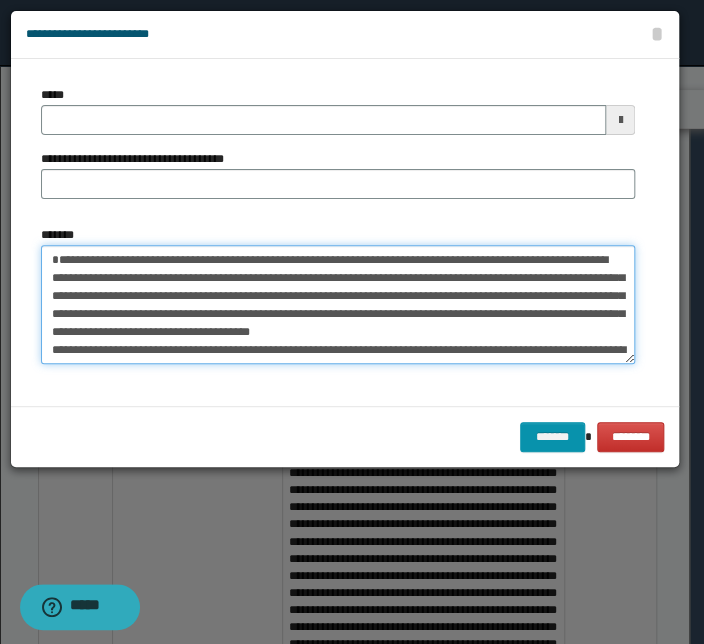 type 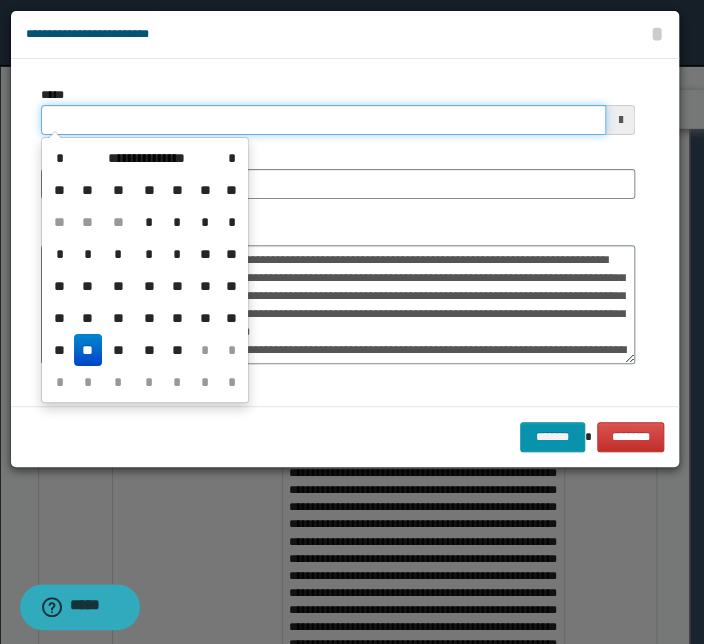 click on "*****" at bounding box center [323, 120] 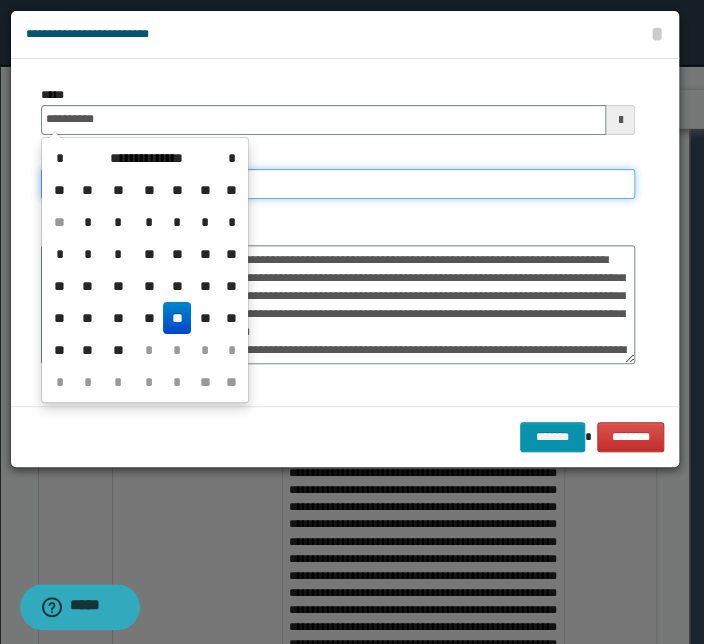 type on "**********" 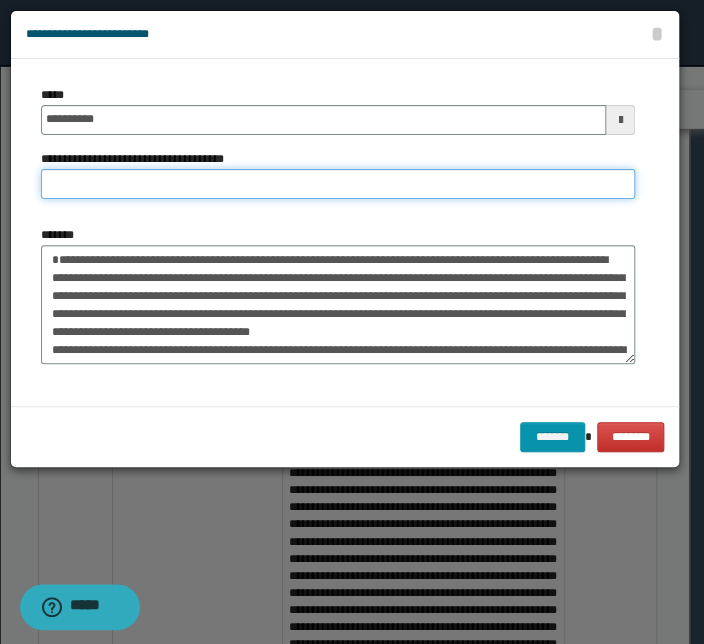 click on "**********" at bounding box center (338, 184) 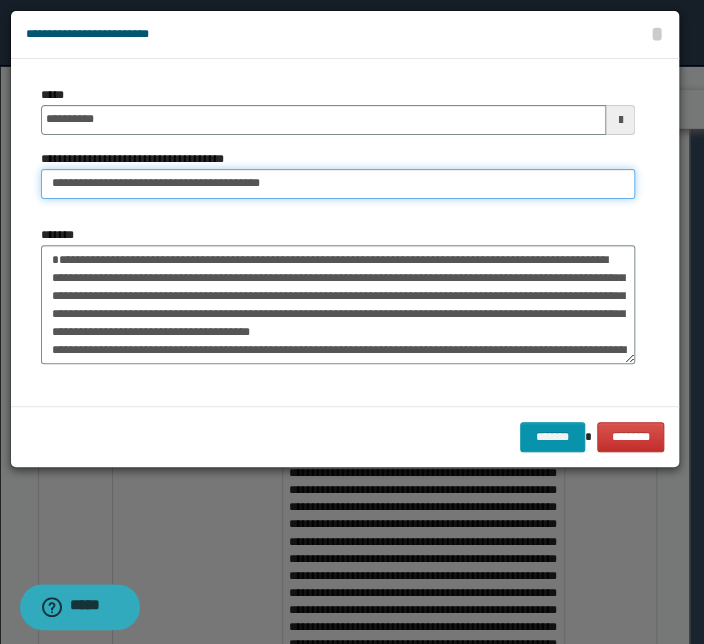 drag, startPoint x: 110, startPoint y: 184, endPoint x: -34, endPoint y: 198, distance: 144.67896 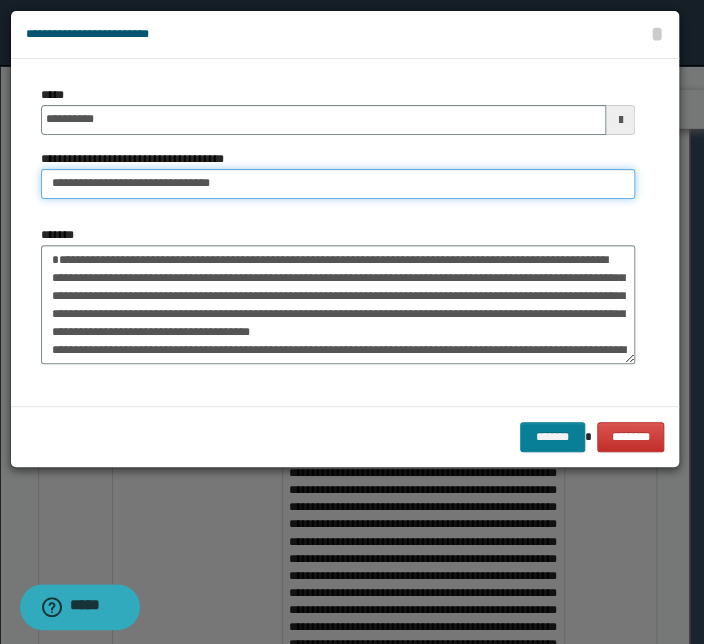 type on "**********" 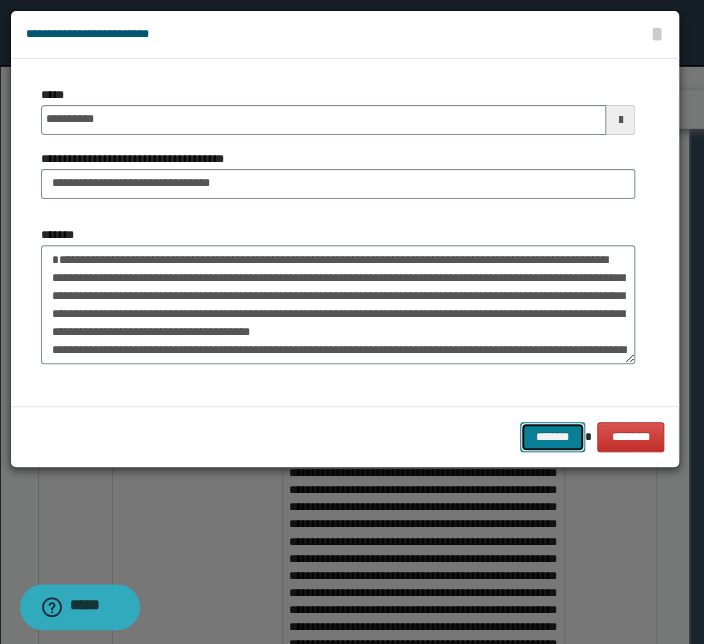 click on "*******" at bounding box center [552, 437] 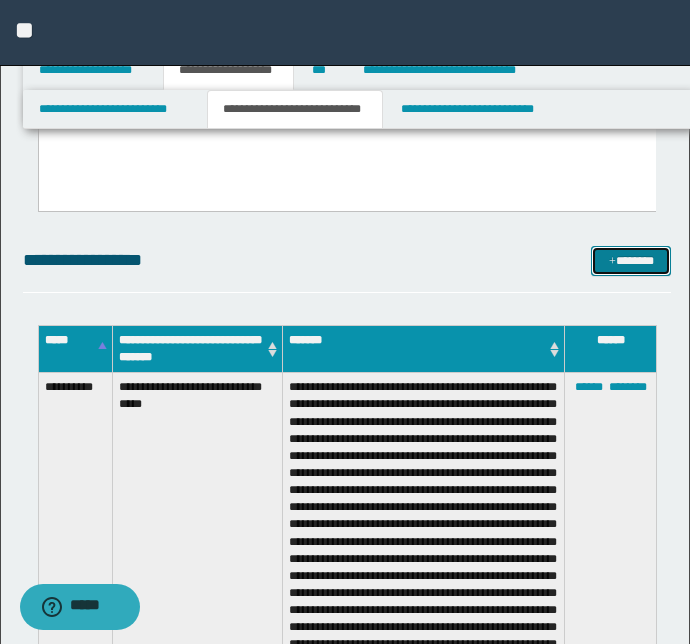 click on "*******" at bounding box center [631, 261] 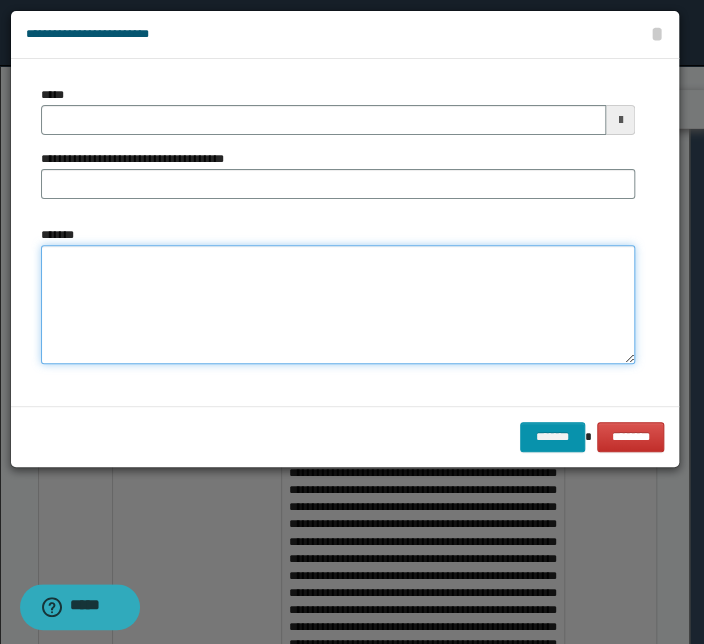 click on "*******" at bounding box center [338, 305] 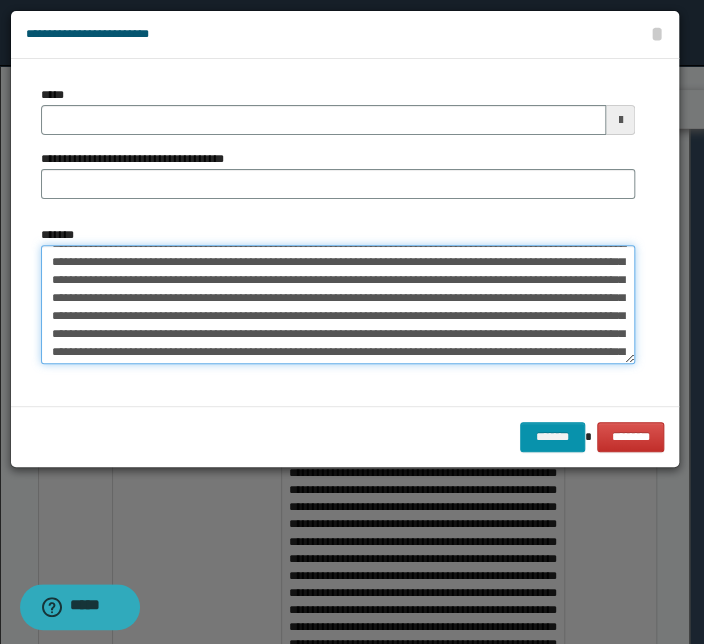 scroll, scrollTop: 0, scrollLeft: 0, axis: both 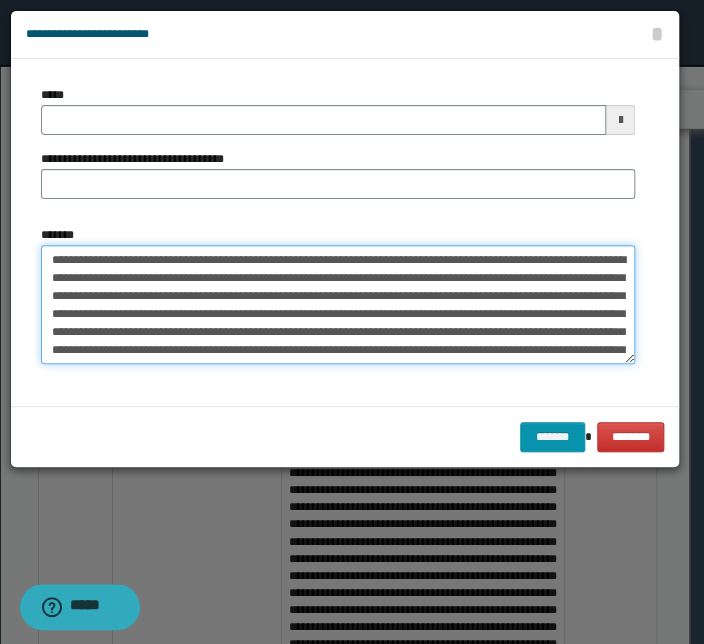 drag, startPoint x: 295, startPoint y: 260, endPoint x: -60, endPoint y: 251, distance: 355.11407 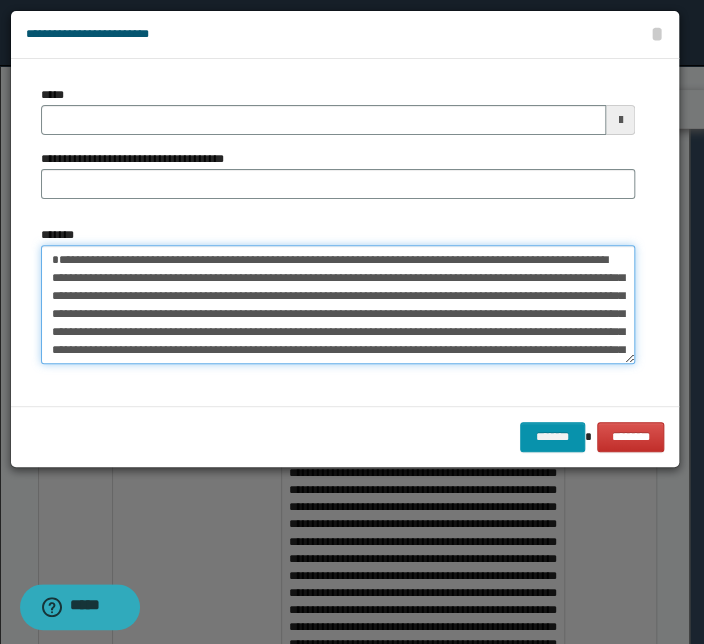 type 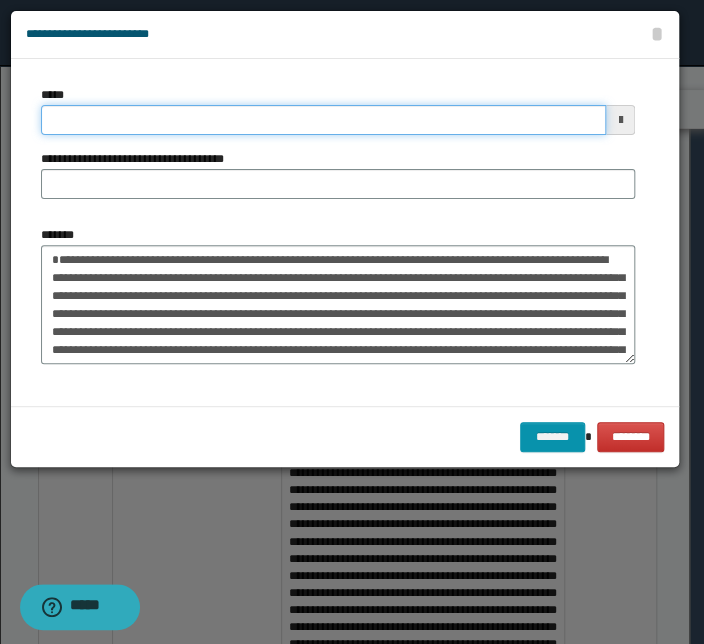 click on "*****" at bounding box center [323, 120] 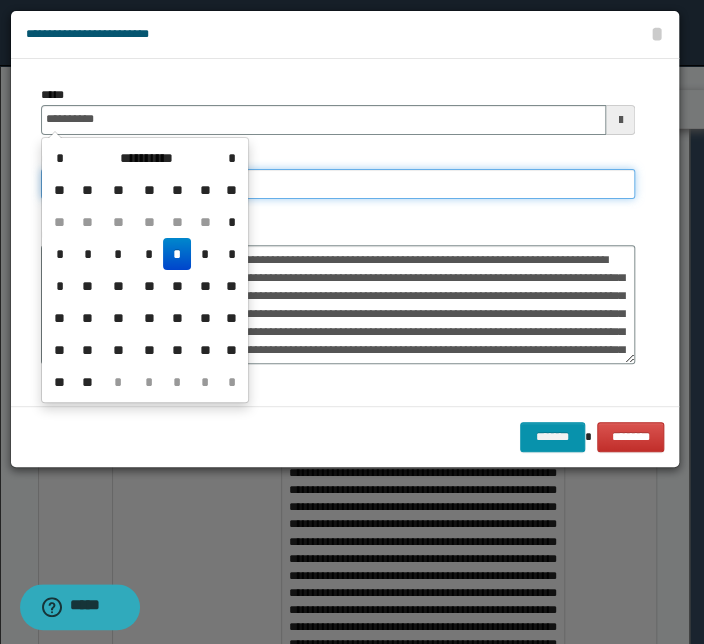 type on "**********" 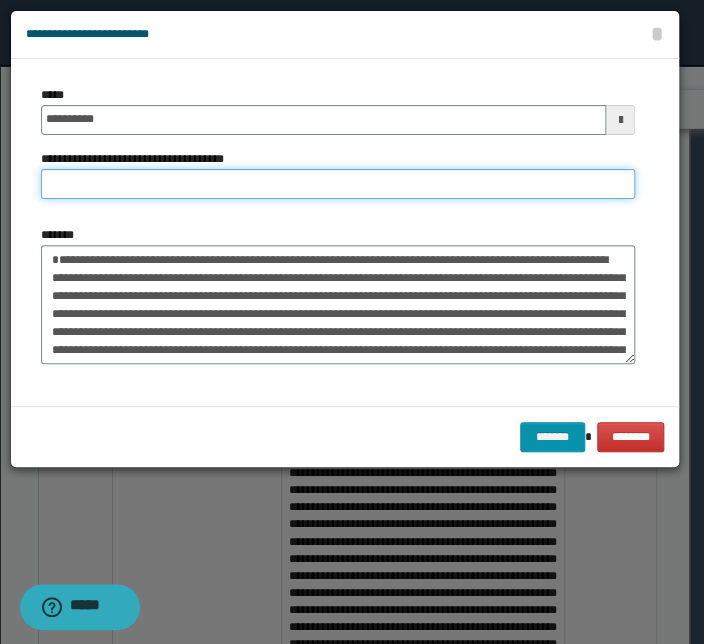 paste on "**********" 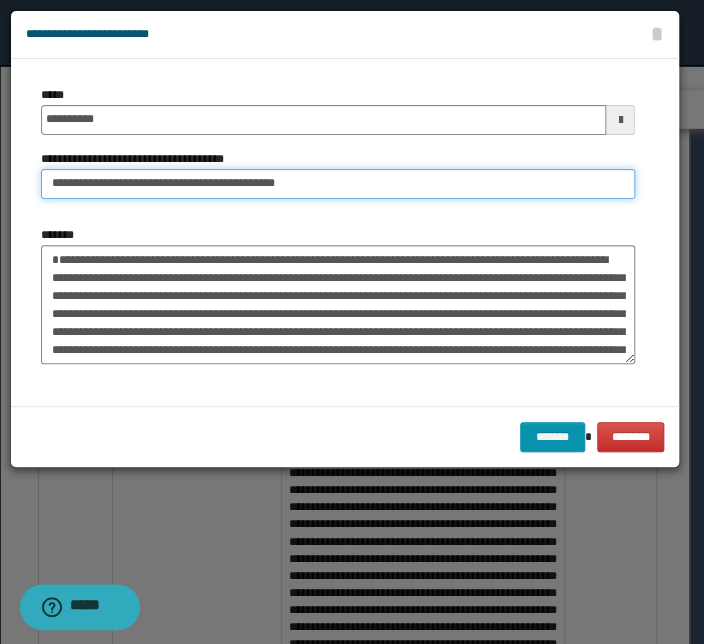 drag, startPoint x: 113, startPoint y: 186, endPoint x: -87, endPoint y: 177, distance: 200.2024 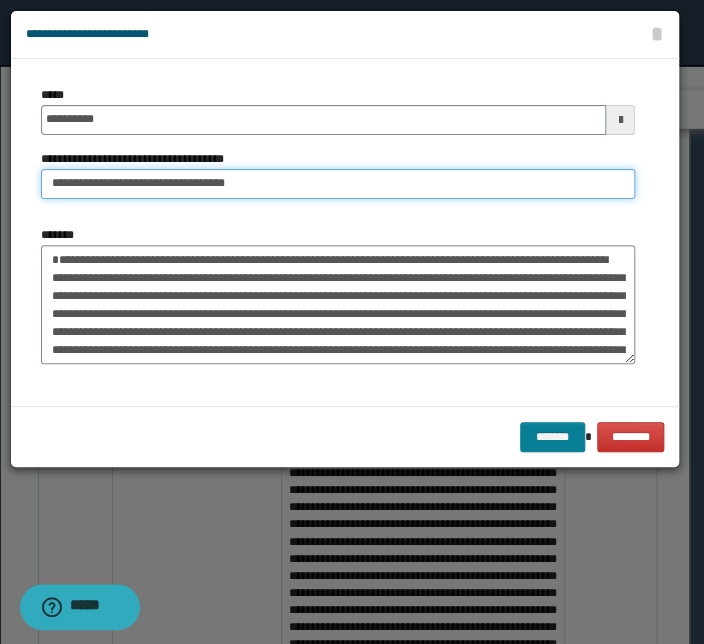 type on "**********" 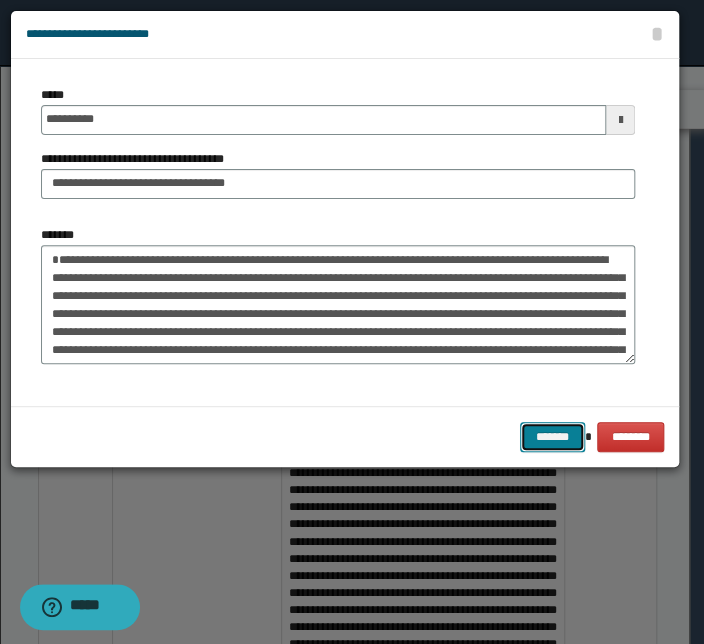 click on "*******" at bounding box center [552, 437] 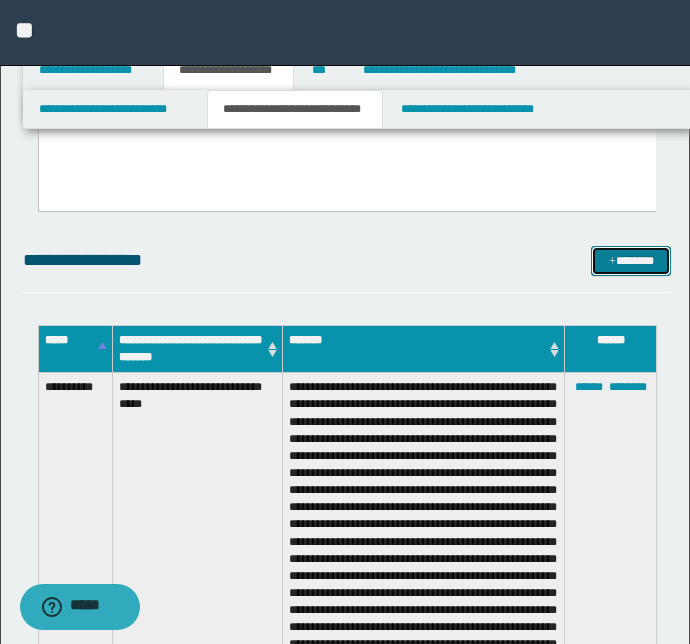 click on "*******" at bounding box center (631, 261) 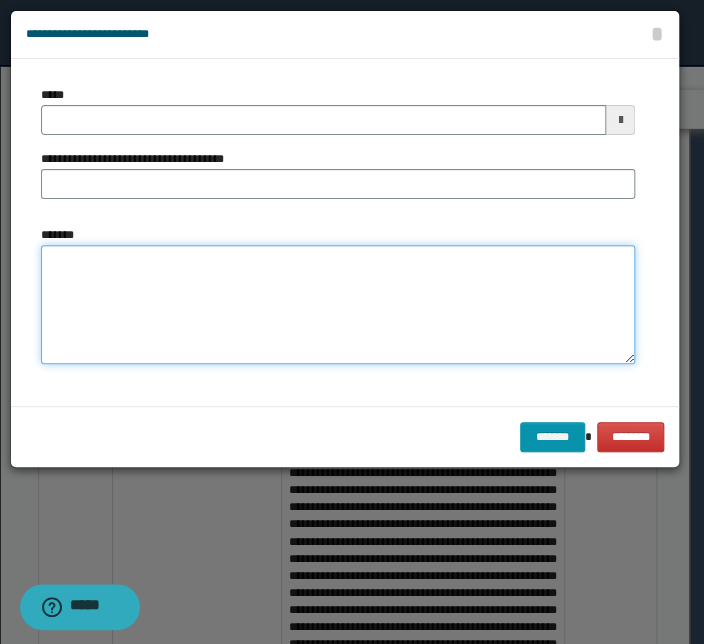 click on "*******" at bounding box center (338, 305) 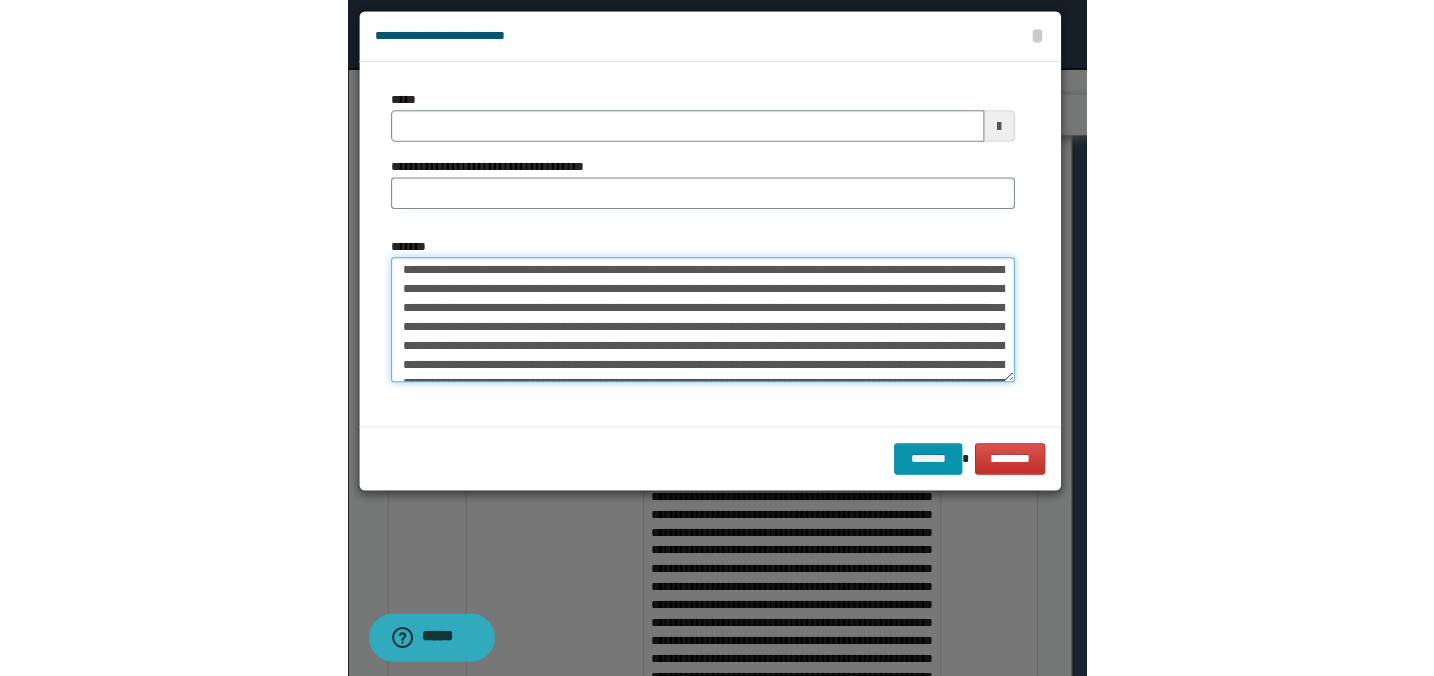 scroll, scrollTop: 0, scrollLeft: 0, axis: both 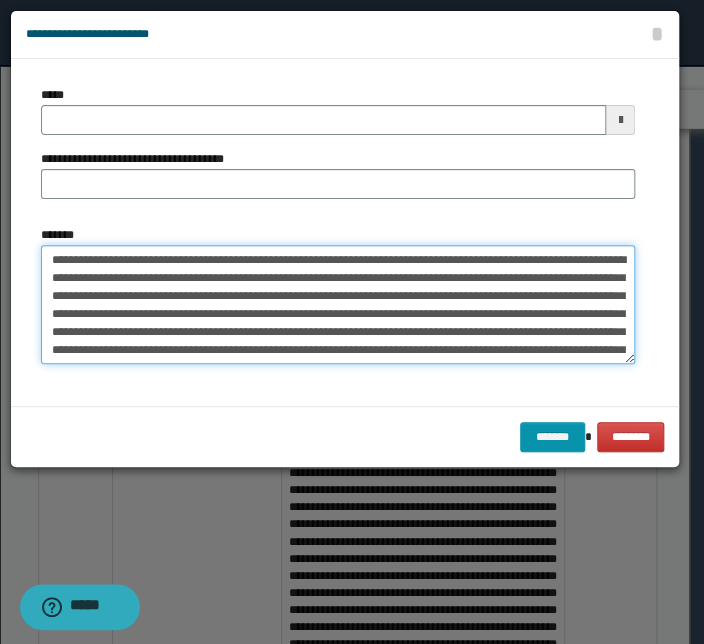drag, startPoint x: 271, startPoint y: 260, endPoint x: -24, endPoint y: 250, distance: 295.16943 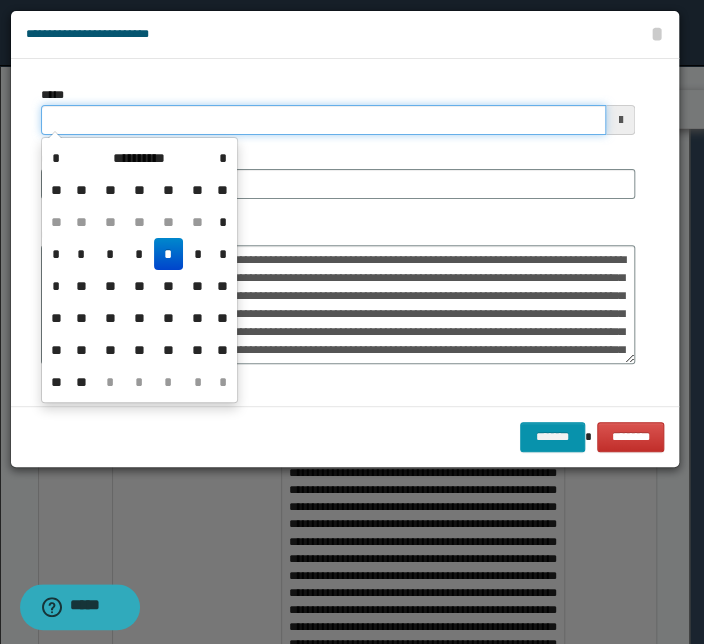 click on "*****" at bounding box center [323, 120] 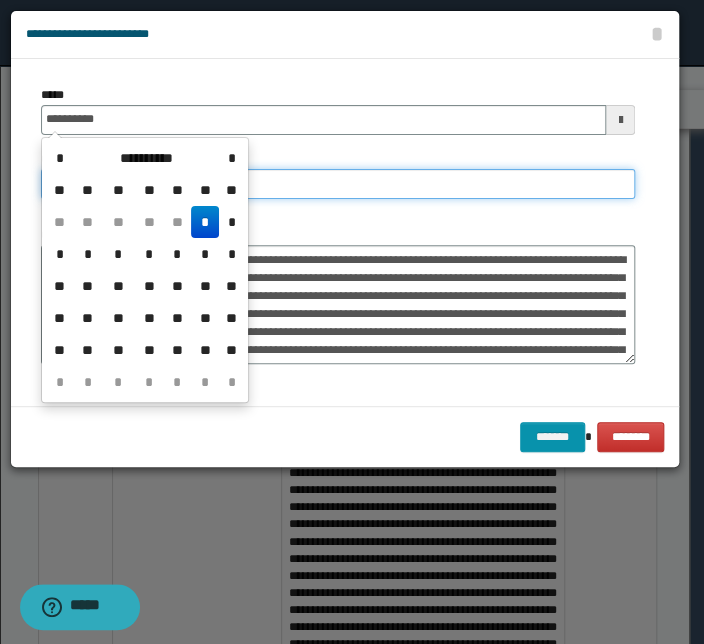 type on "**********" 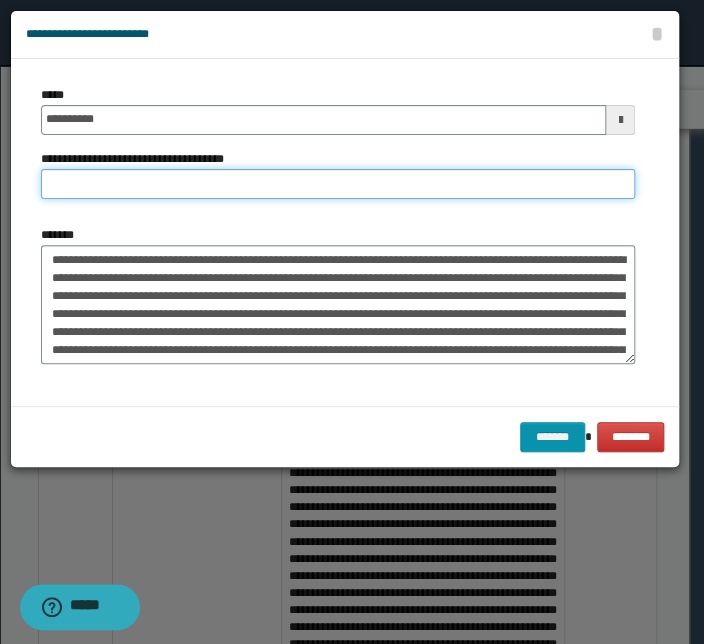 click on "**********" at bounding box center (338, 184) 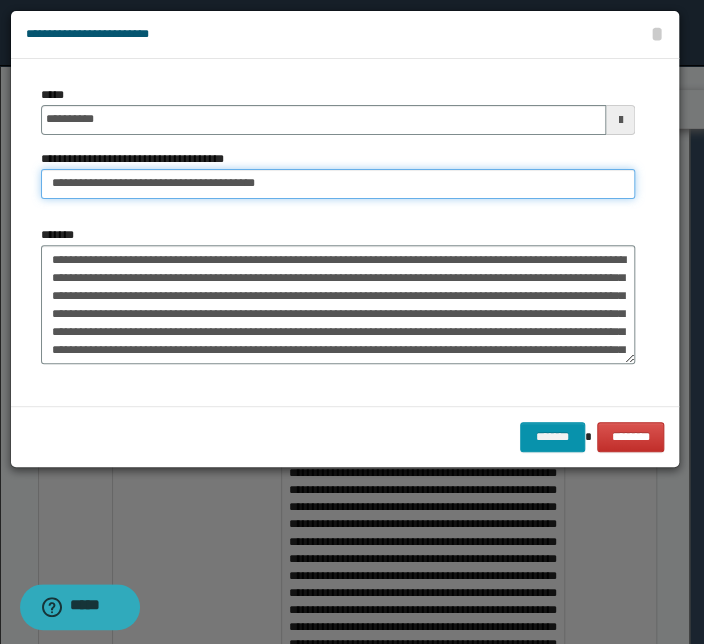 drag, startPoint x: 112, startPoint y: 183, endPoint x: -163, endPoint y: 189, distance: 275.06546 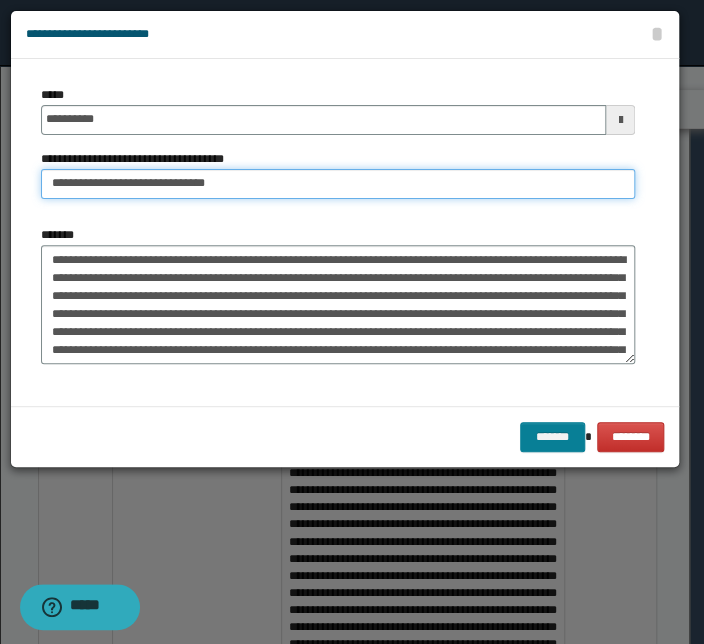 type on "**********" 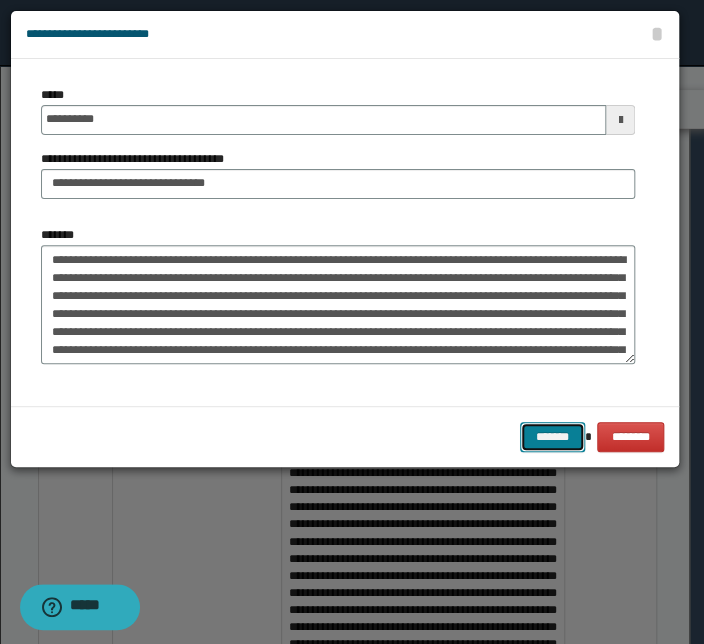 click on "*******" at bounding box center [552, 437] 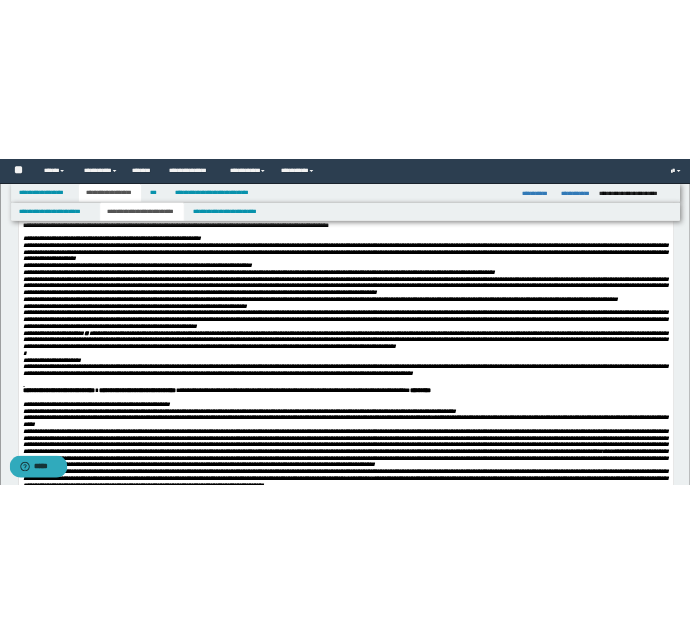 scroll, scrollTop: 572, scrollLeft: 0, axis: vertical 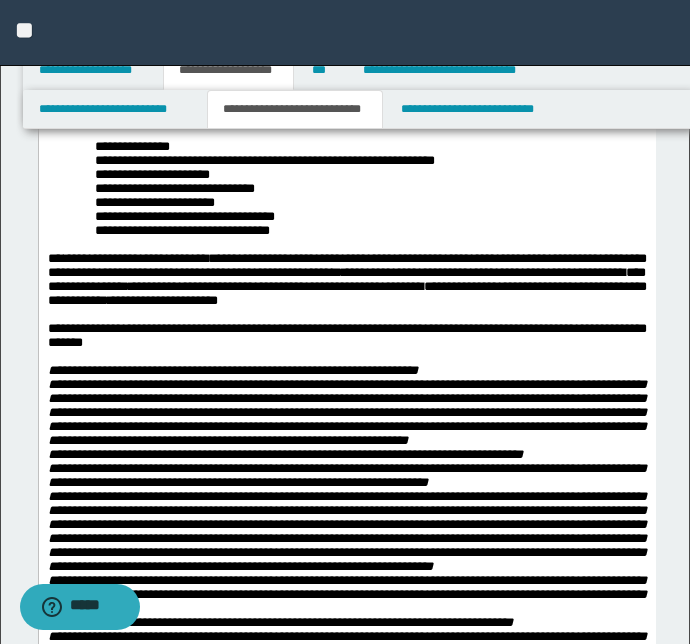click on "**********" at bounding box center (346, 564) 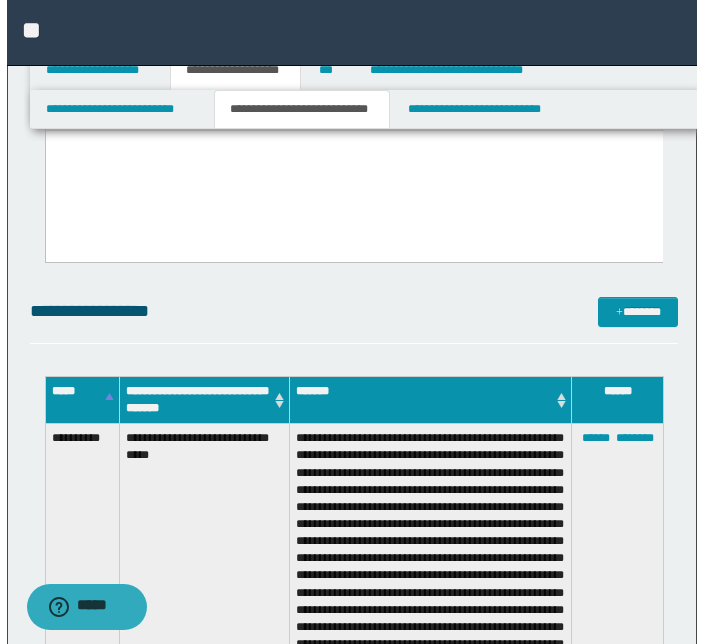 scroll, scrollTop: 2343, scrollLeft: 0, axis: vertical 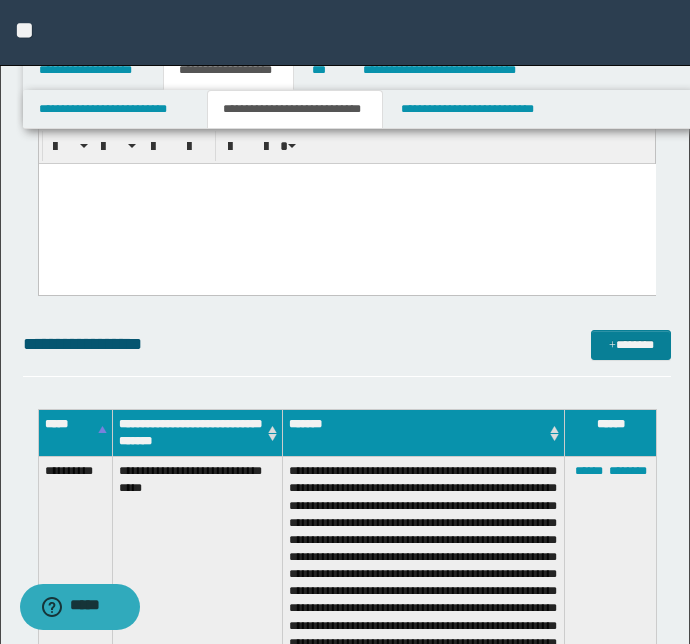 click on "*******" at bounding box center (631, 345) 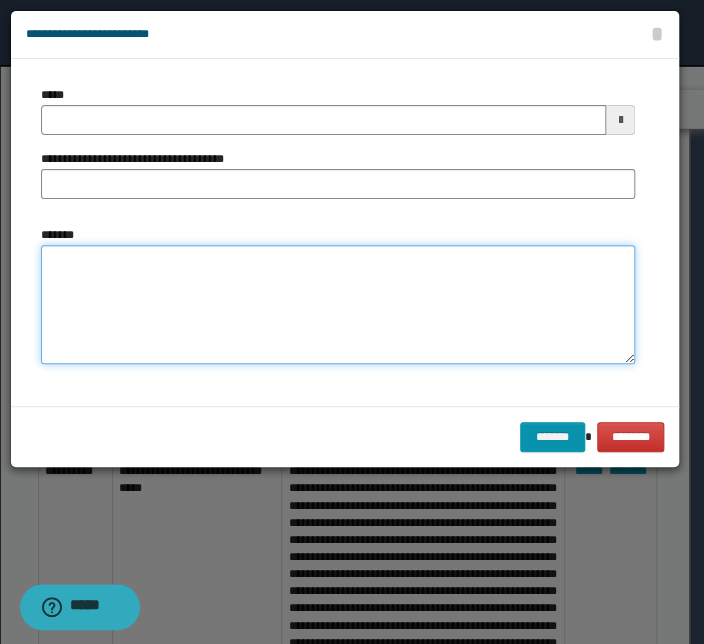 click on "*******" at bounding box center [338, 305] 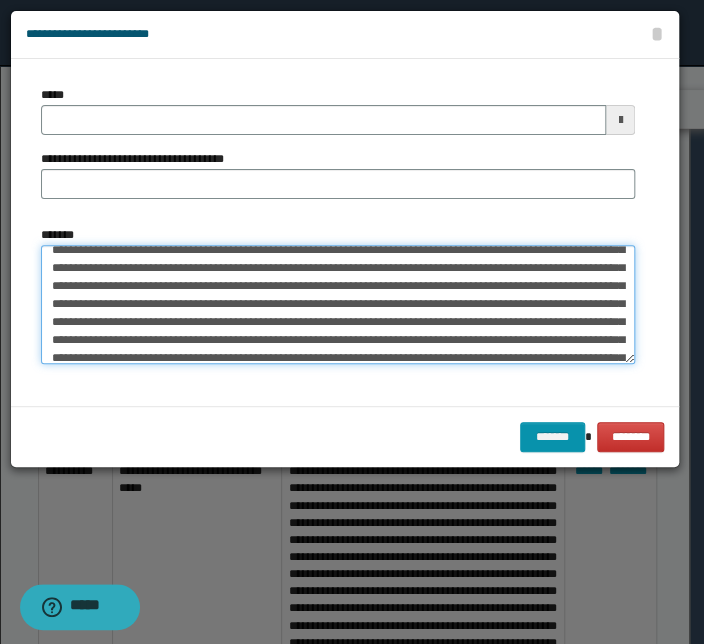 scroll, scrollTop: 0, scrollLeft: 0, axis: both 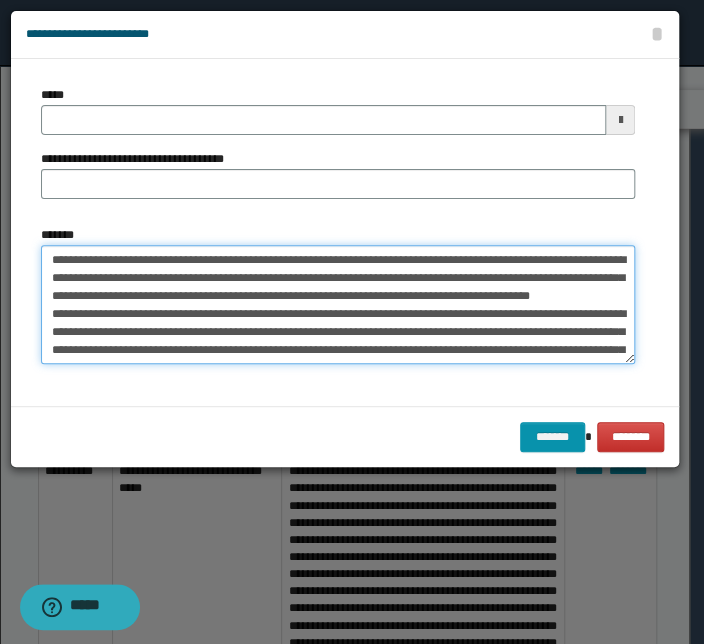 click on "*******" at bounding box center [338, 305] 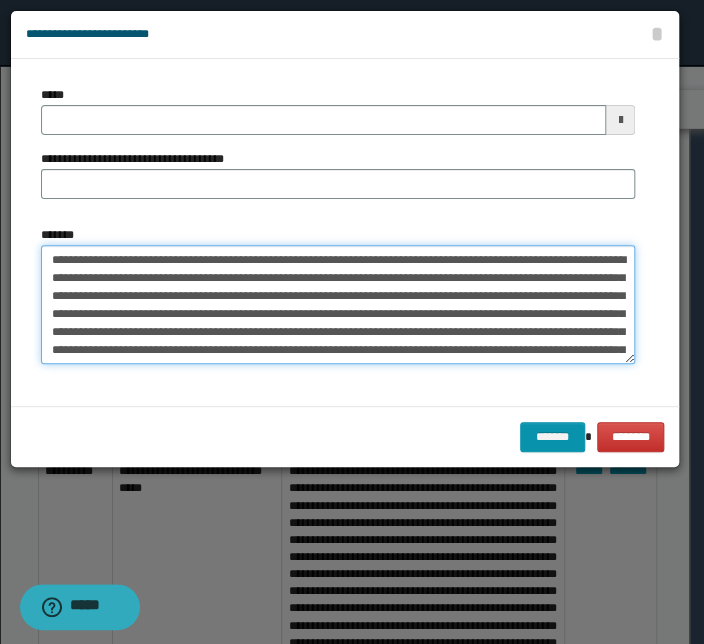 drag, startPoint x: 278, startPoint y: 259, endPoint x: 9, endPoint y: 257, distance: 269.00745 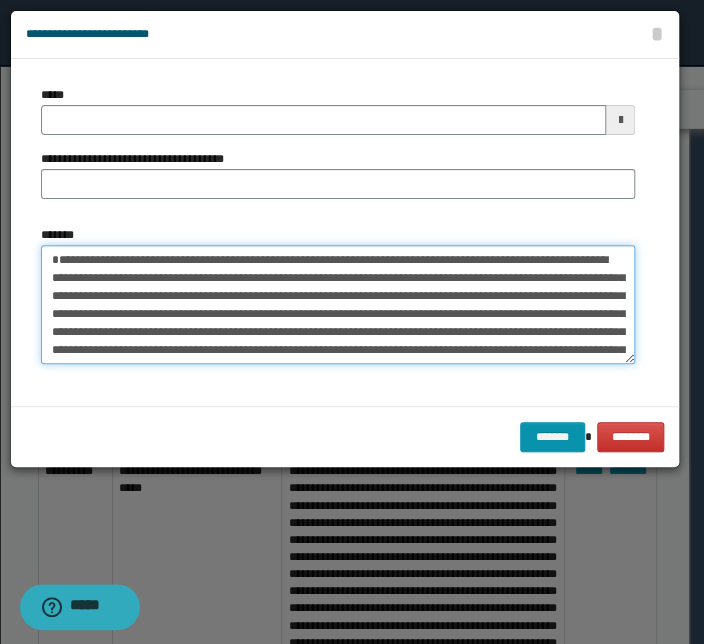 type 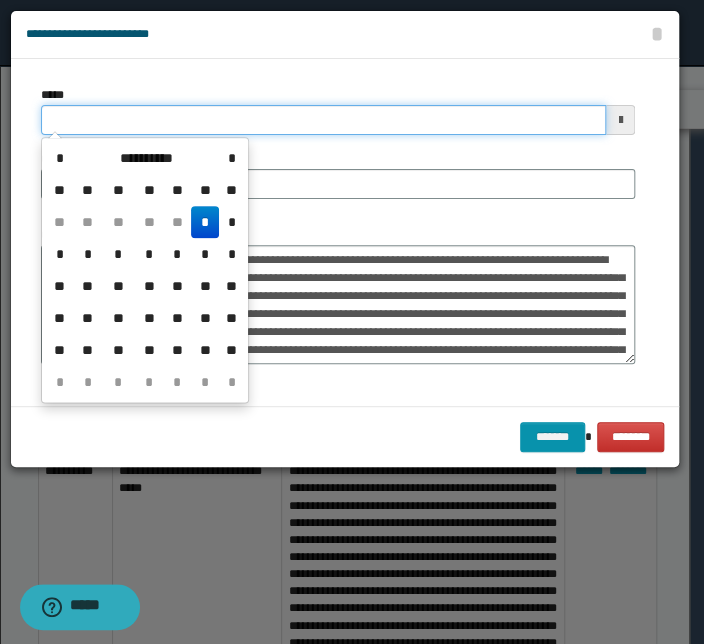 click on "*****" at bounding box center (323, 120) 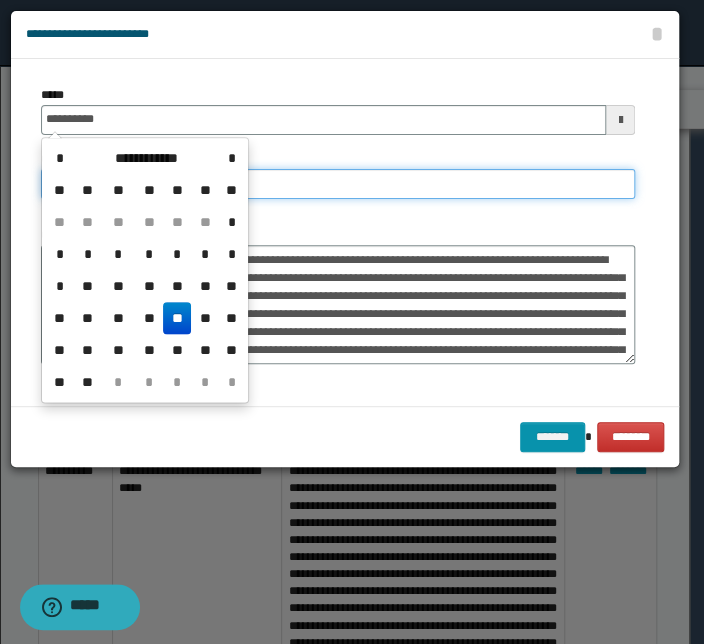 type on "**********" 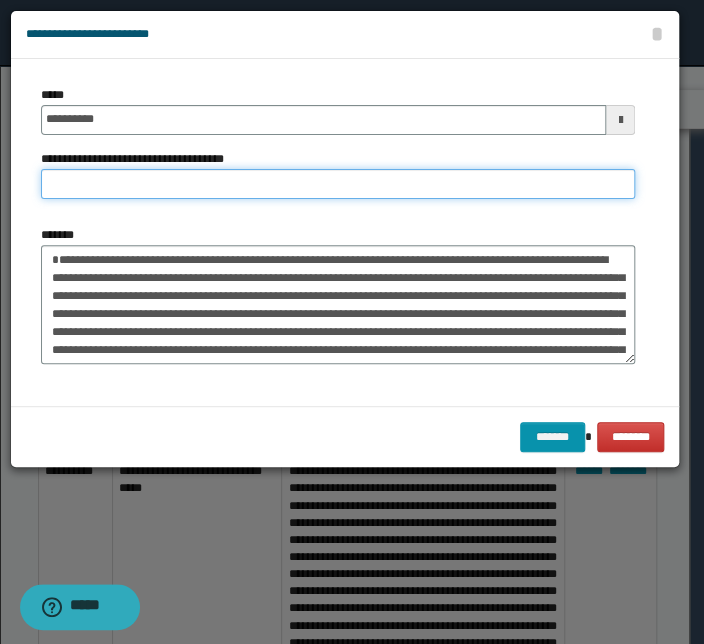 click on "**********" at bounding box center [338, 184] 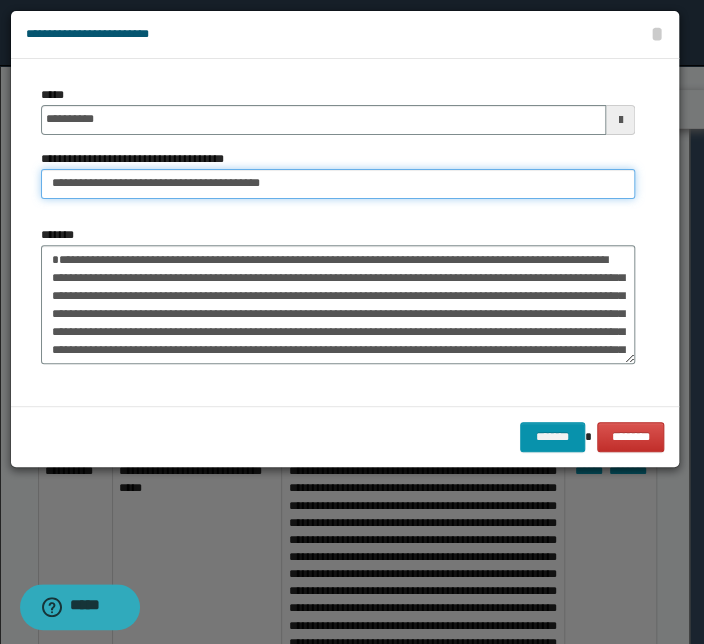 drag, startPoint x: 115, startPoint y: 188, endPoint x: -108, endPoint y: 158, distance: 225.0089 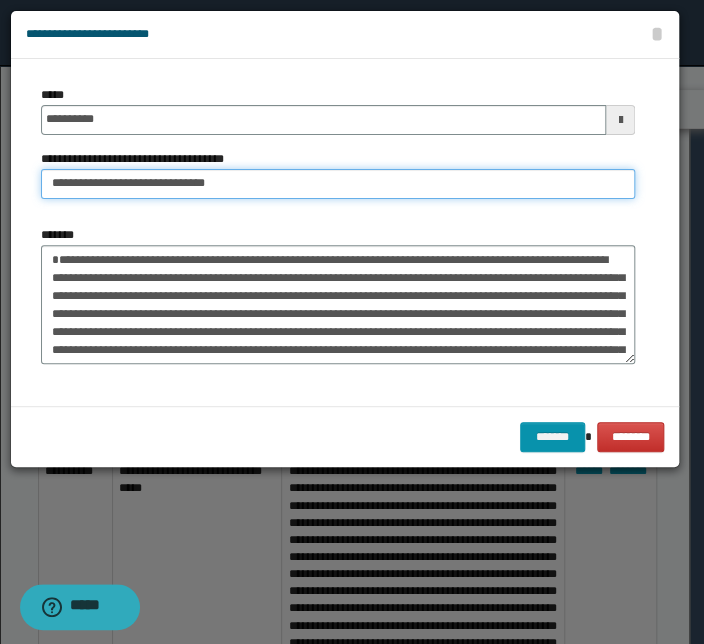 type on "**********" 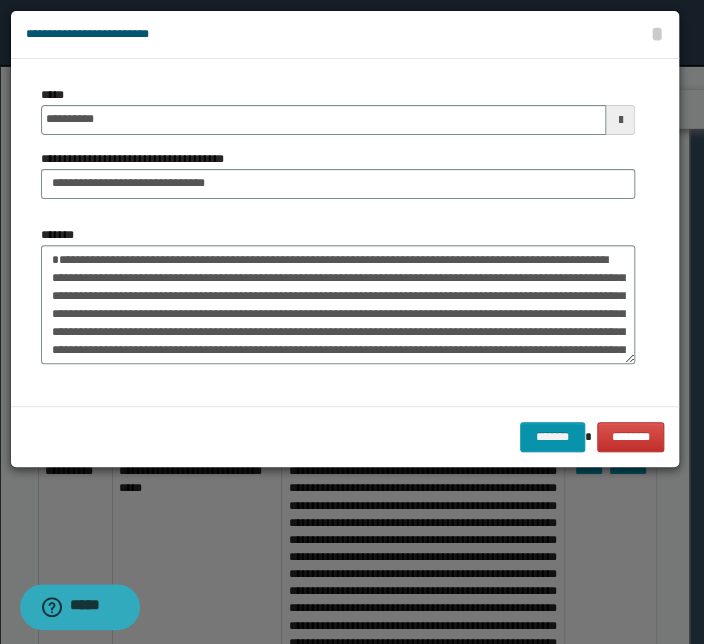 click on "*******" at bounding box center [338, 295] 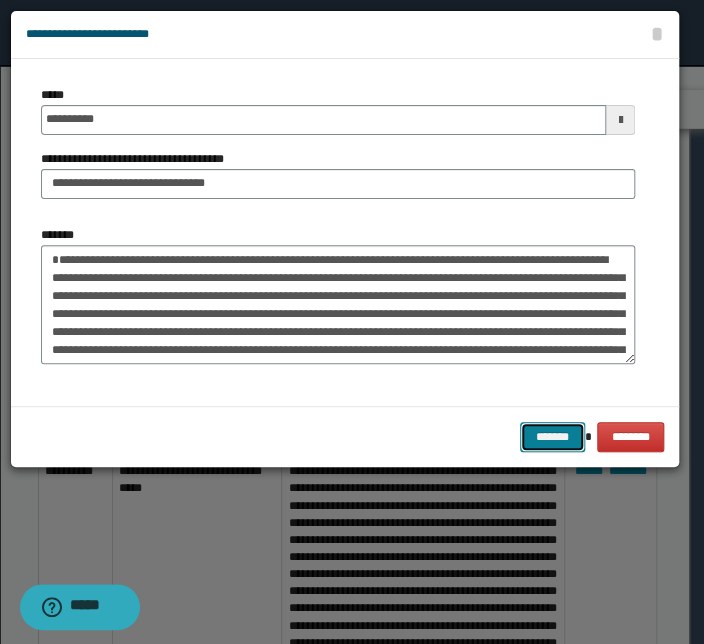 click on "*******" at bounding box center [552, 437] 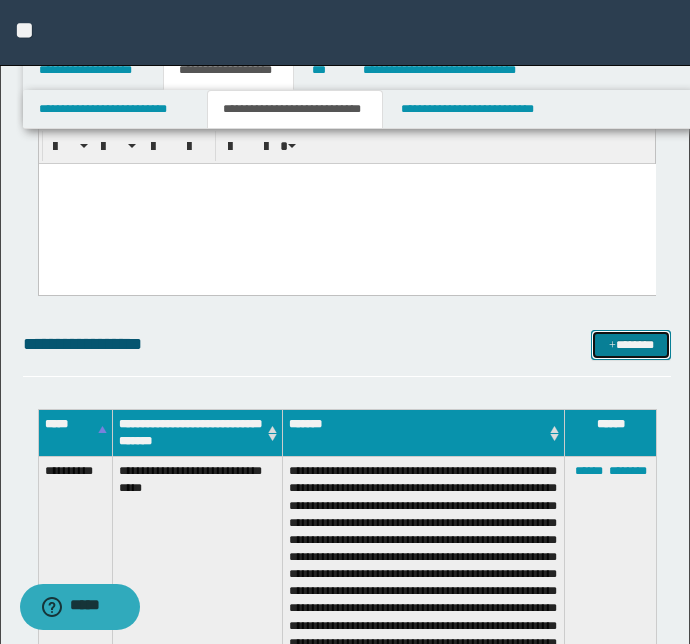 click on "*******" at bounding box center [631, 345] 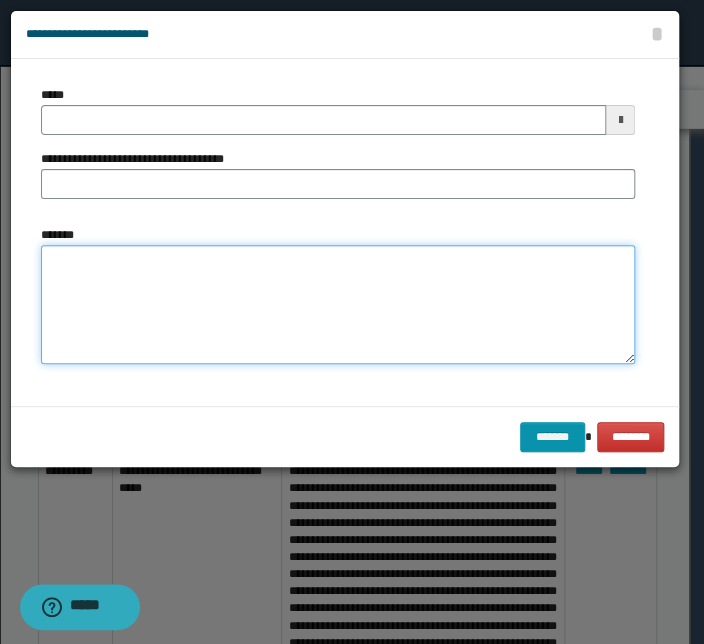 click on "*******" at bounding box center (338, 305) 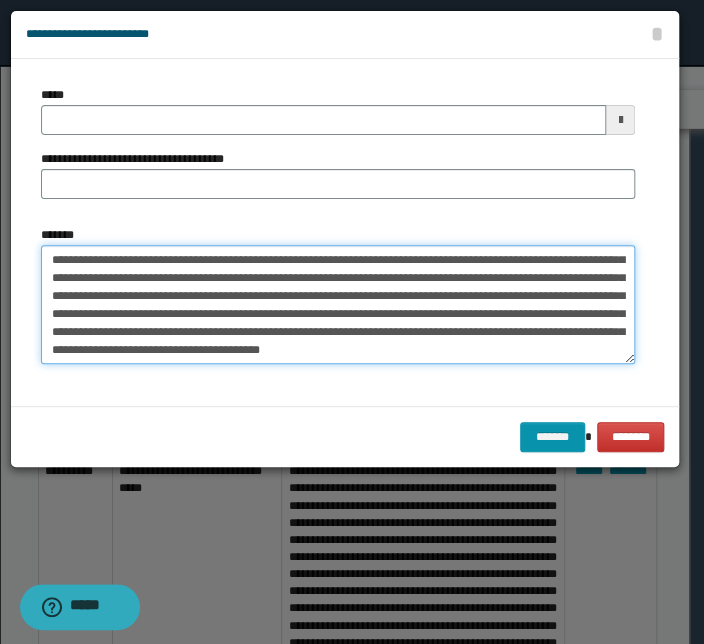 scroll, scrollTop: 0, scrollLeft: 0, axis: both 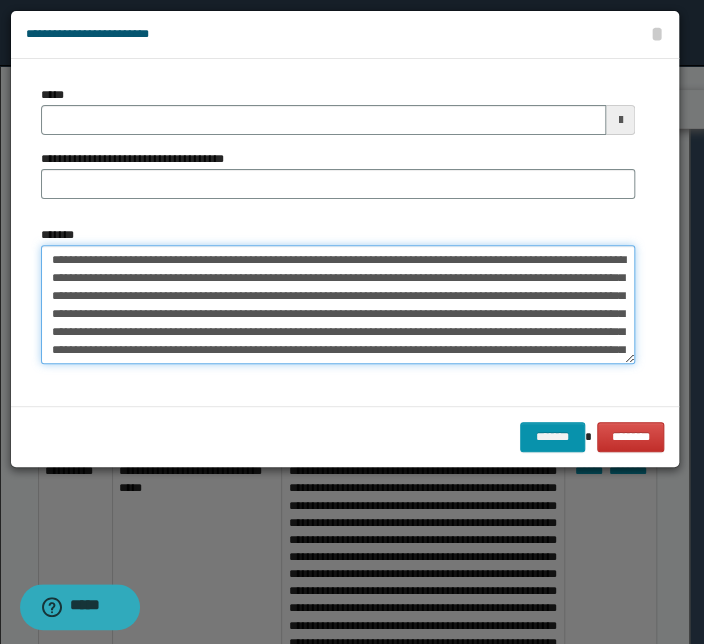 drag, startPoint x: 315, startPoint y: 263, endPoint x: -12, endPoint y: 257, distance: 327.05505 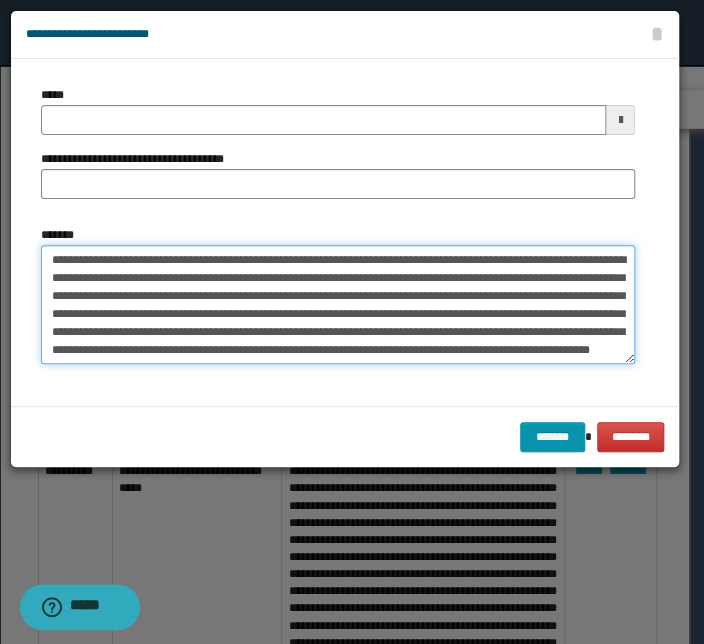 type 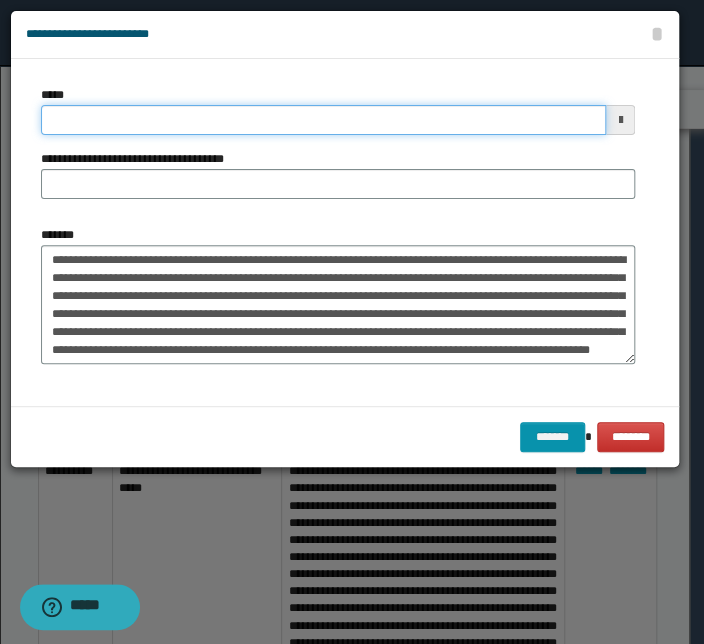 click on "*****" at bounding box center [323, 120] 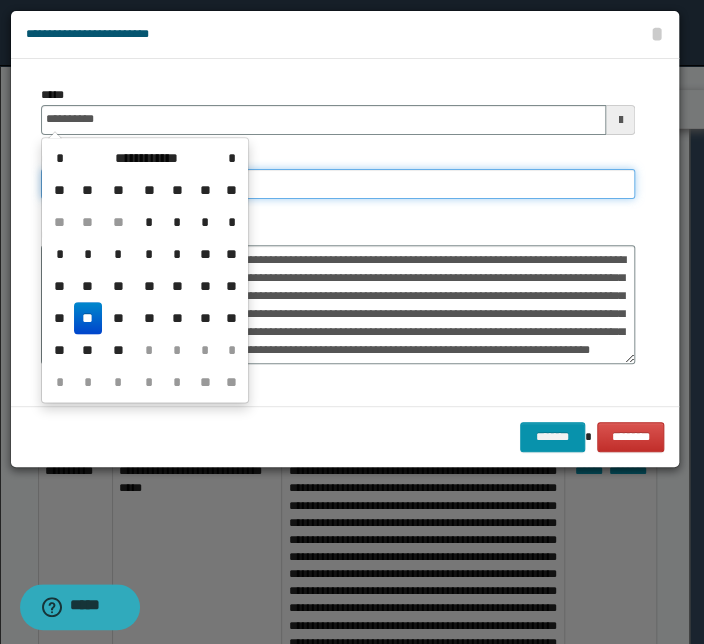 type on "**********" 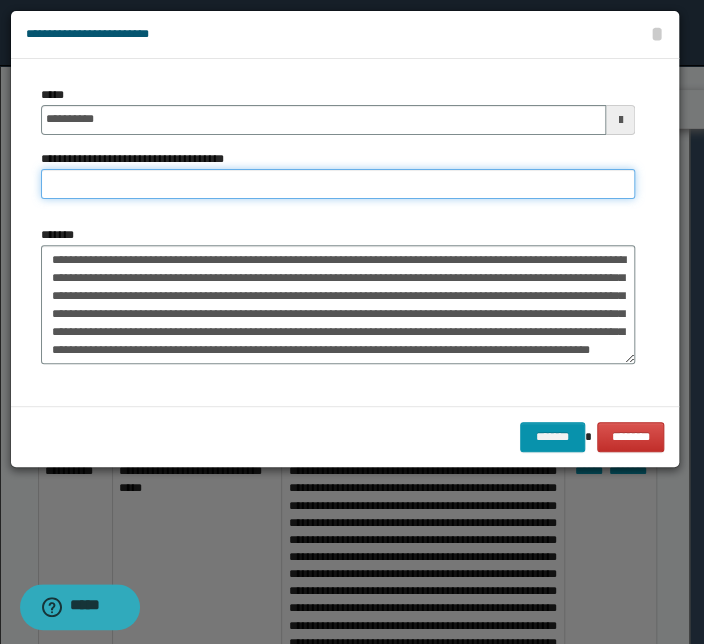 paste on "**********" 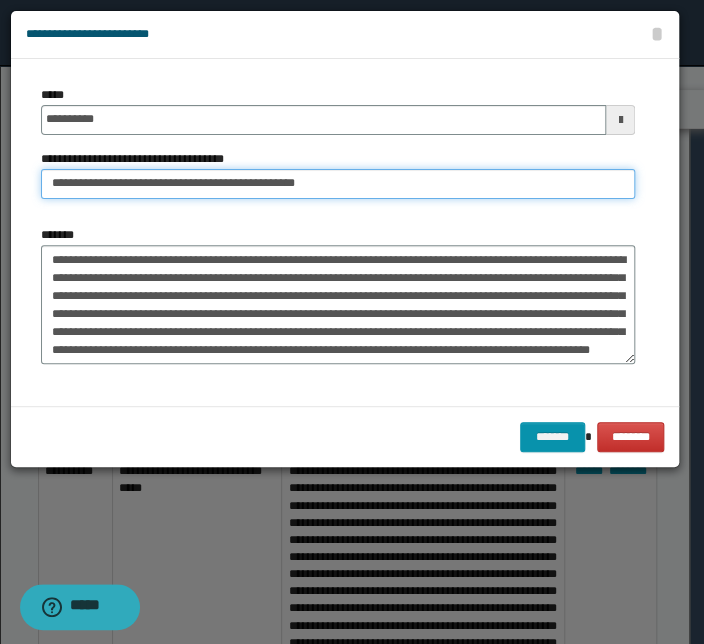 drag, startPoint x: 112, startPoint y: 187, endPoint x: -146, endPoint y: 163, distance: 259.11386 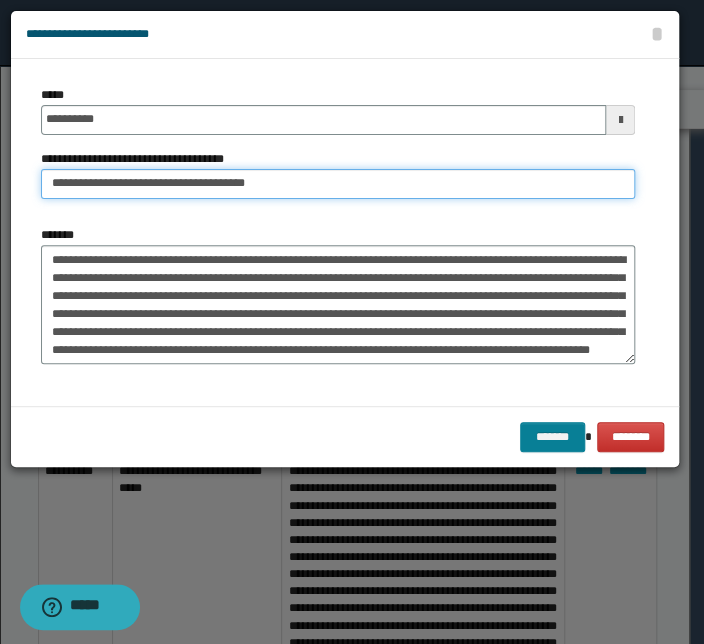 type on "**********" 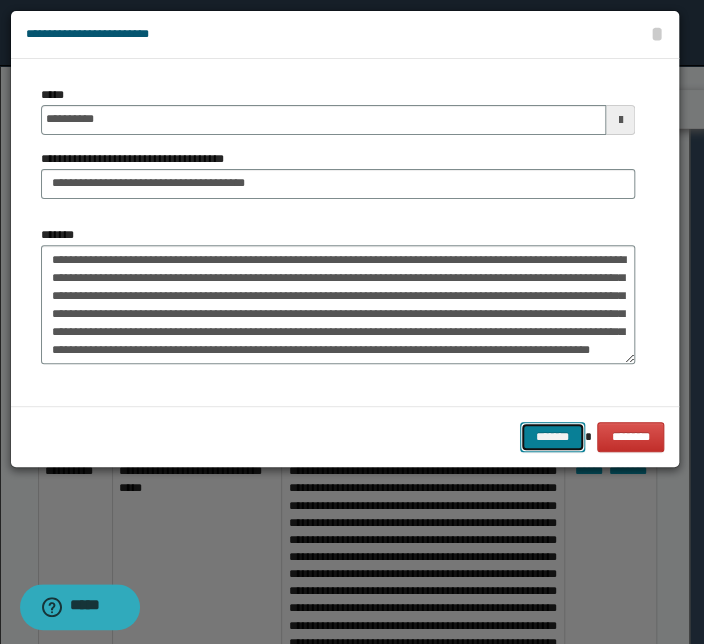 click on "*******" at bounding box center (552, 437) 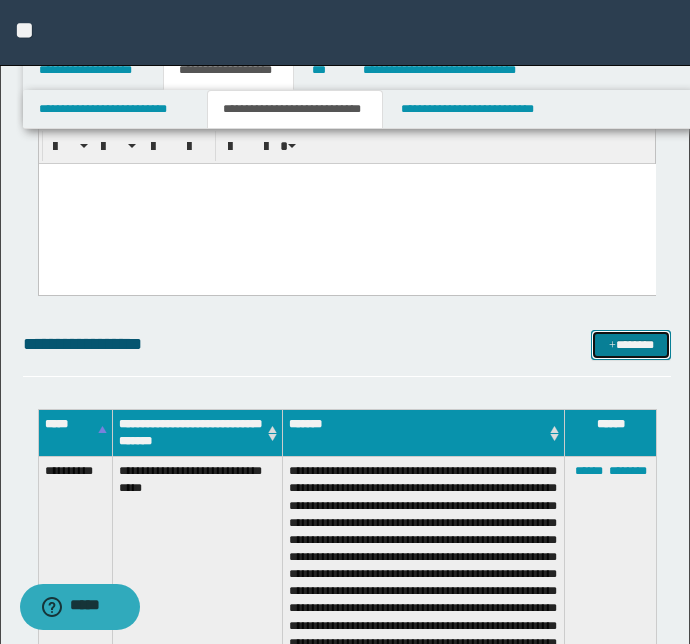 click on "*******" at bounding box center [631, 345] 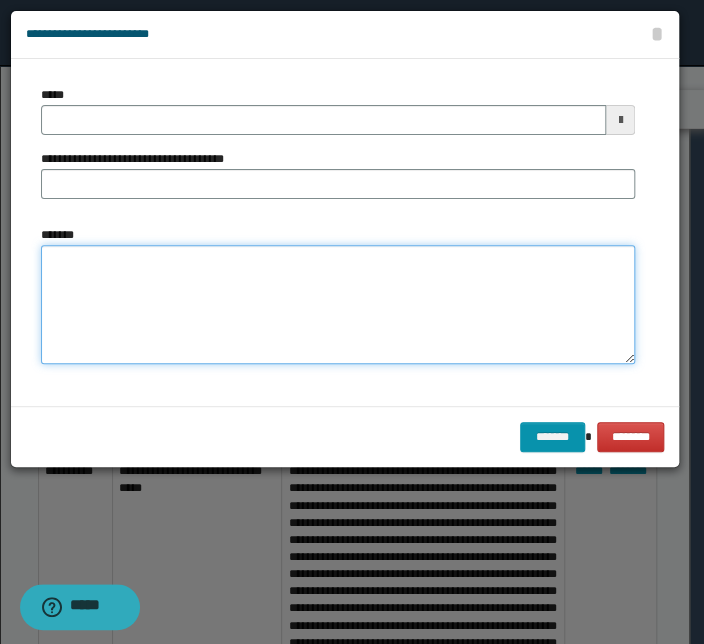 click on "*******" at bounding box center (338, 305) 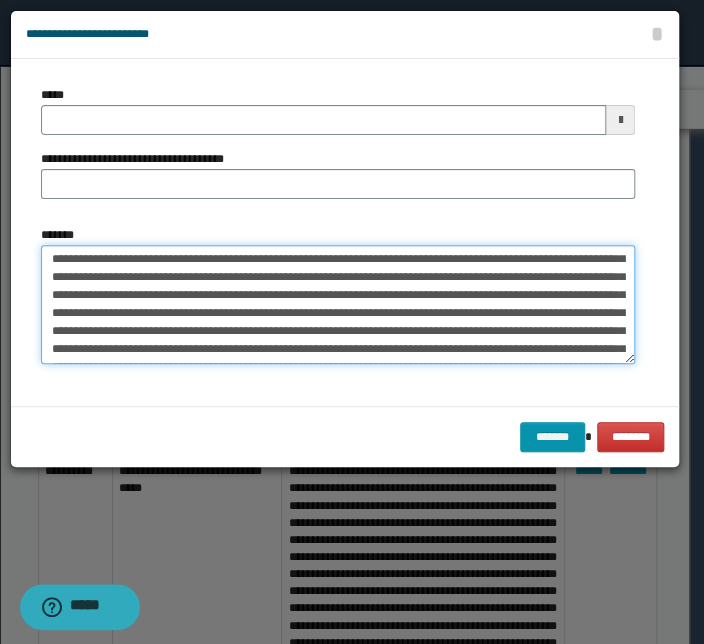 scroll, scrollTop: 0, scrollLeft: 0, axis: both 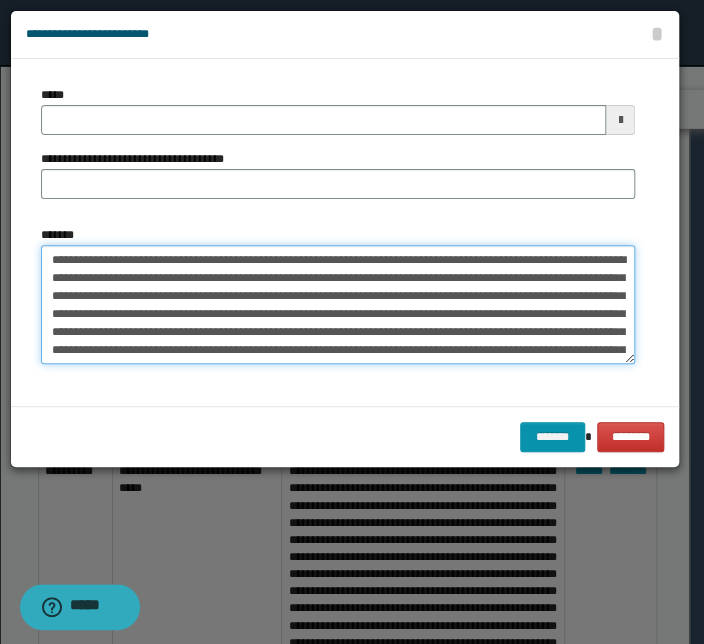 drag, startPoint x: 274, startPoint y: 260, endPoint x: -74, endPoint y: 257, distance: 348.01294 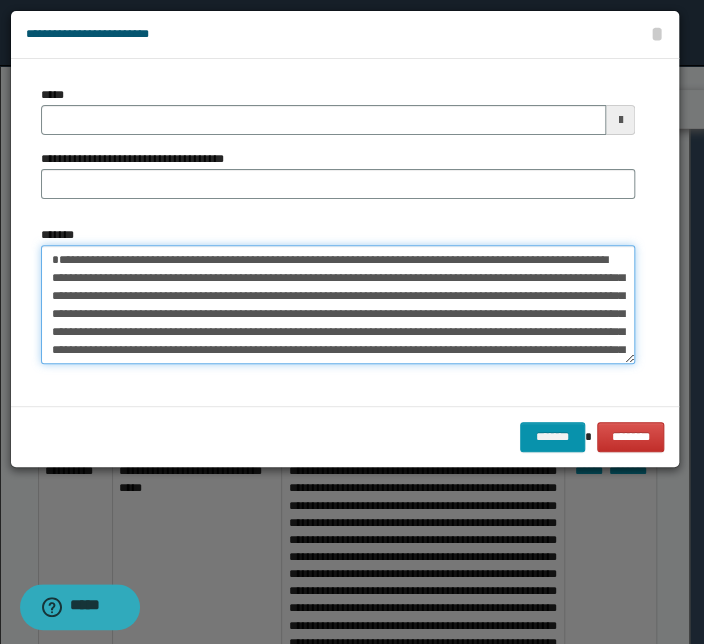 type 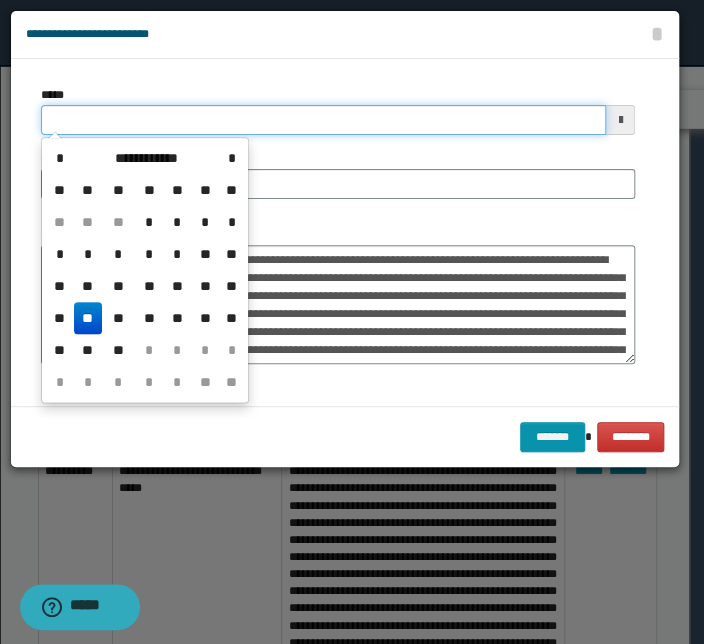 click on "*****" at bounding box center (323, 120) 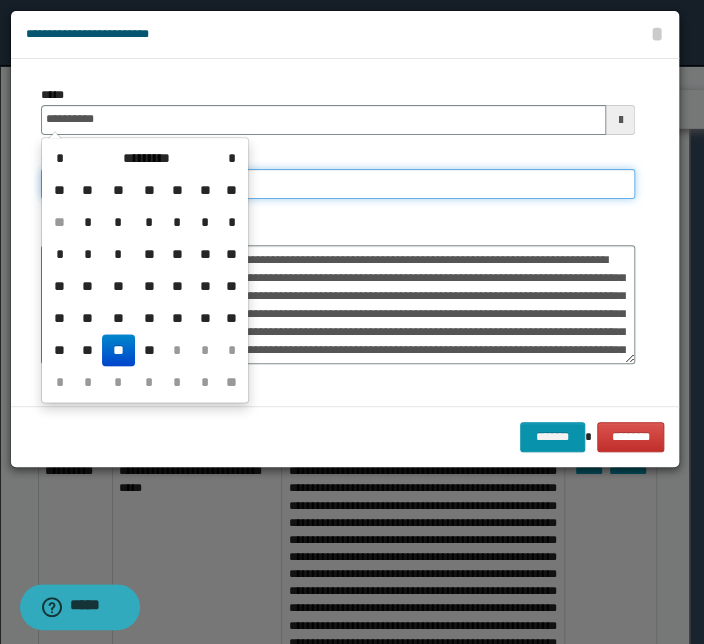 type on "**********" 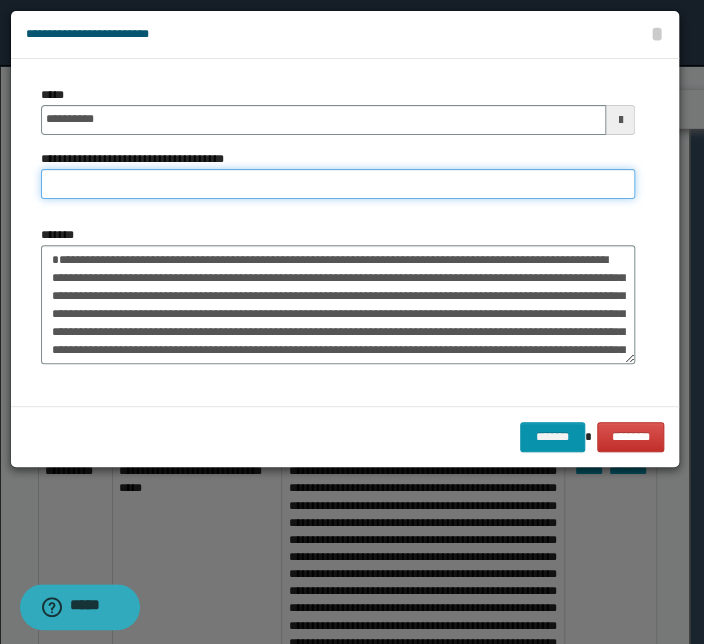 click on "**********" at bounding box center [338, 184] 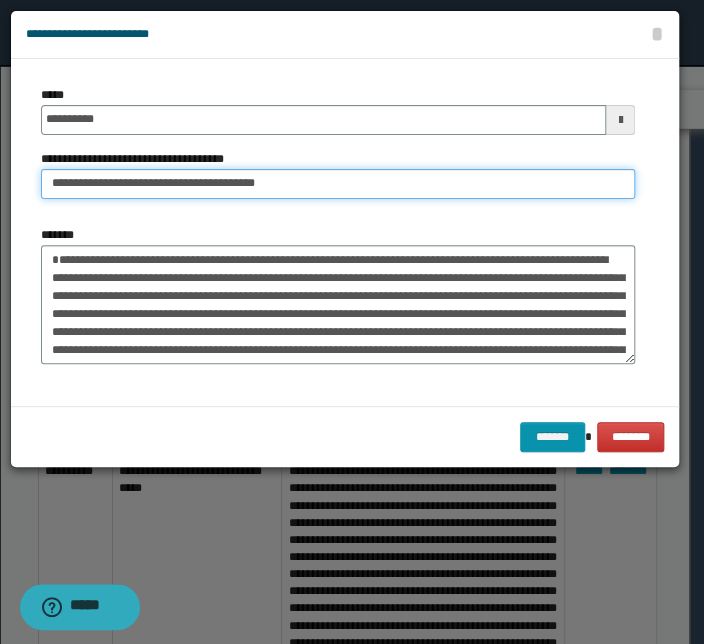 drag, startPoint x: 56, startPoint y: 181, endPoint x: -208, endPoint y: 171, distance: 264.18933 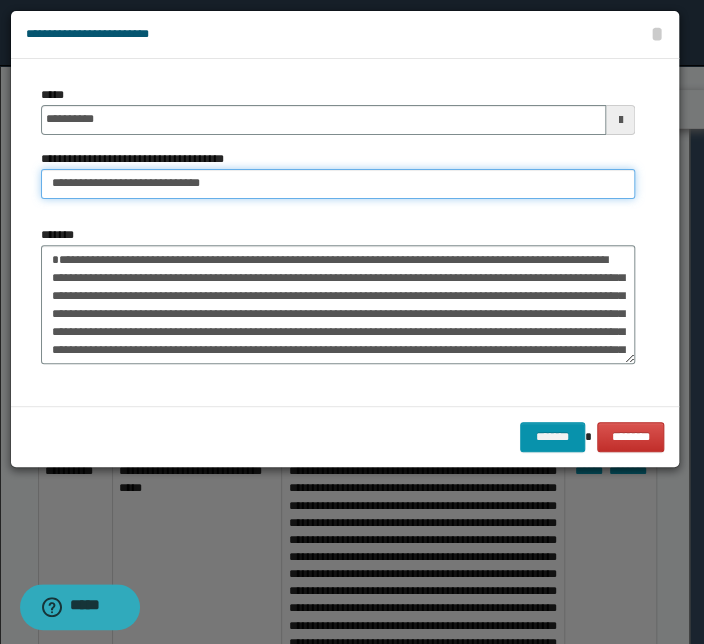 type on "**********" 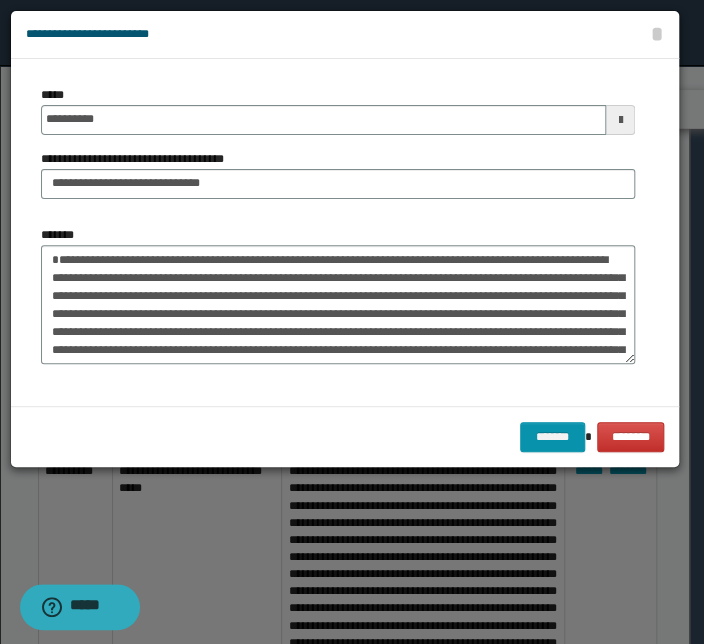 click on "*******" at bounding box center [338, 295] 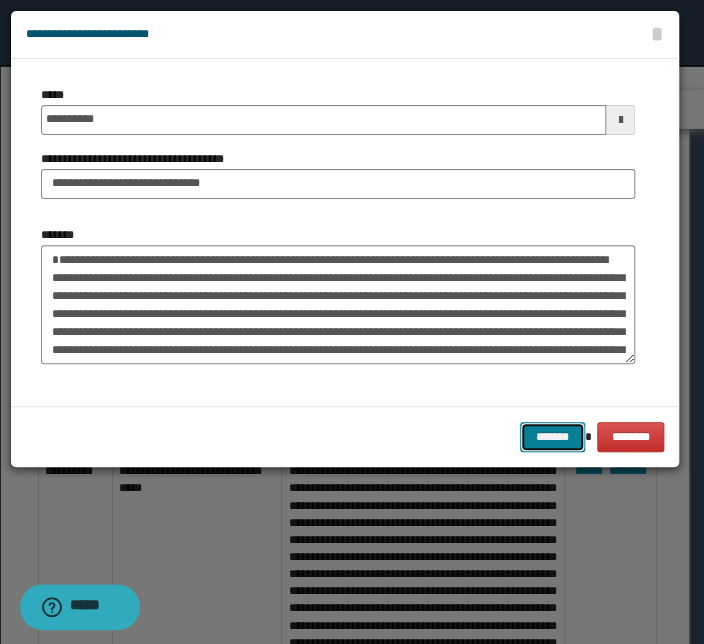 click on "*******" at bounding box center (552, 437) 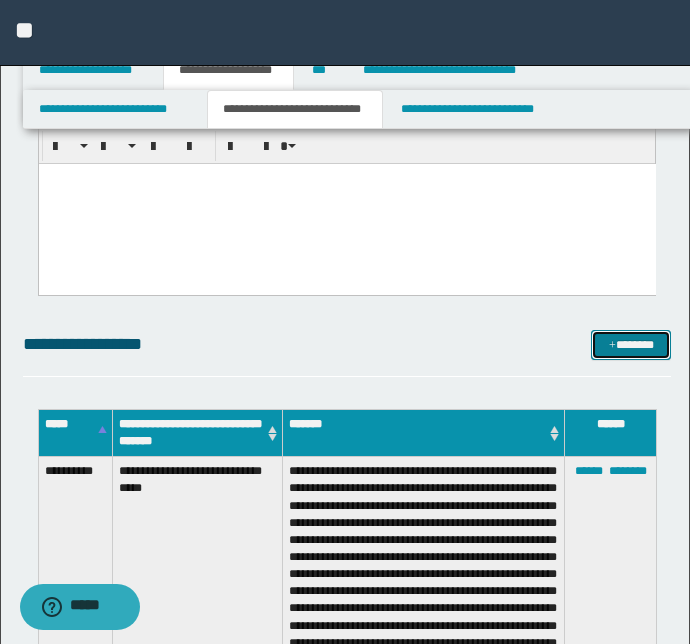 click on "*******" at bounding box center (631, 345) 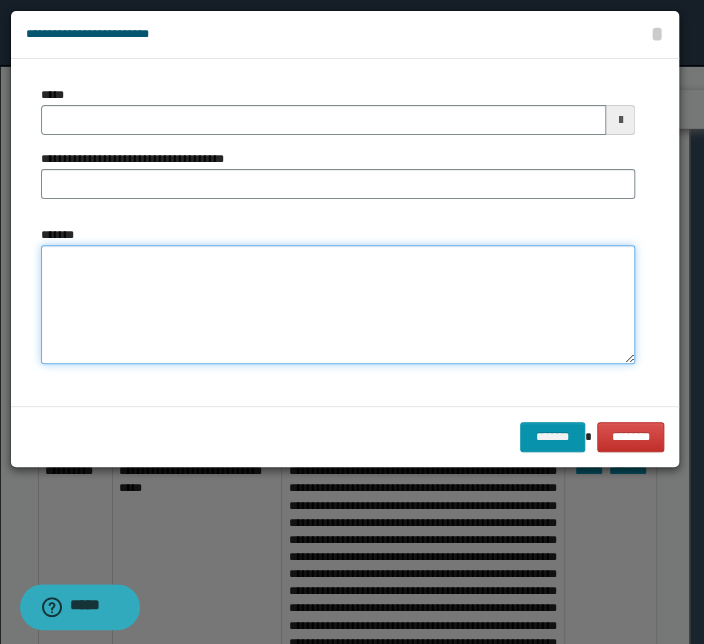 click on "*******" at bounding box center [338, 305] 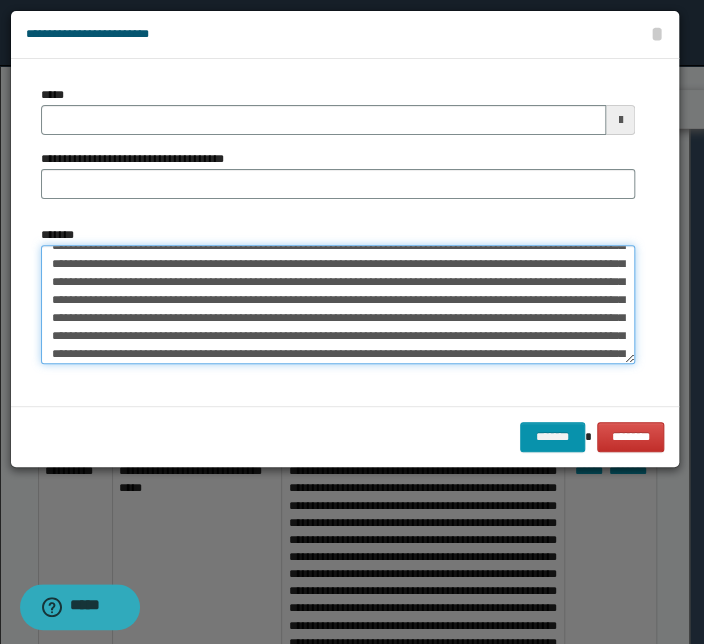 scroll, scrollTop: 0, scrollLeft: 0, axis: both 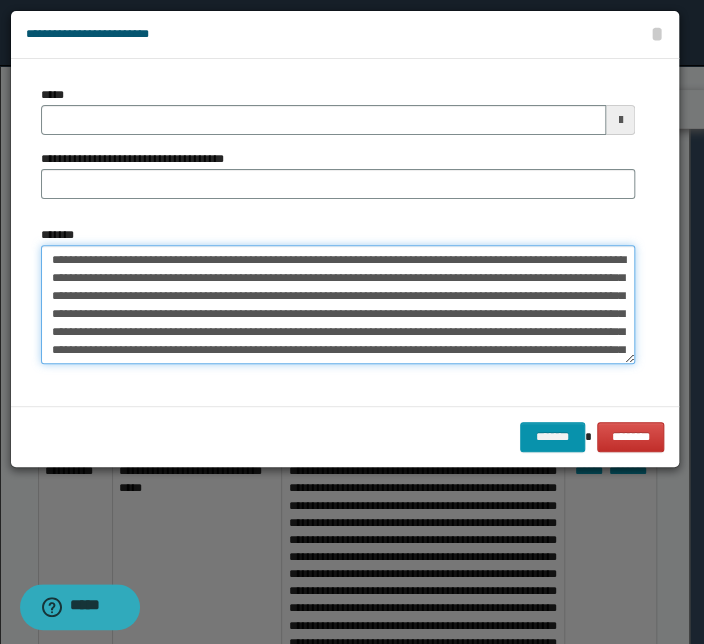 drag, startPoint x: 290, startPoint y: 260, endPoint x: -20, endPoint y: 245, distance: 310.3627 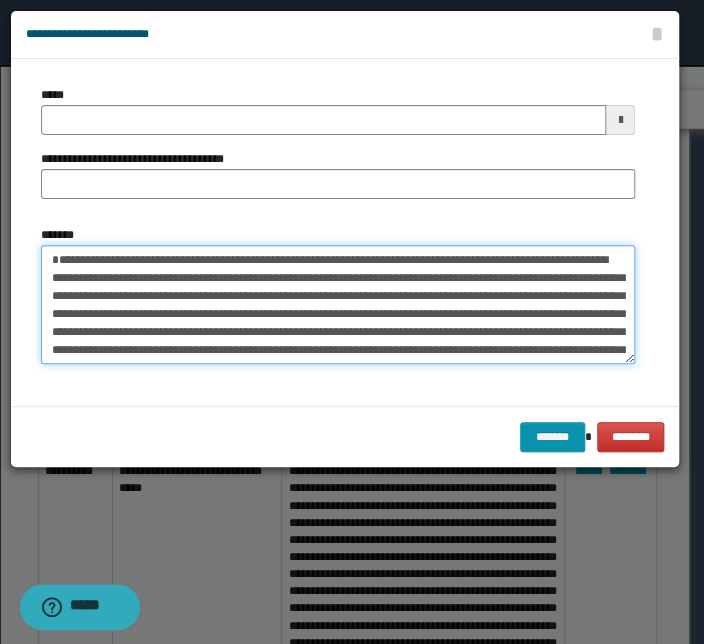 type 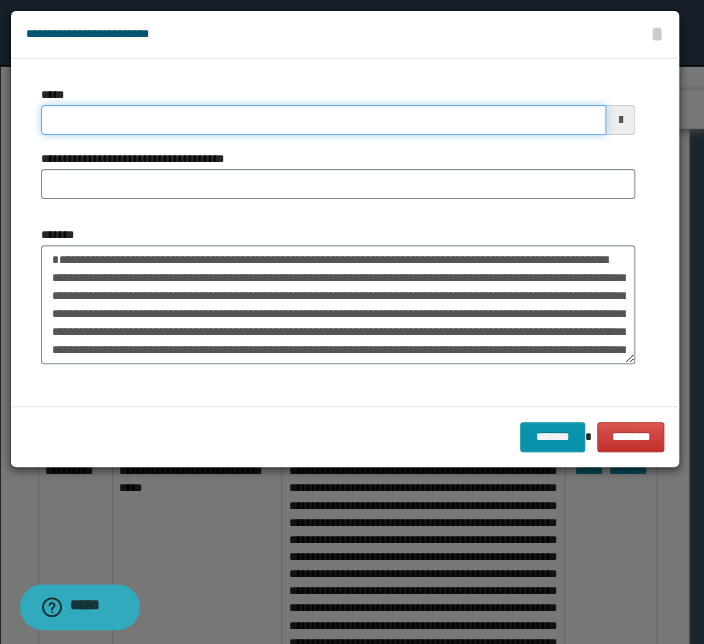 click on "*****" at bounding box center (323, 120) 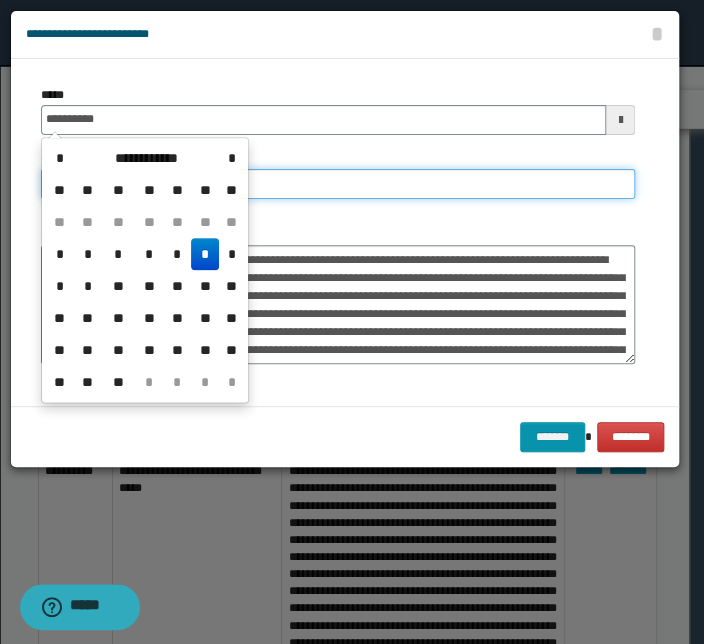 type on "**********" 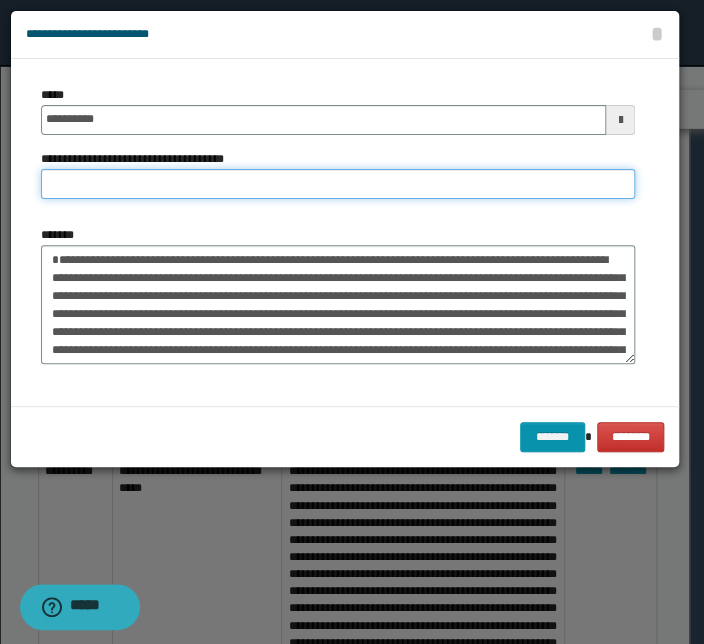 paste on "**********" 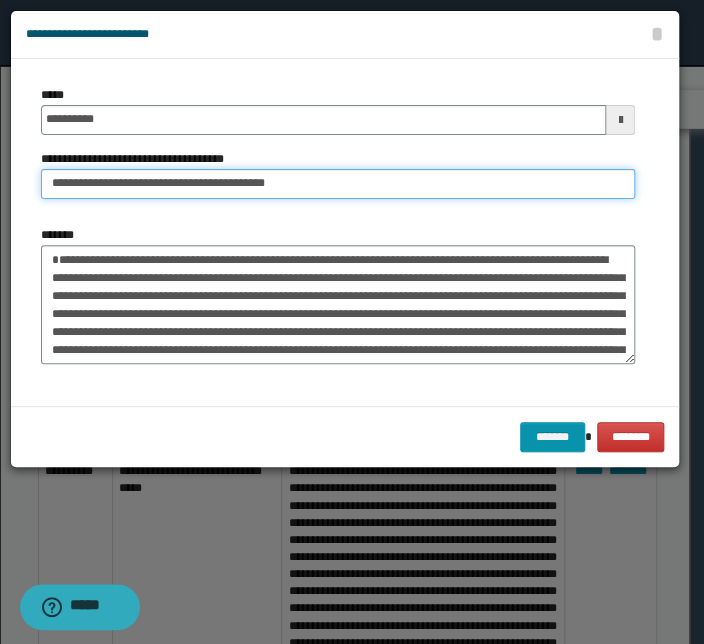 drag, startPoint x: 116, startPoint y: 186, endPoint x: -21, endPoint y: 172, distance: 137.71347 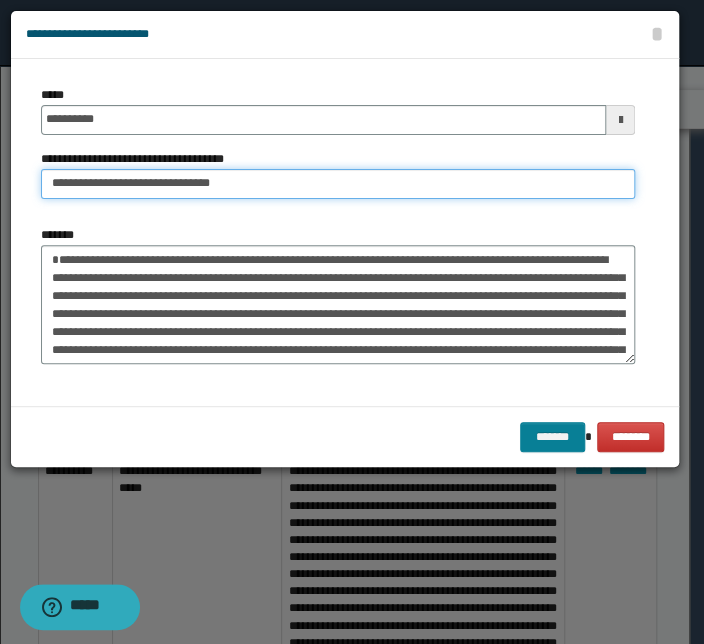 type on "**********" 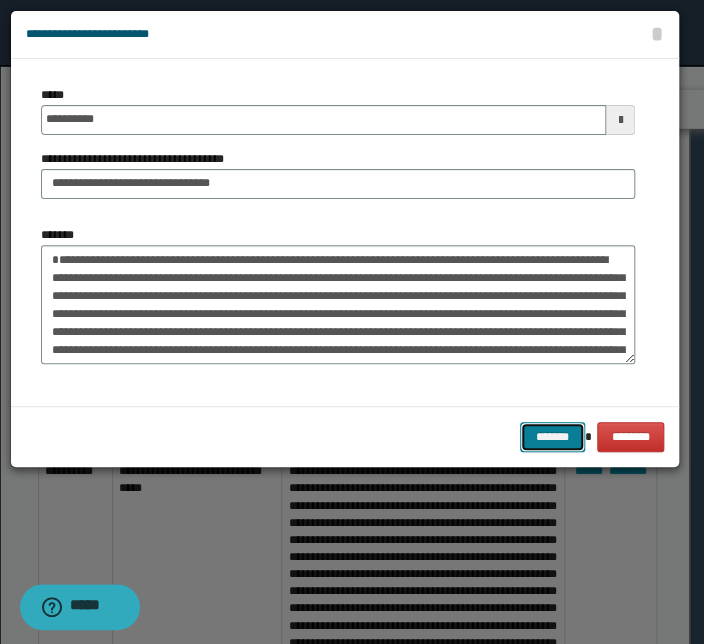 drag, startPoint x: 549, startPoint y: 429, endPoint x: 47, endPoint y: 380, distance: 504.38577 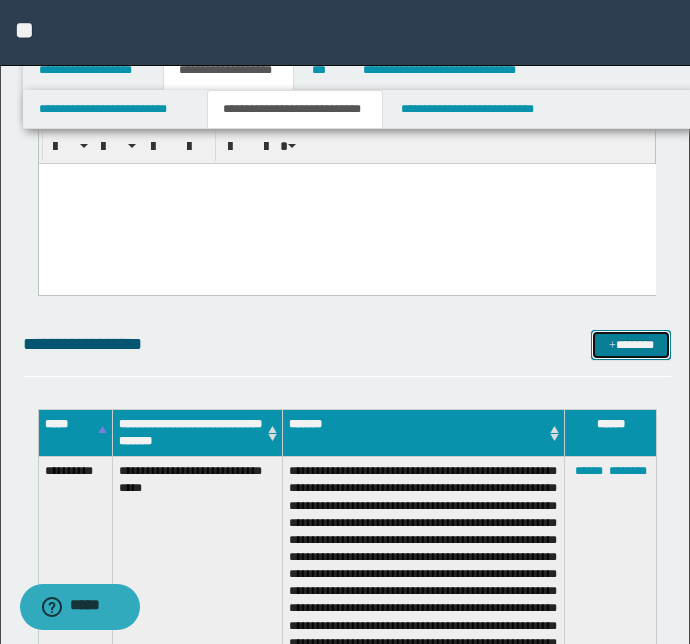 click on "*******" at bounding box center [631, 345] 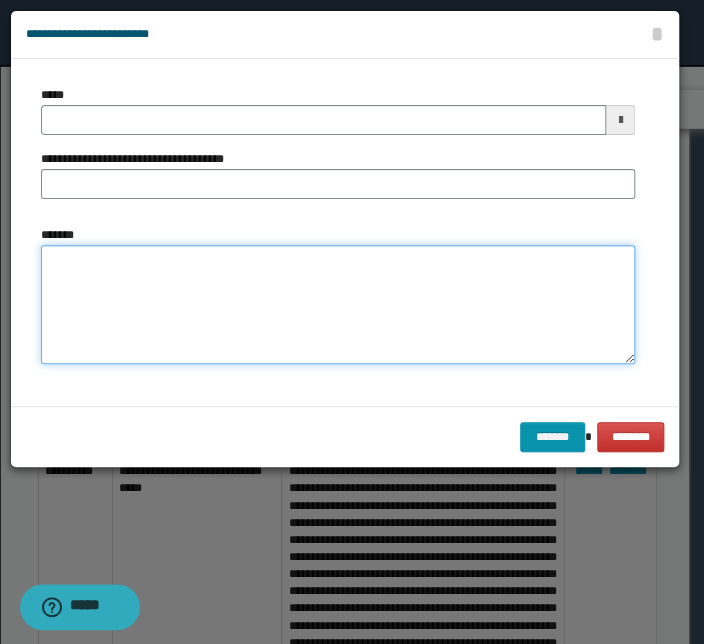 click on "*******" at bounding box center (338, 305) 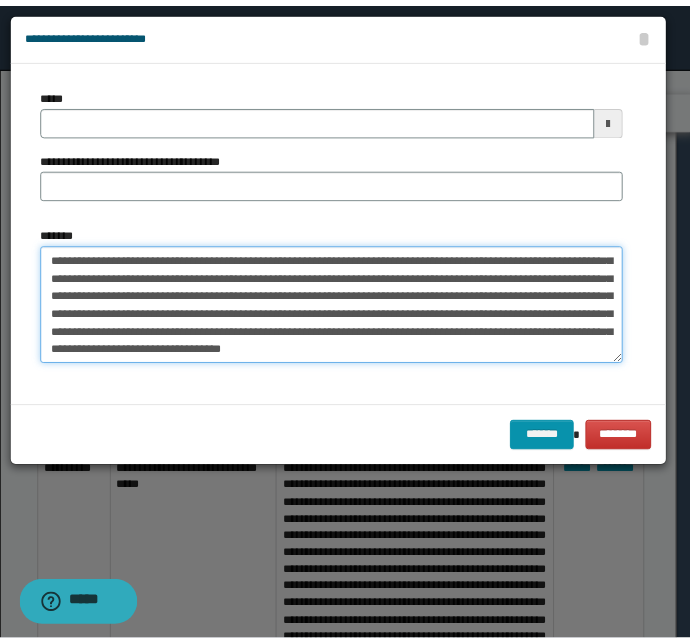scroll, scrollTop: 0, scrollLeft: 0, axis: both 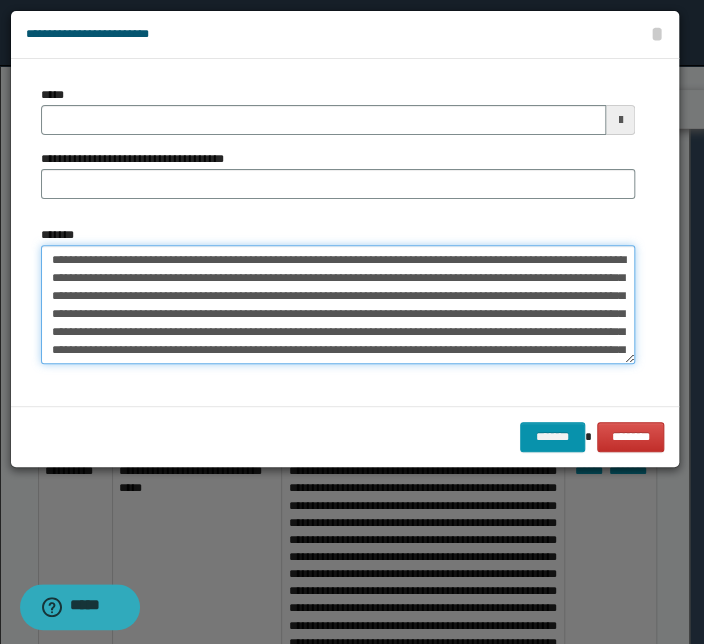 drag, startPoint x: 292, startPoint y: 258, endPoint x: 0, endPoint y: 254, distance: 292.0274 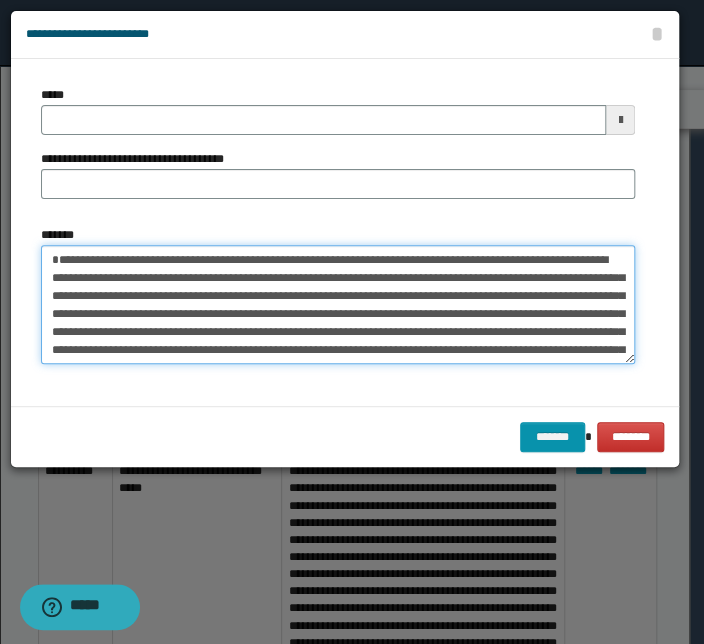 type 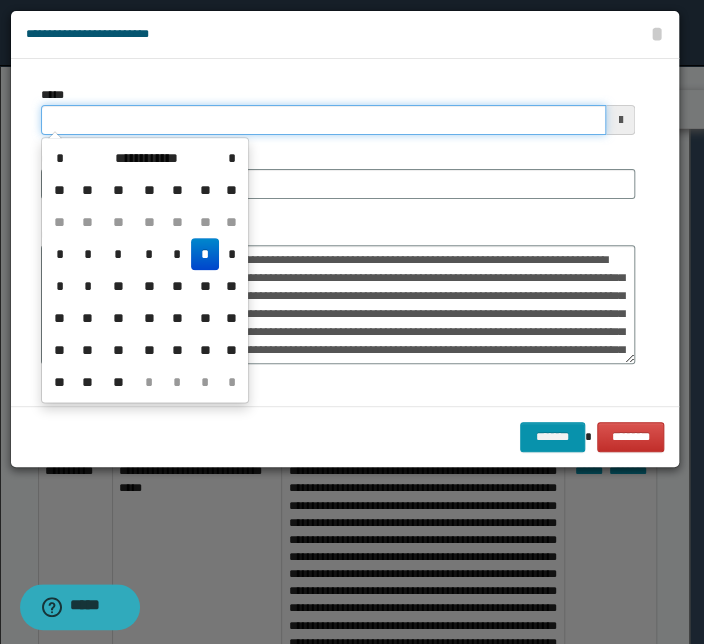 click on "*****" at bounding box center (323, 120) 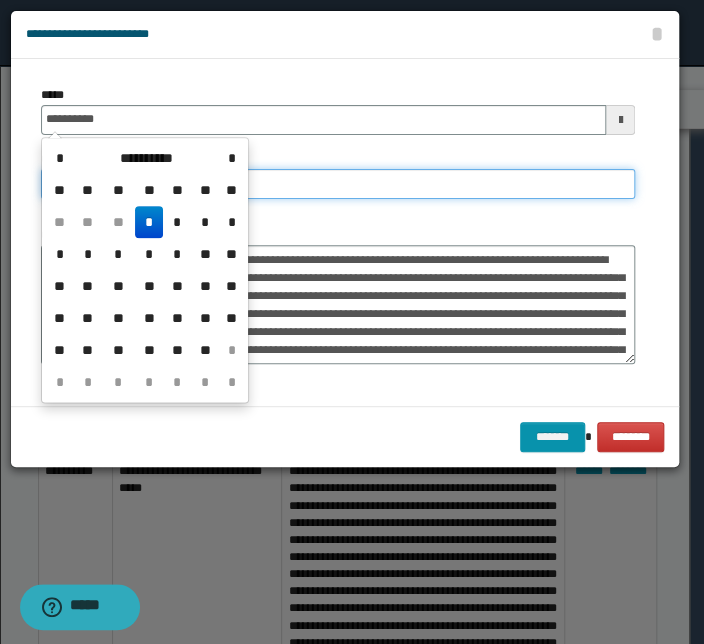type on "**********" 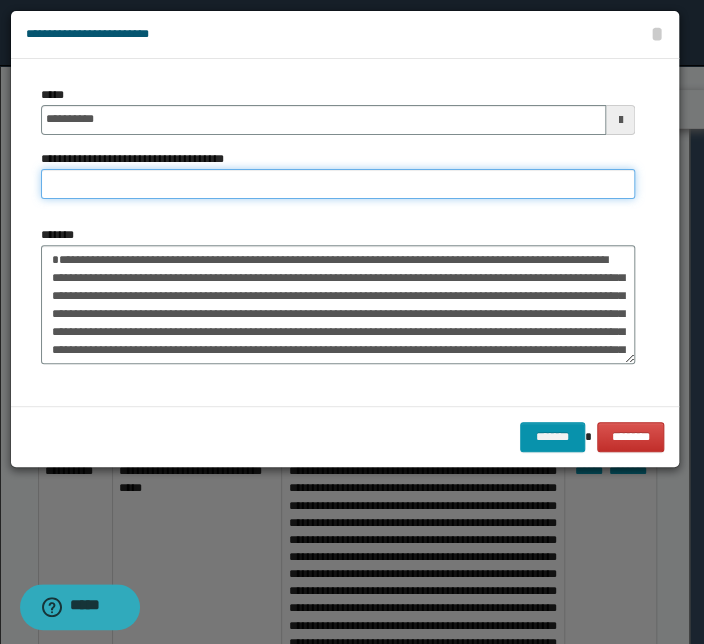 click on "**********" at bounding box center [338, 184] 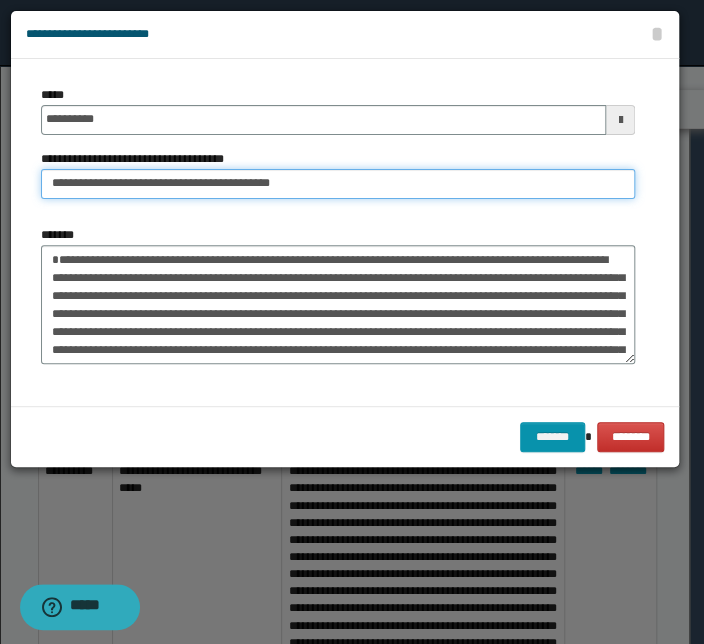 drag, startPoint x: 120, startPoint y: 183, endPoint x: -136, endPoint y: 165, distance: 256.63202 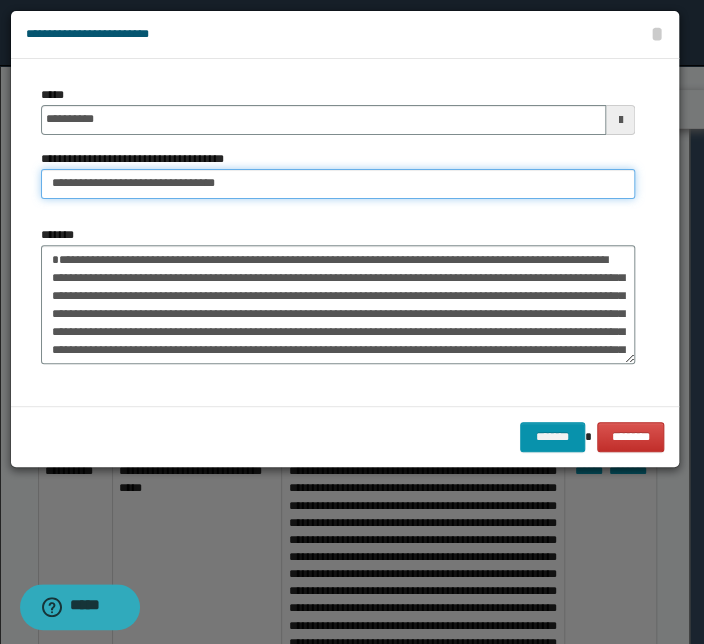 type on "**********" 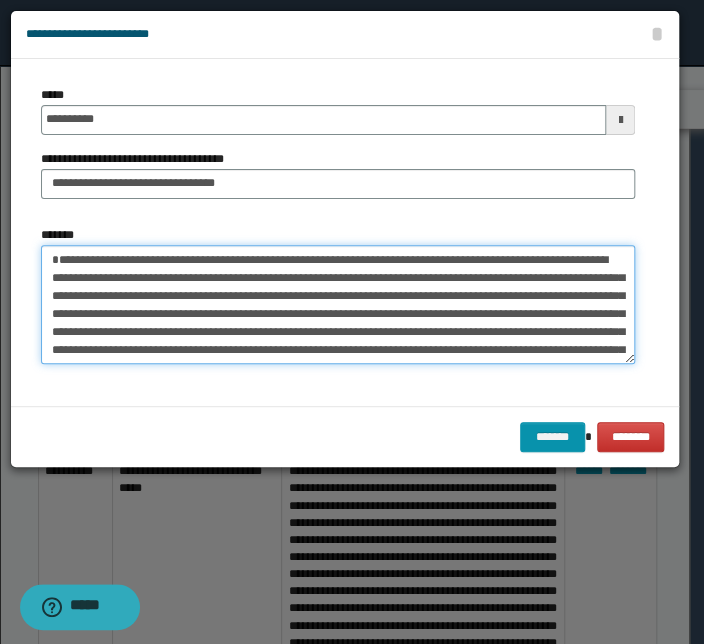 type on "**********" 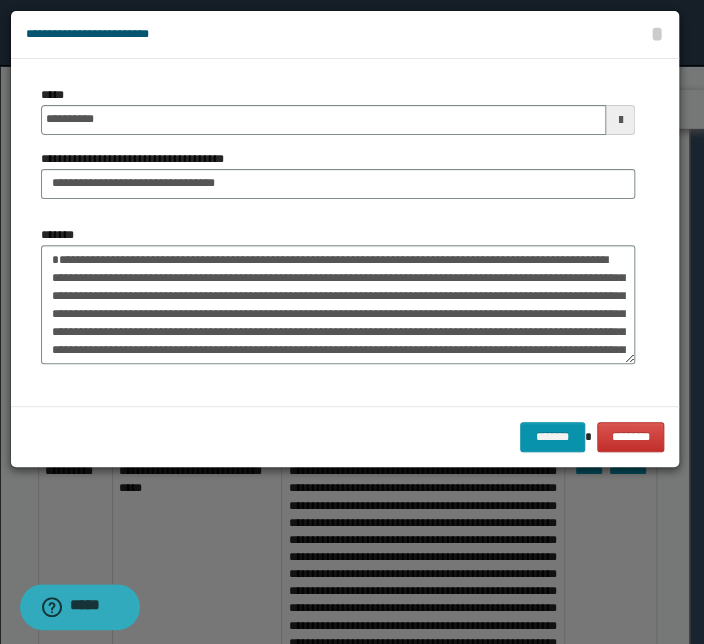click on "*******
********" at bounding box center [345, 436] 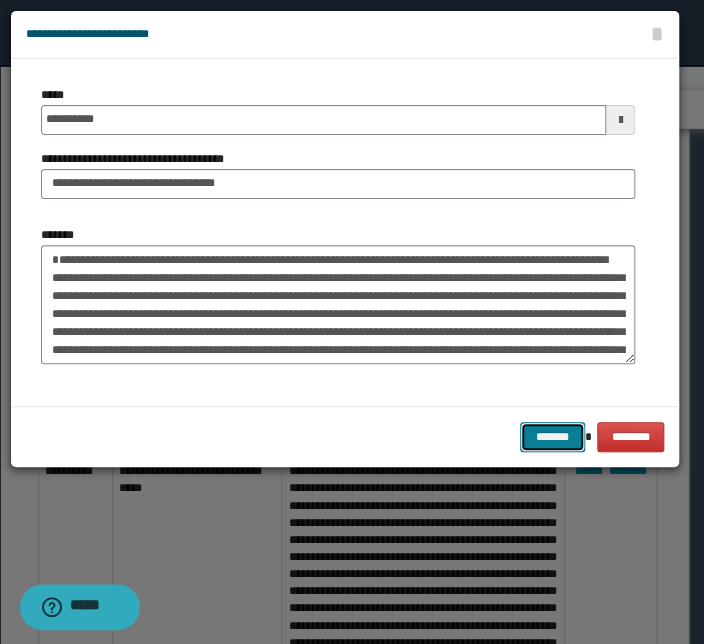 click on "*******" at bounding box center [552, 437] 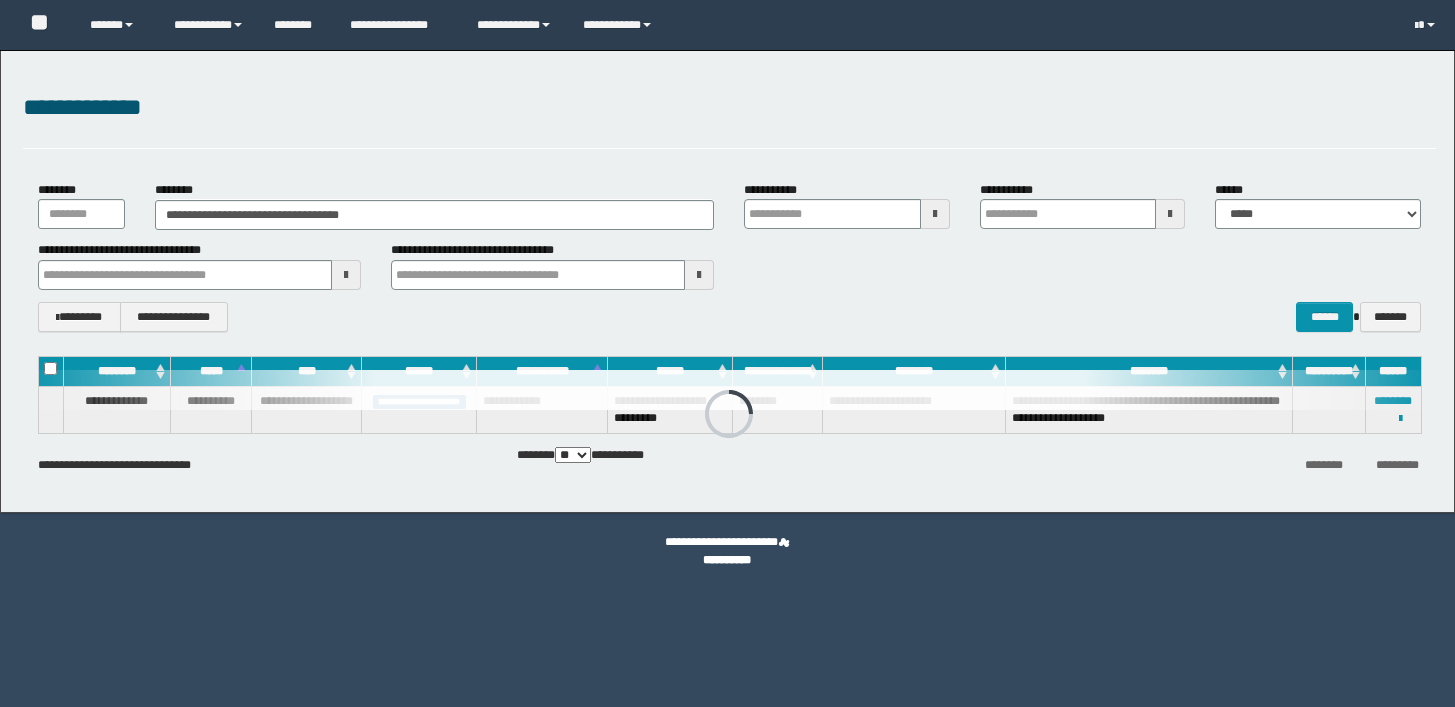 scroll, scrollTop: 0, scrollLeft: 0, axis: both 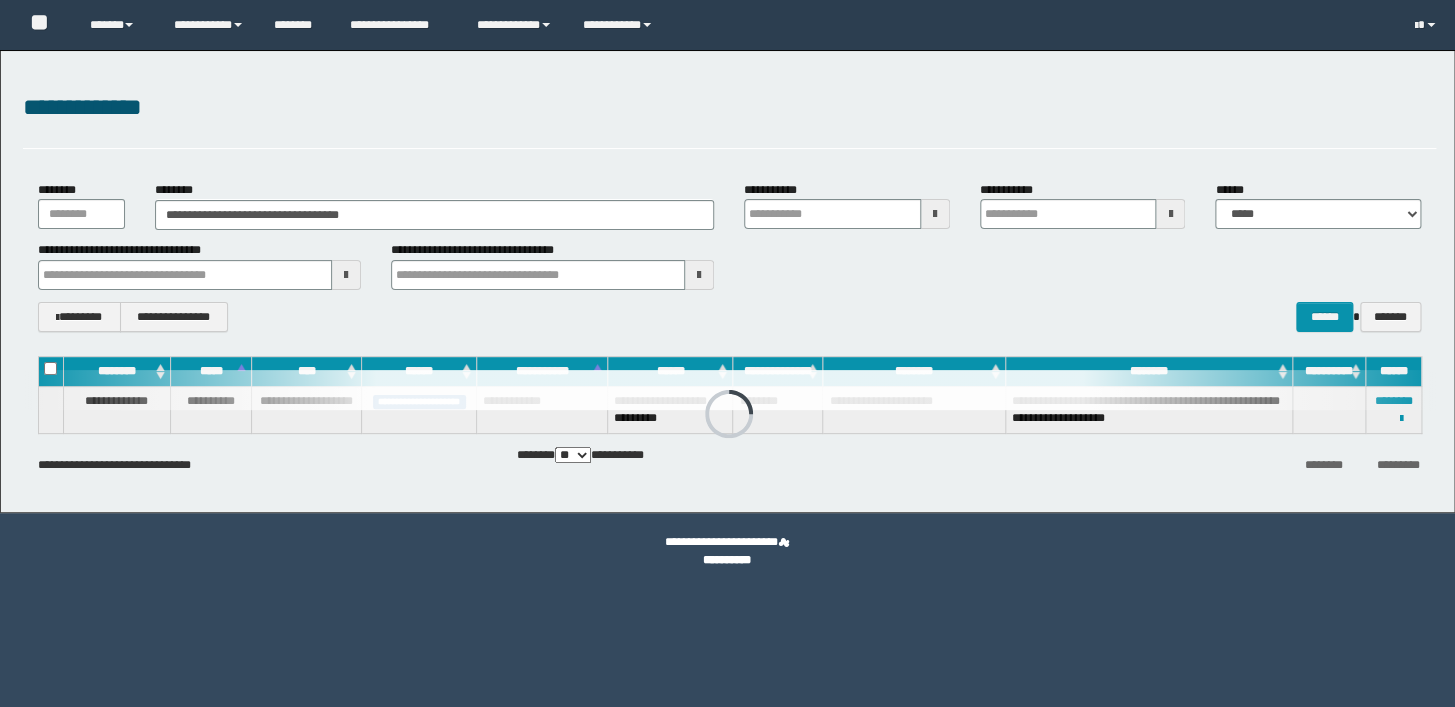 click on "**********" at bounding box center (729, 119) 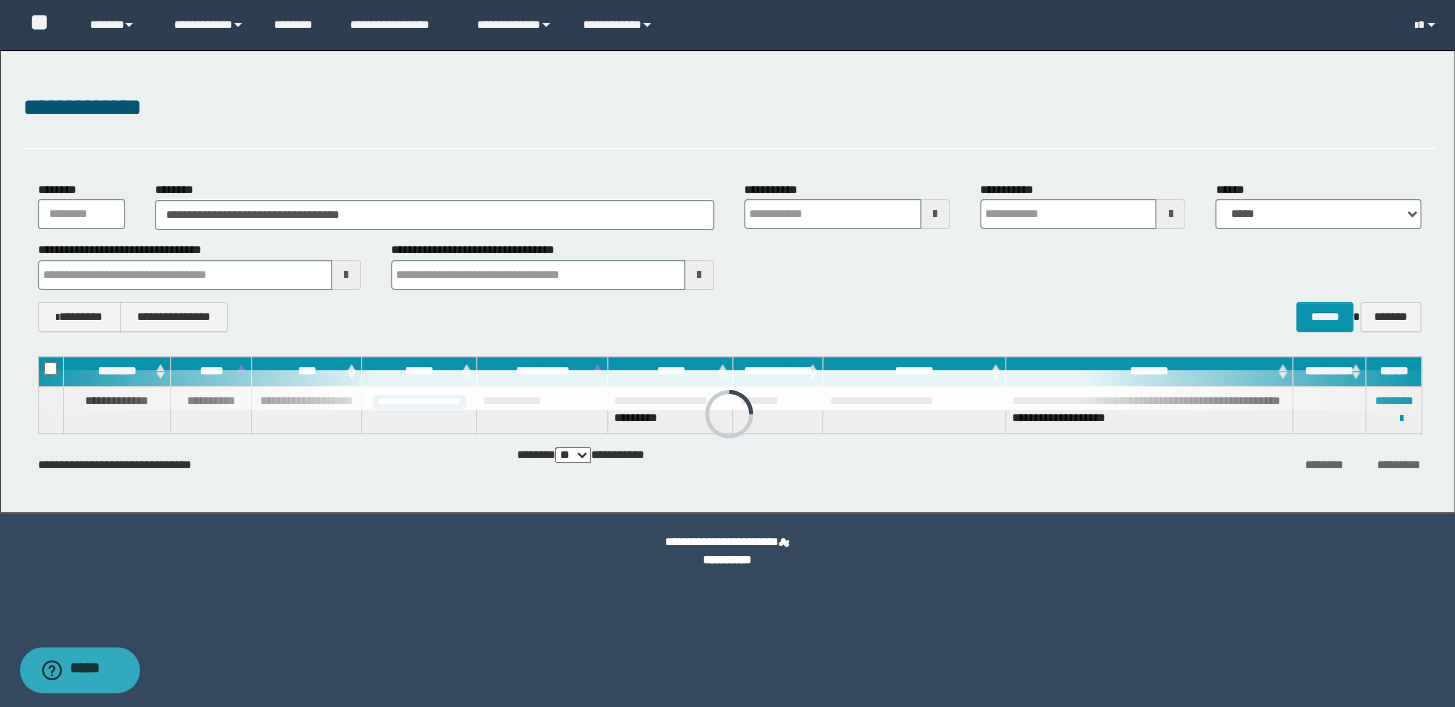 scroll, scrollTop: 0, scrollLeft: 0, axis: both 